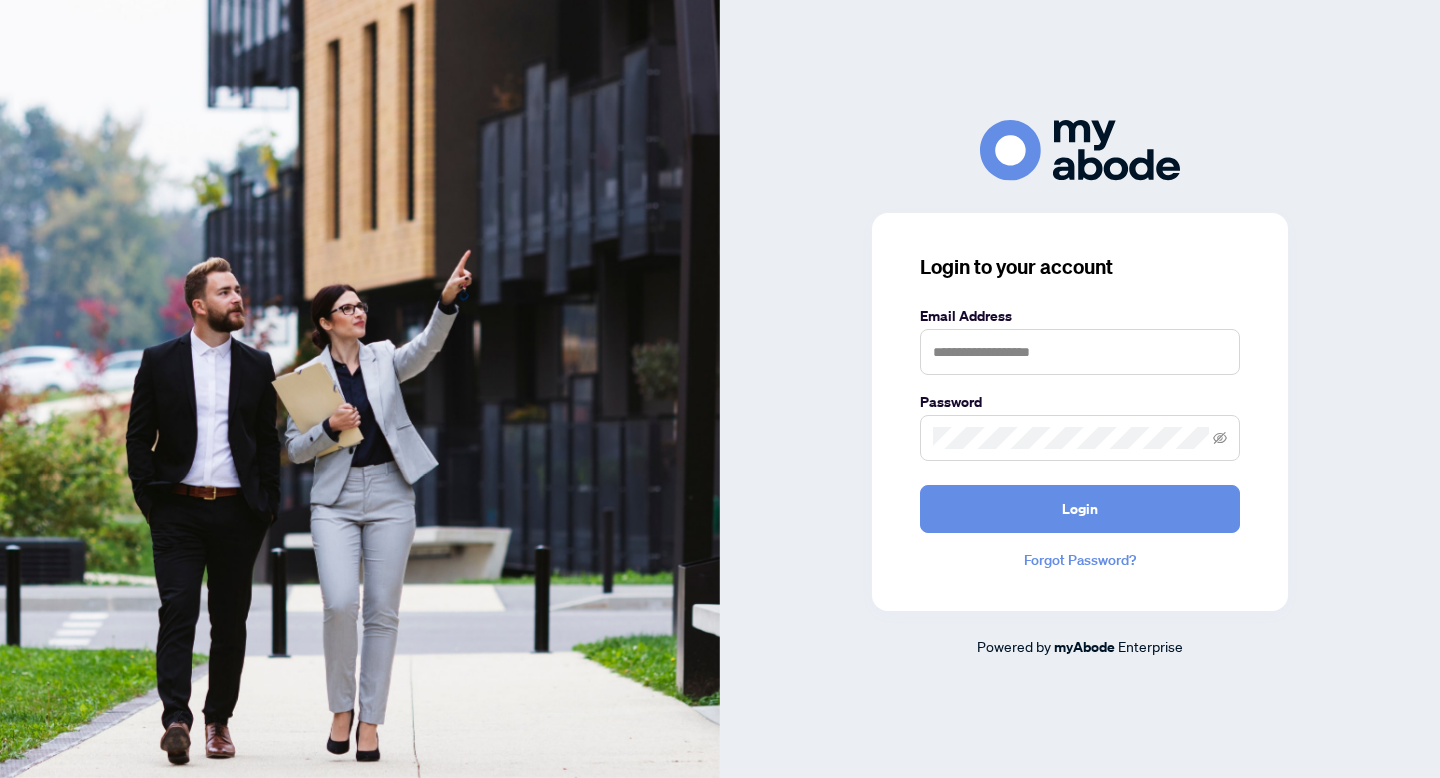 scroll, scrollTop: 0, scrollLeft: 0, axis: both 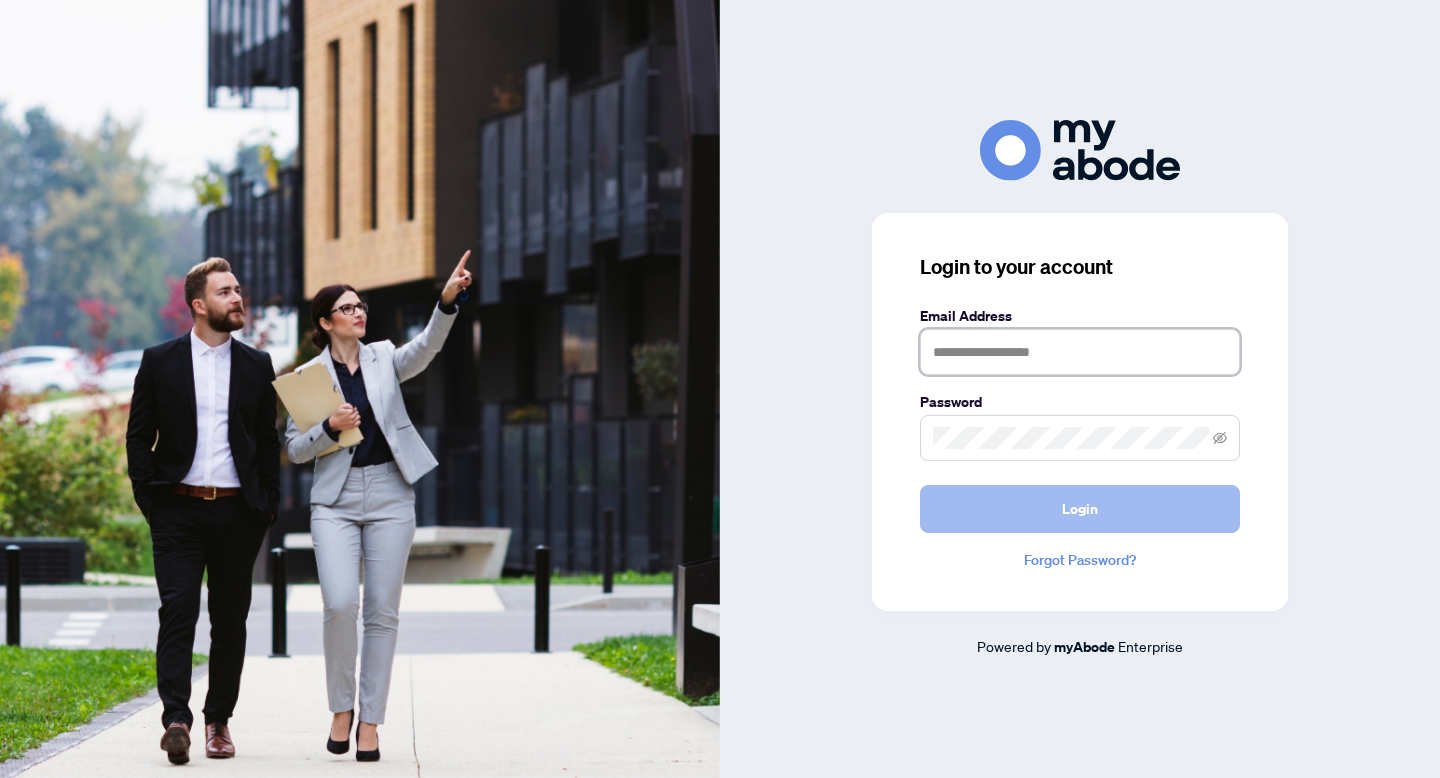 type on "**********" 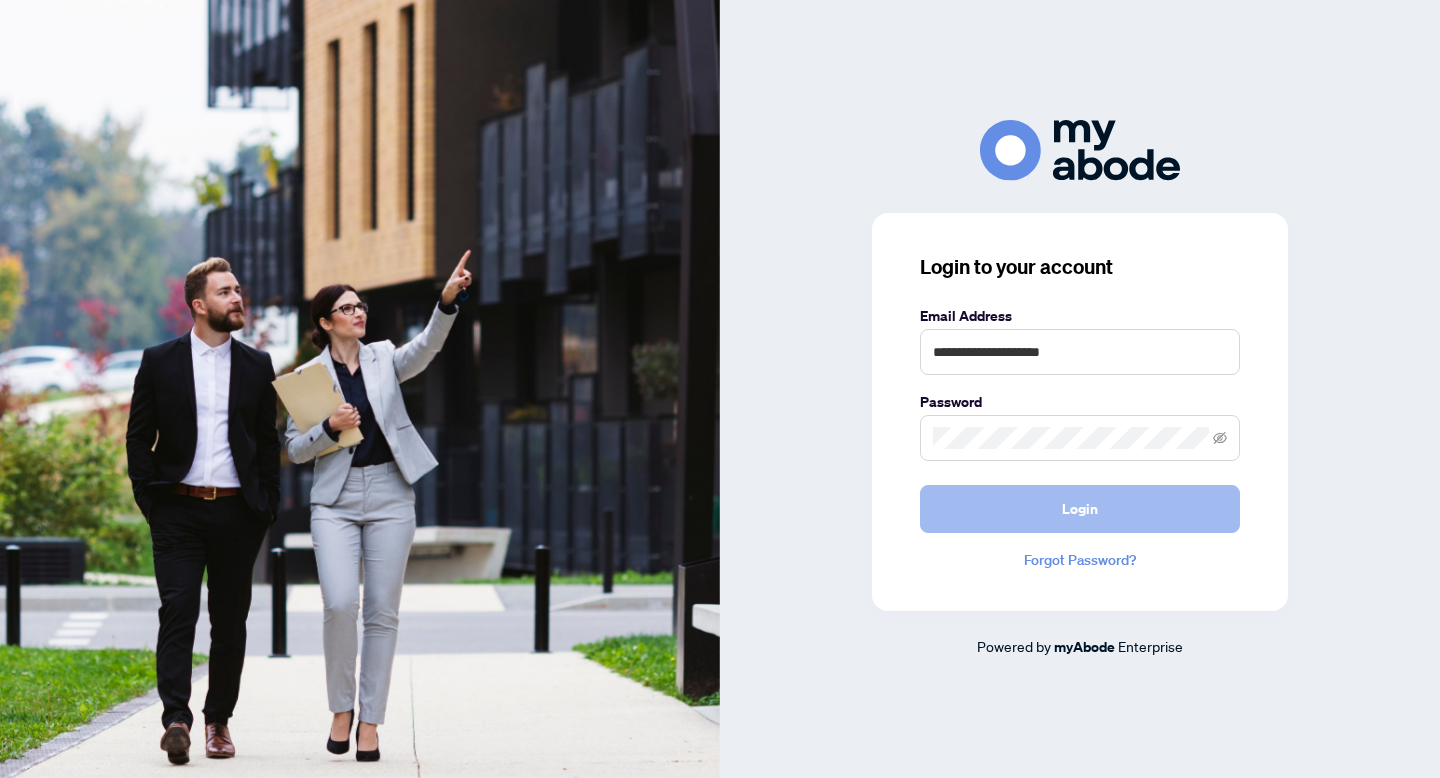 click on "Login" at bounding box center [1080, 509] 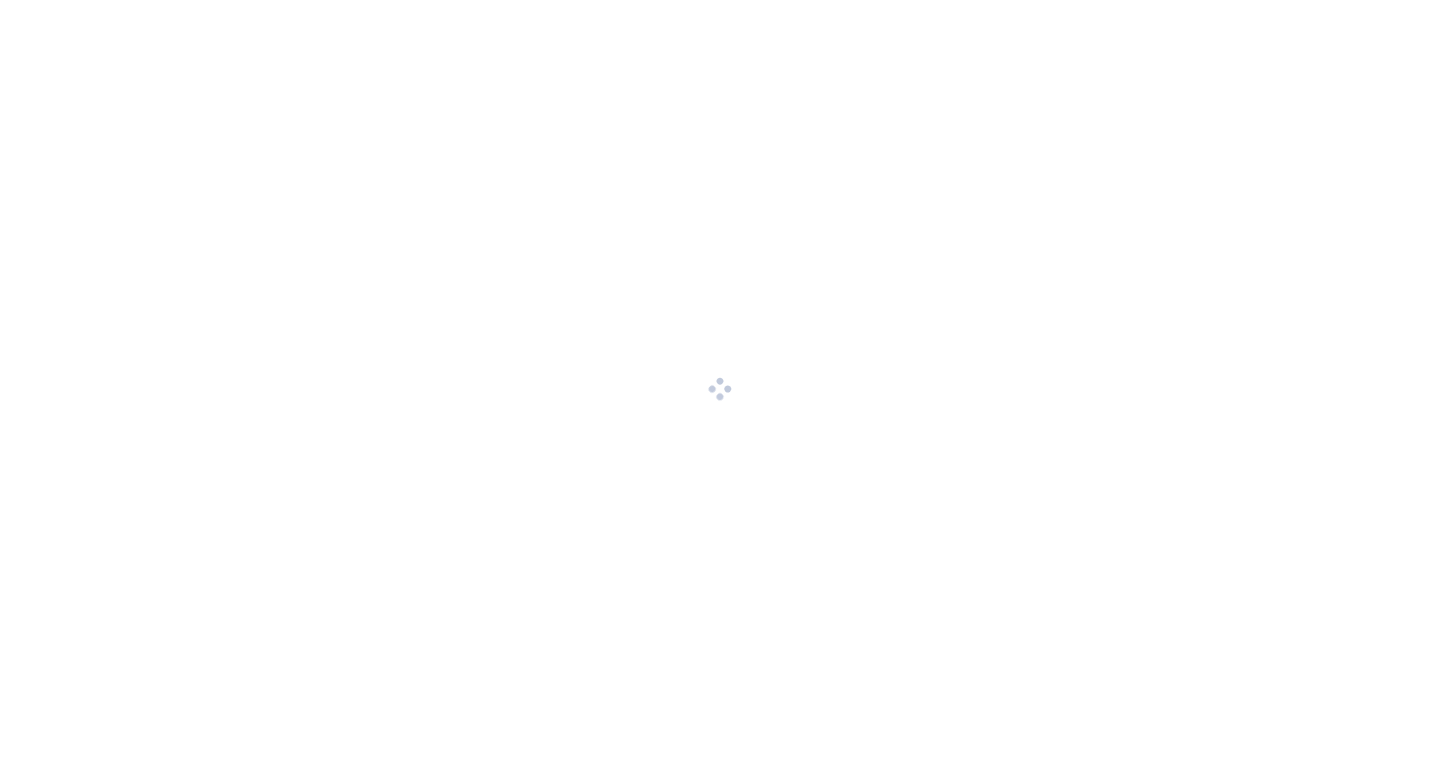 scroll, scrollTop: 0, scrollLeft: 0, axis: both 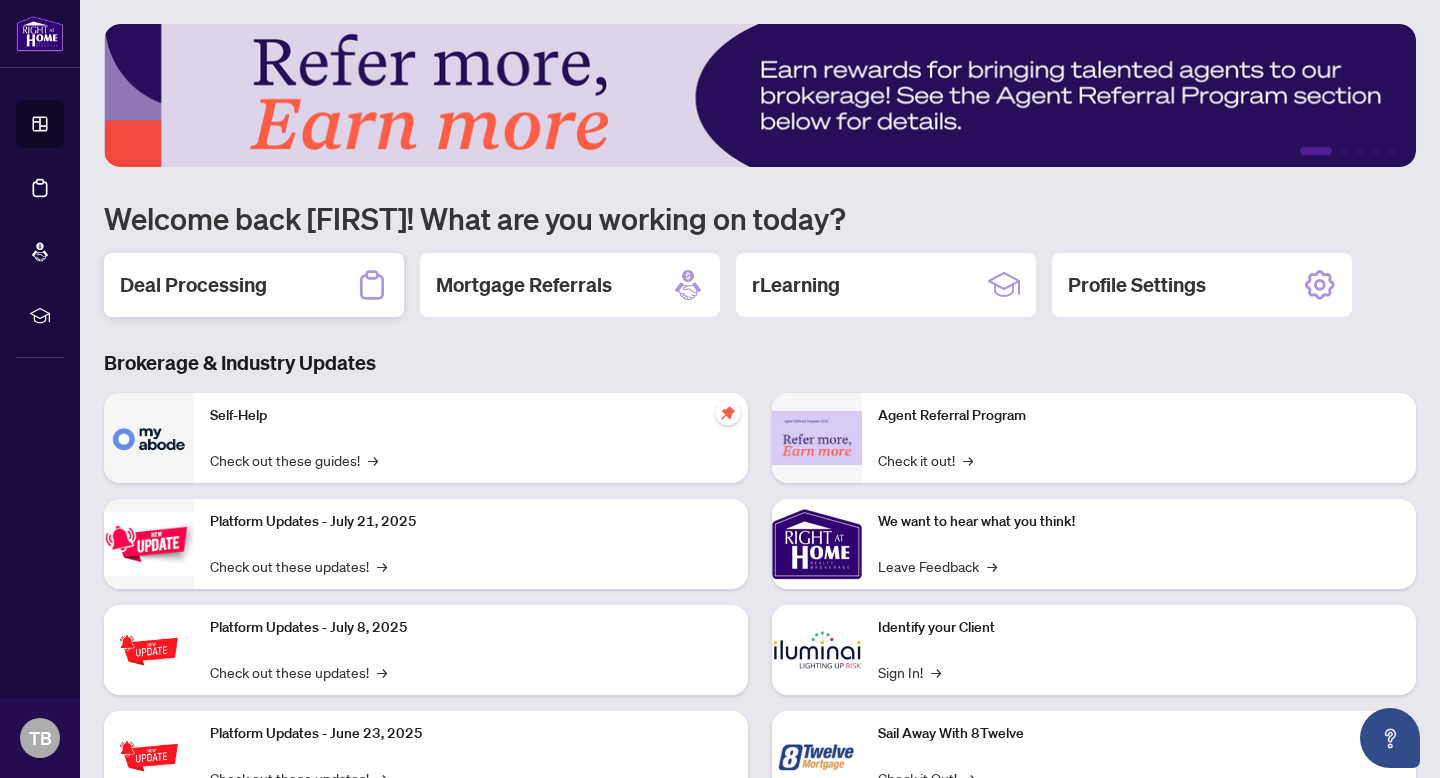 click on "Deal Processing" at bounding box center [193, 285] 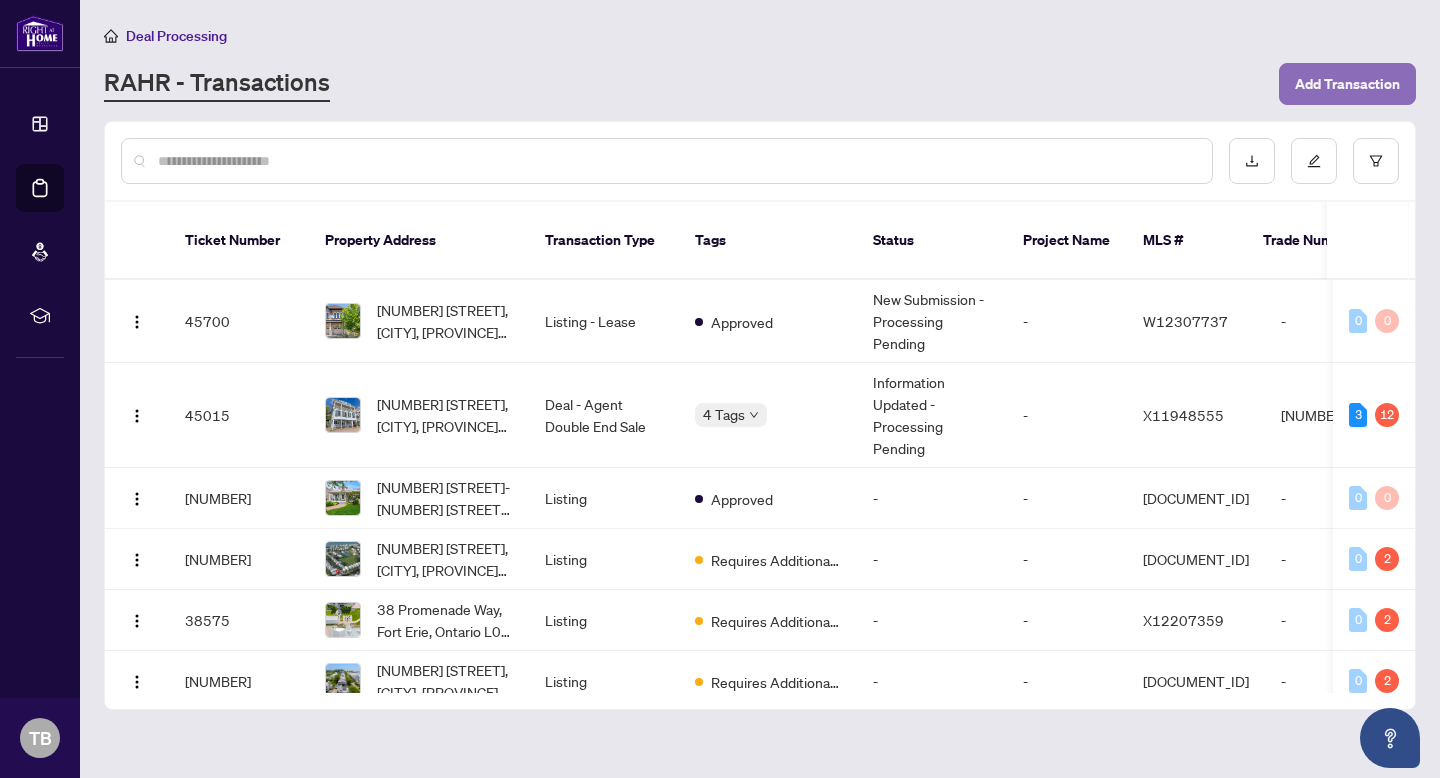 click on "Add Transaction" at bounding box center (1347, 84) 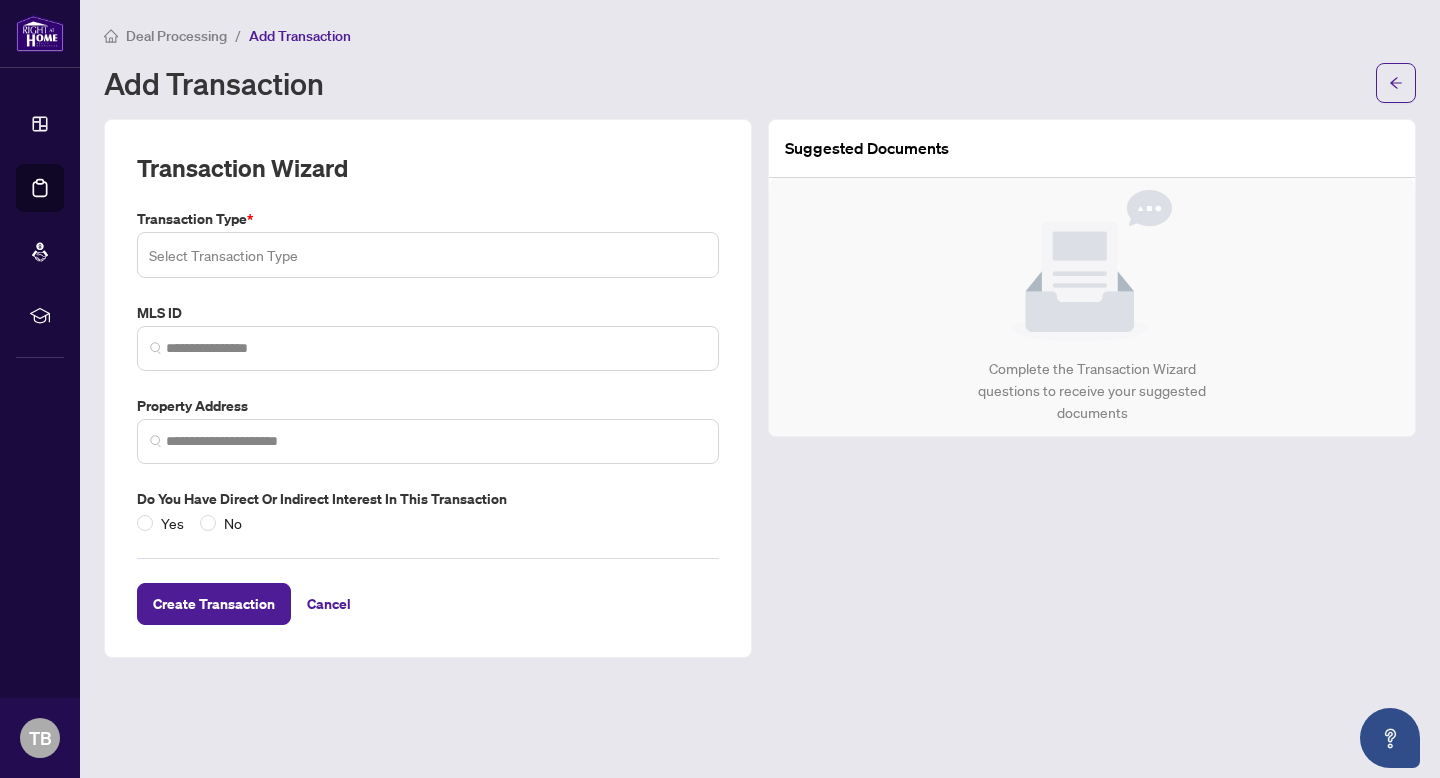 click at bounding box center [428, 255] 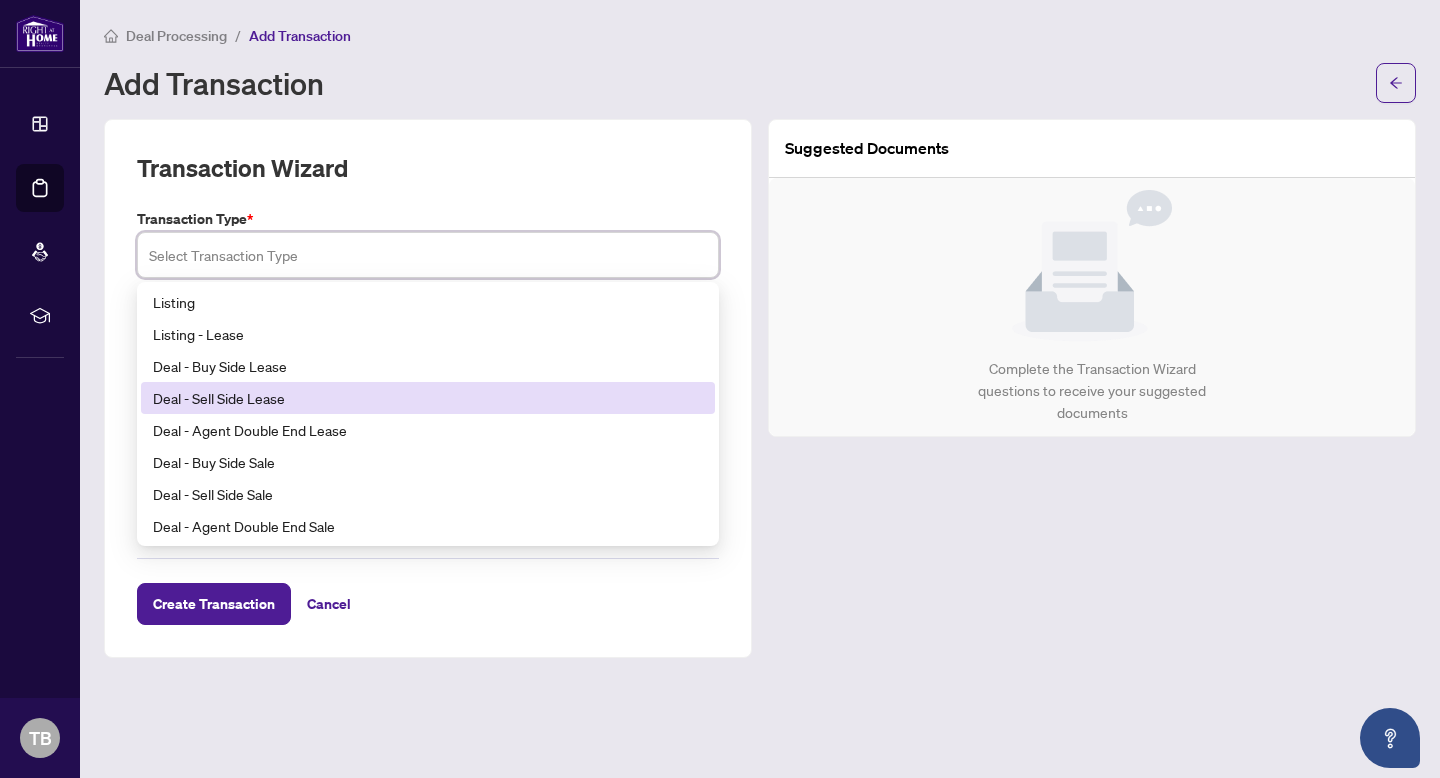 click on "Deal - Sell Side Lease" at bounding box center (428, 398) 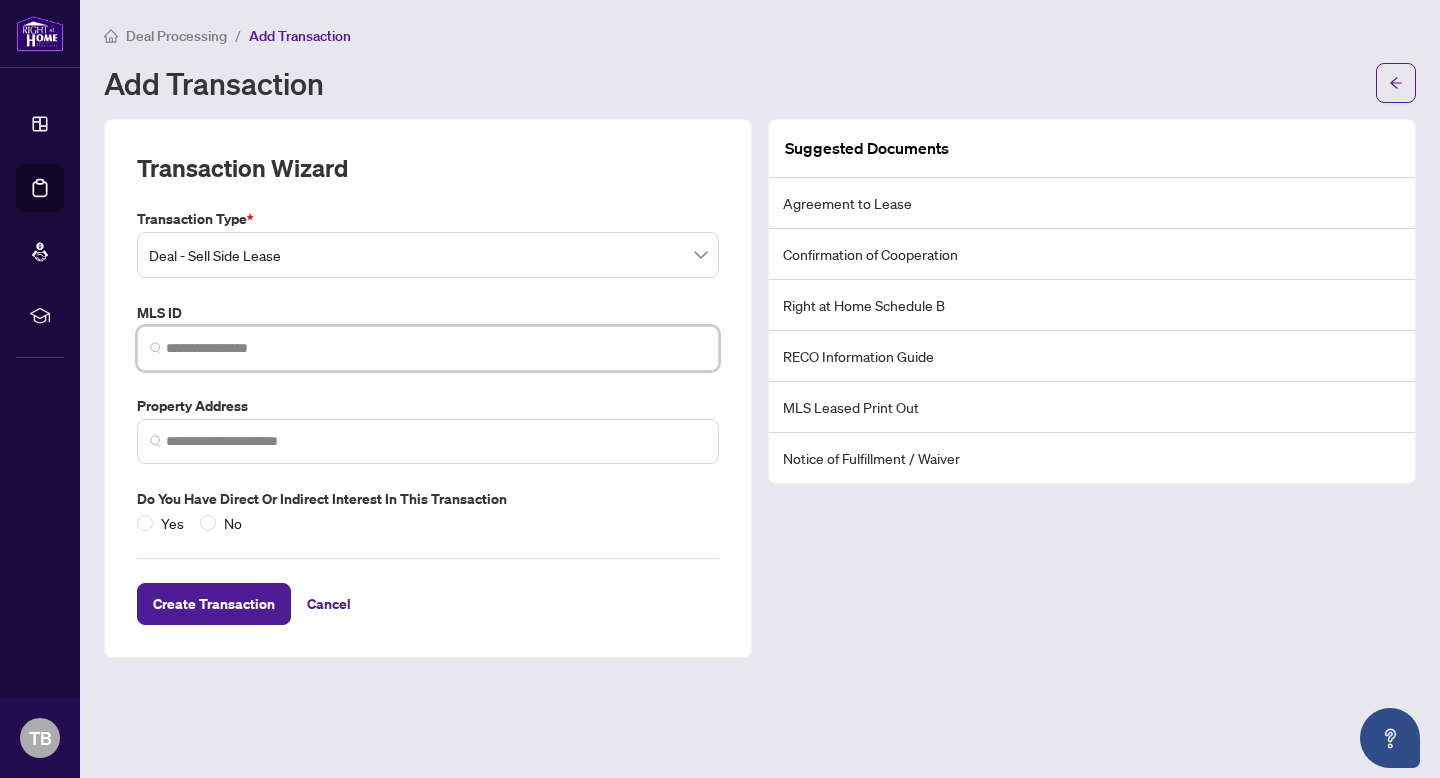 click at bounding box center [436, 348] 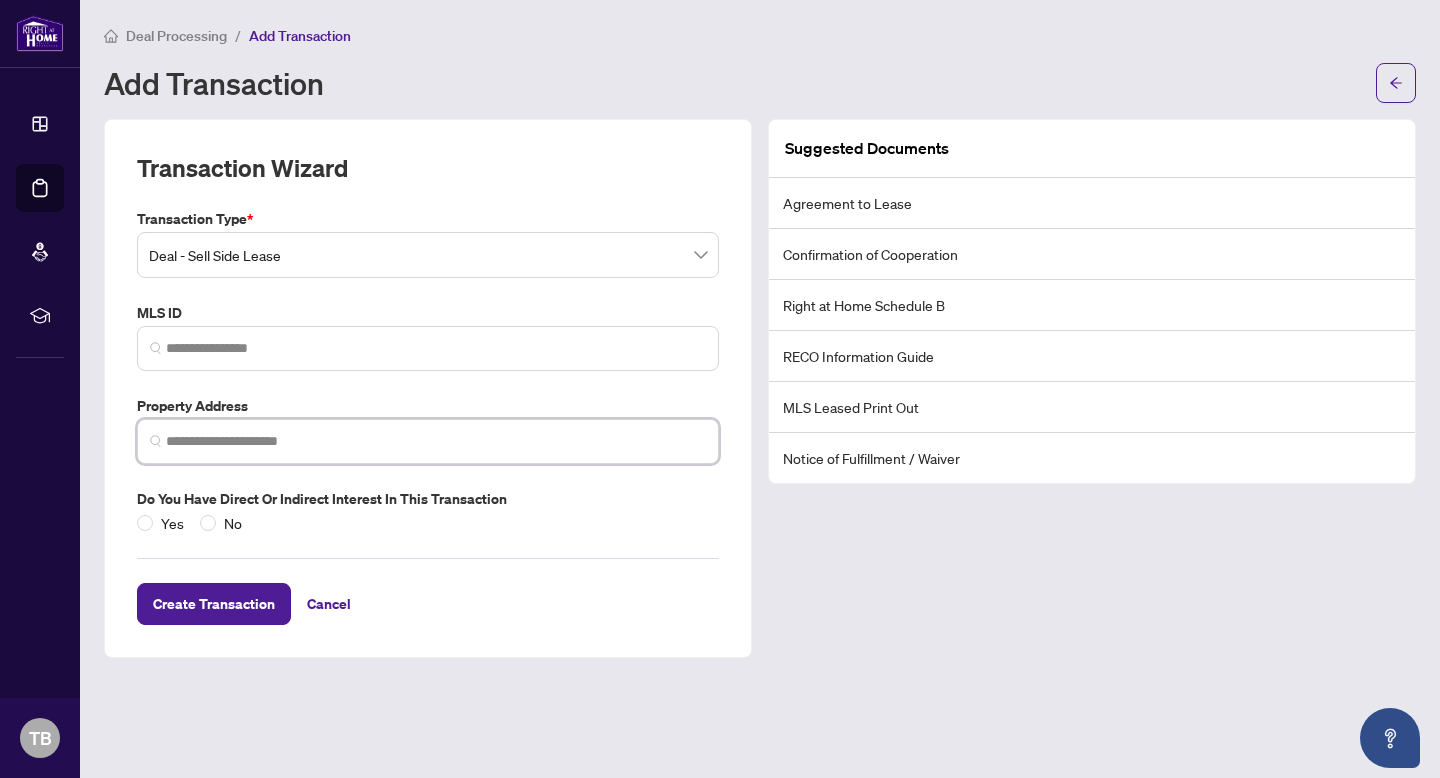 click at bounding box center [436, 441] 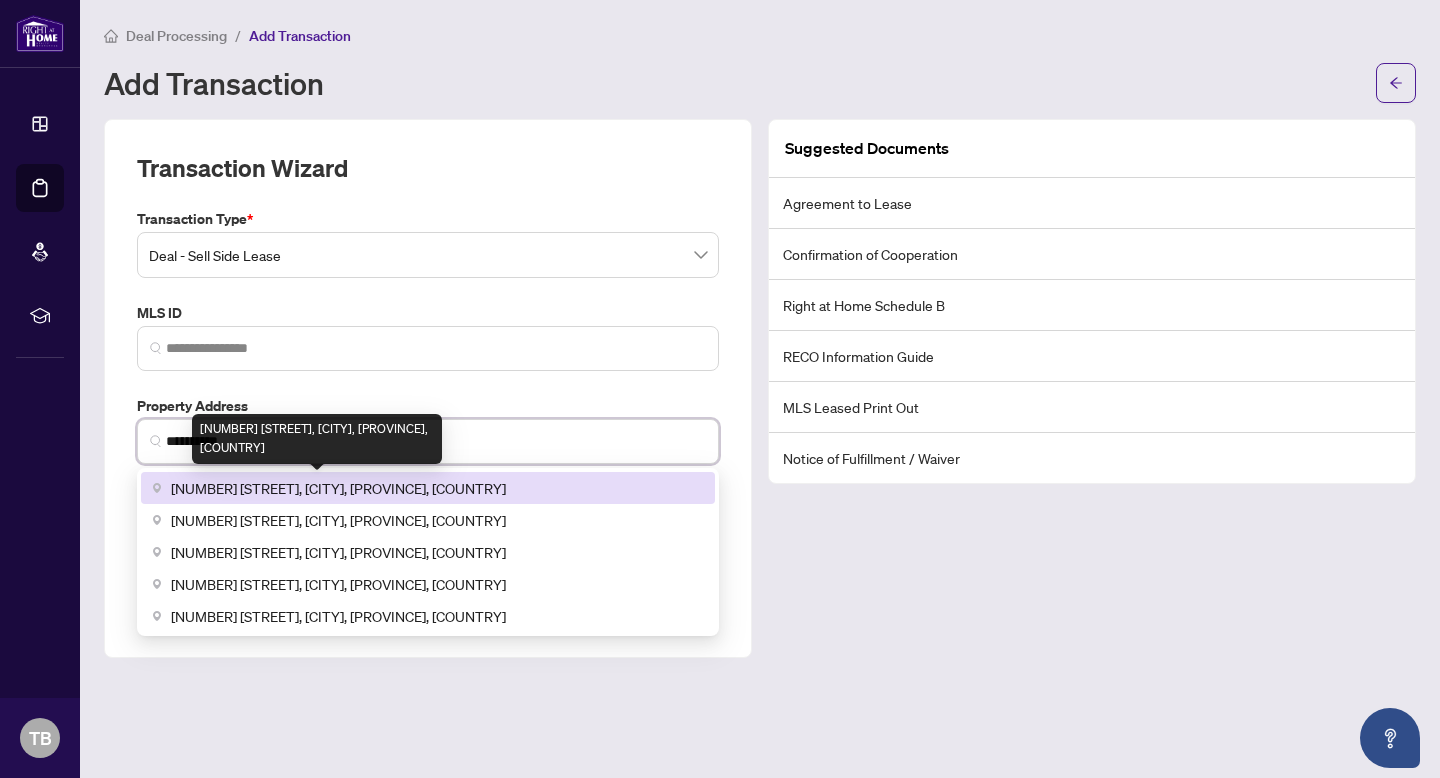 click on "[NUMBER] [STREET], [CITY], [PROVINCE], [COUNTRY]" at bounding box center [338, 488] 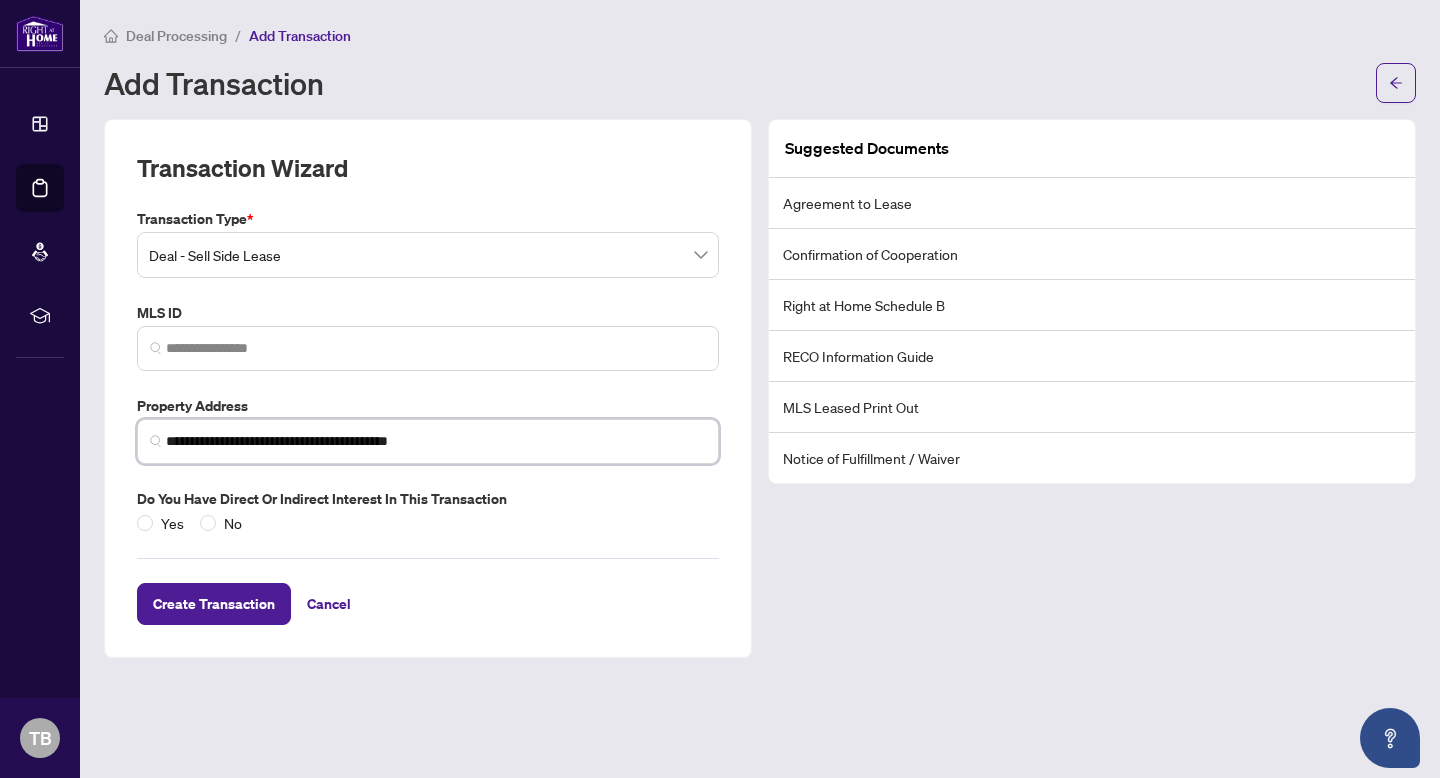 type on "**********" 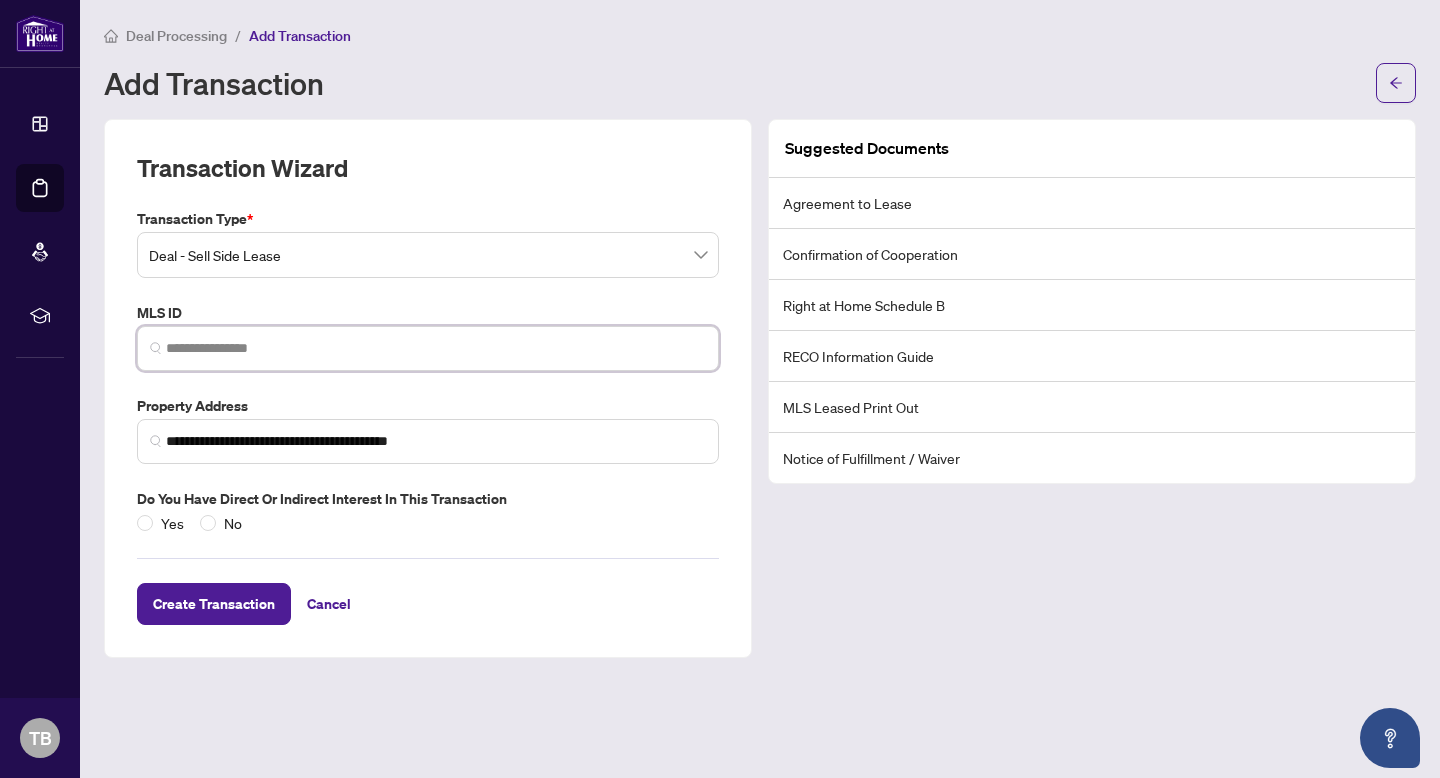 click at bounding box center [436, 348] 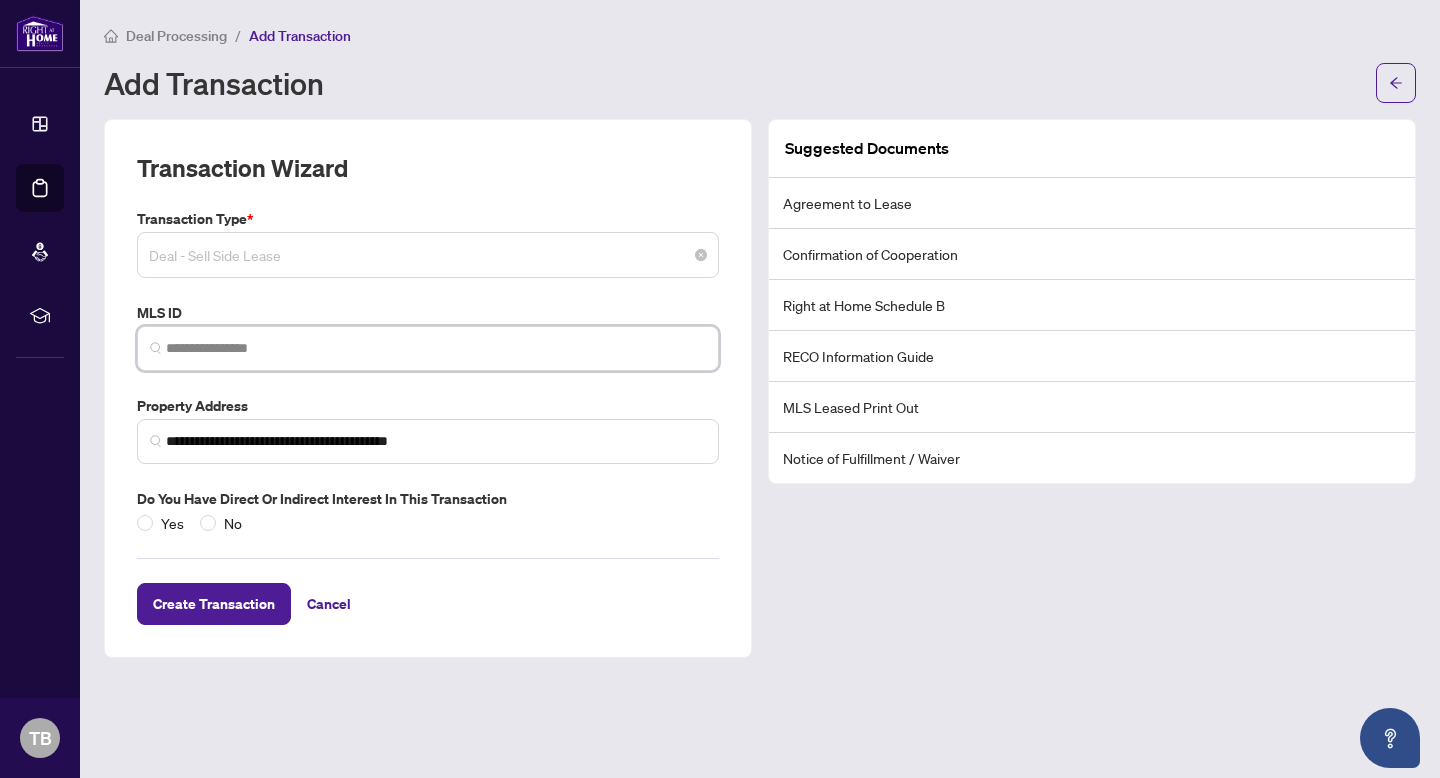 click on "Deal - Sell Side Lease" at bounding box center (428, 255) 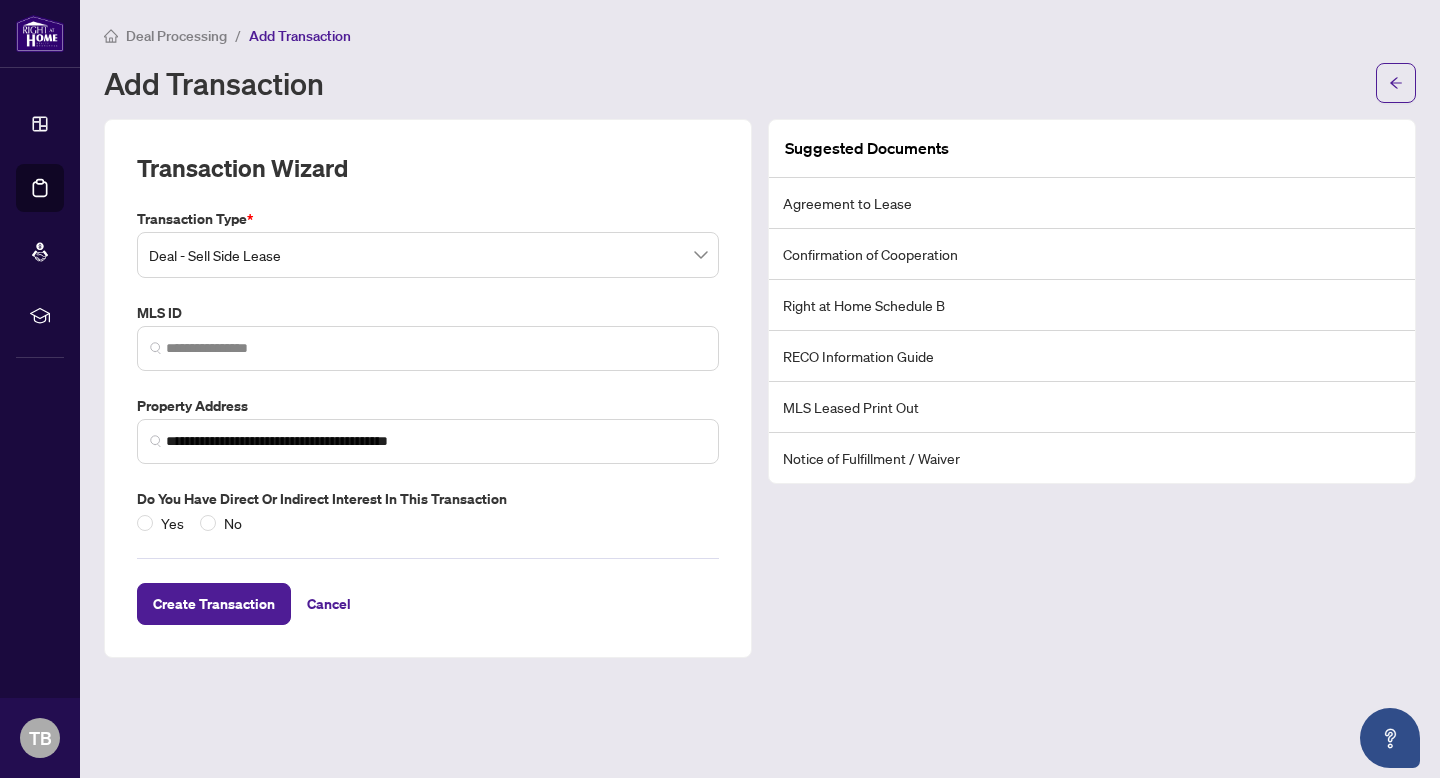 click on "Transaction Wizard" at bounding box center [428, 180] 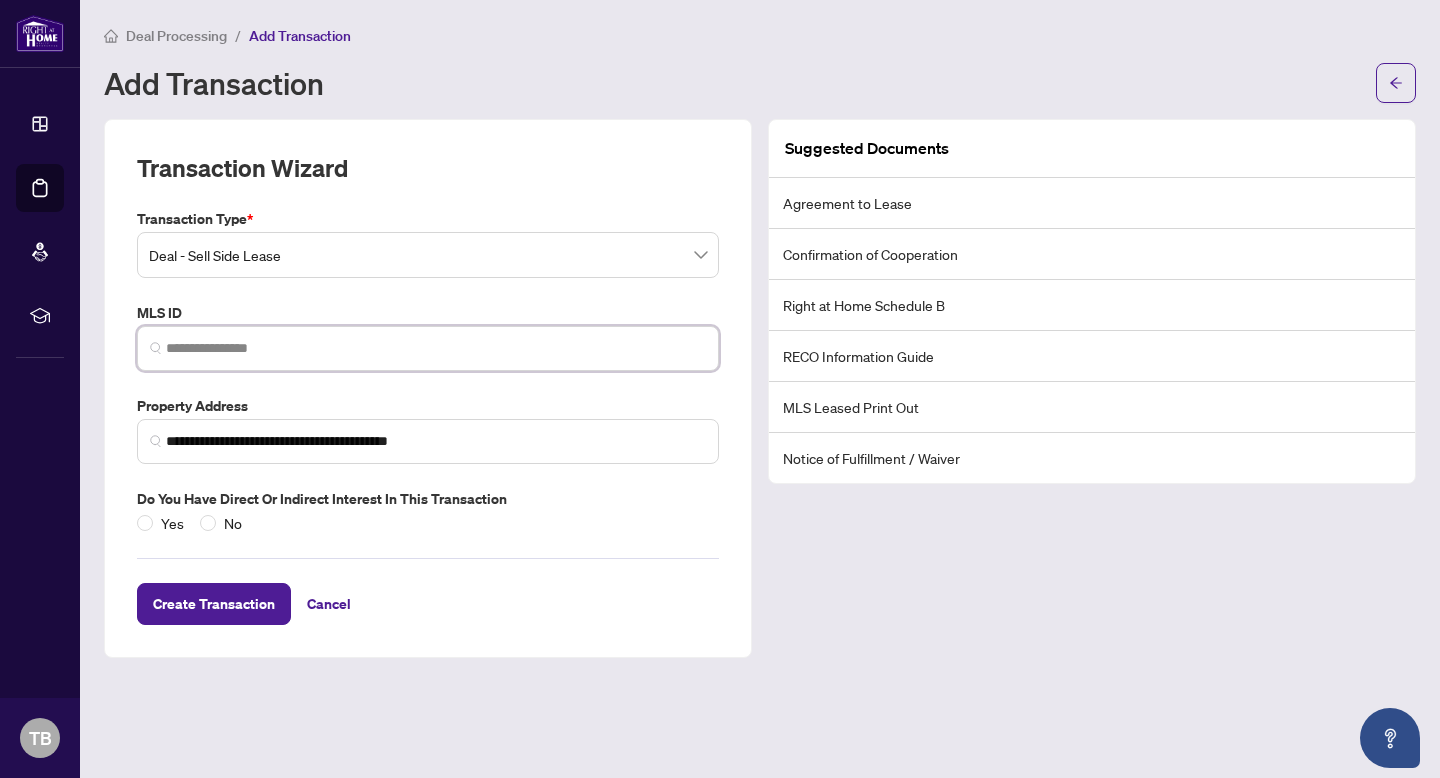 click at bounding box center [436, 348] 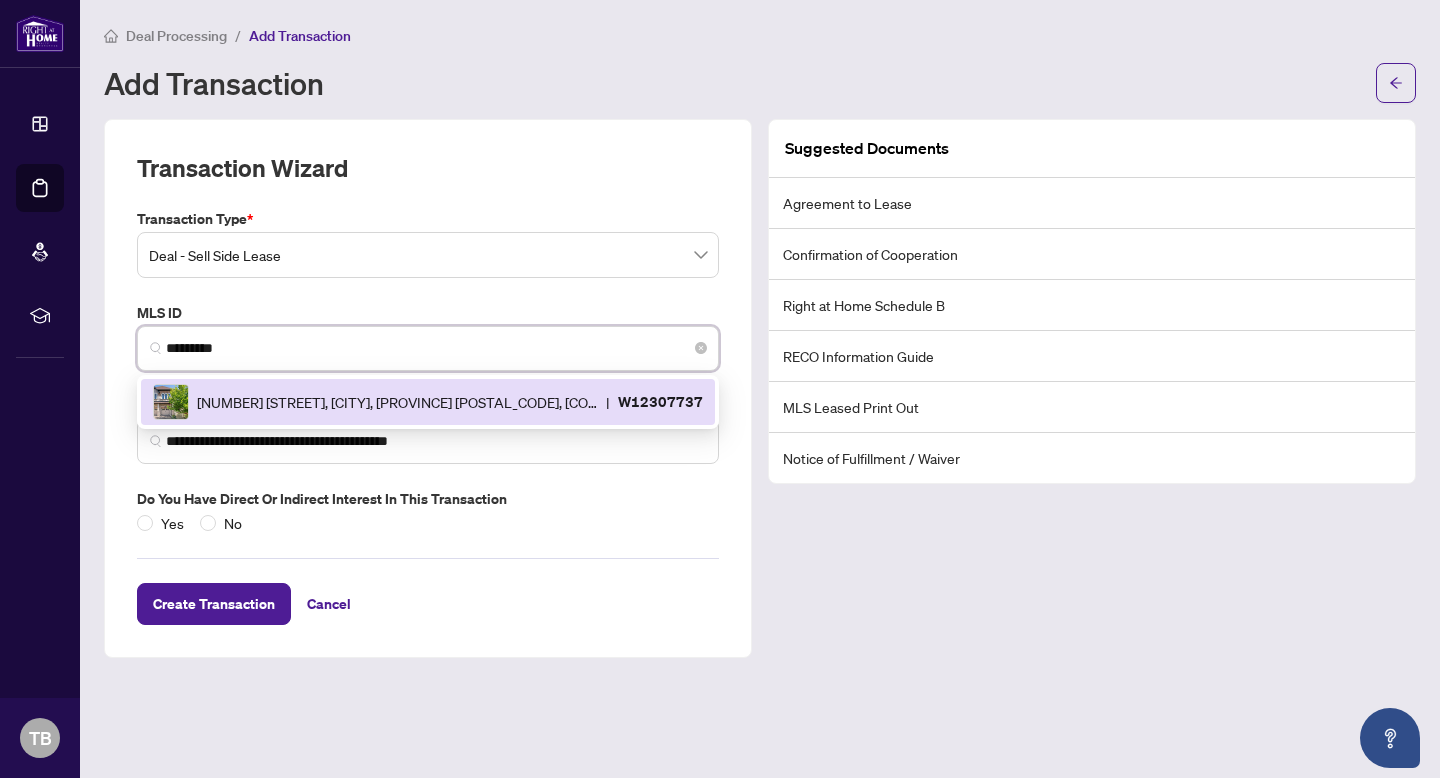click on "[NUMBER] [STREET], [CITY], [PROVINCE] [POSTAL_CODE], [COUNTRY]" at bounding box center [397, 402] 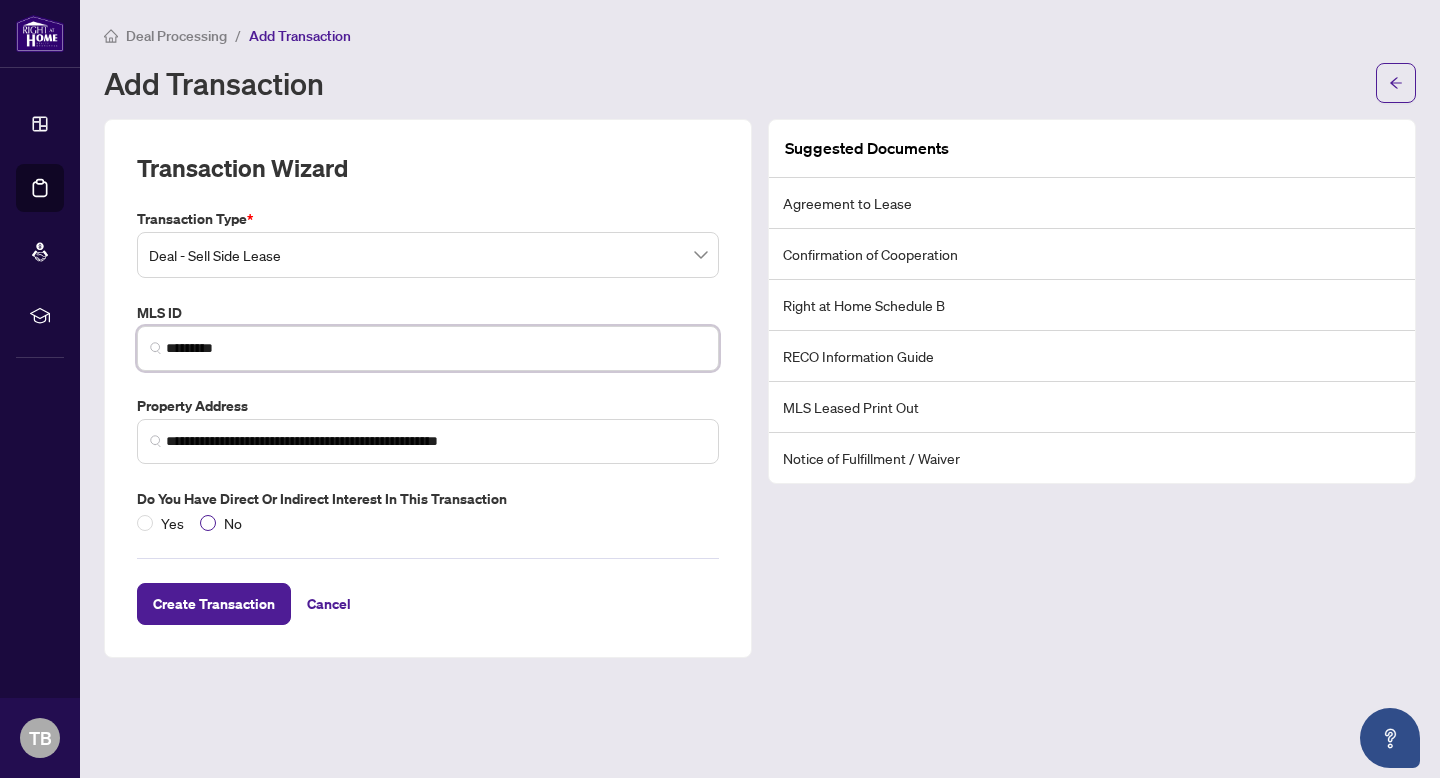 type on "*********" 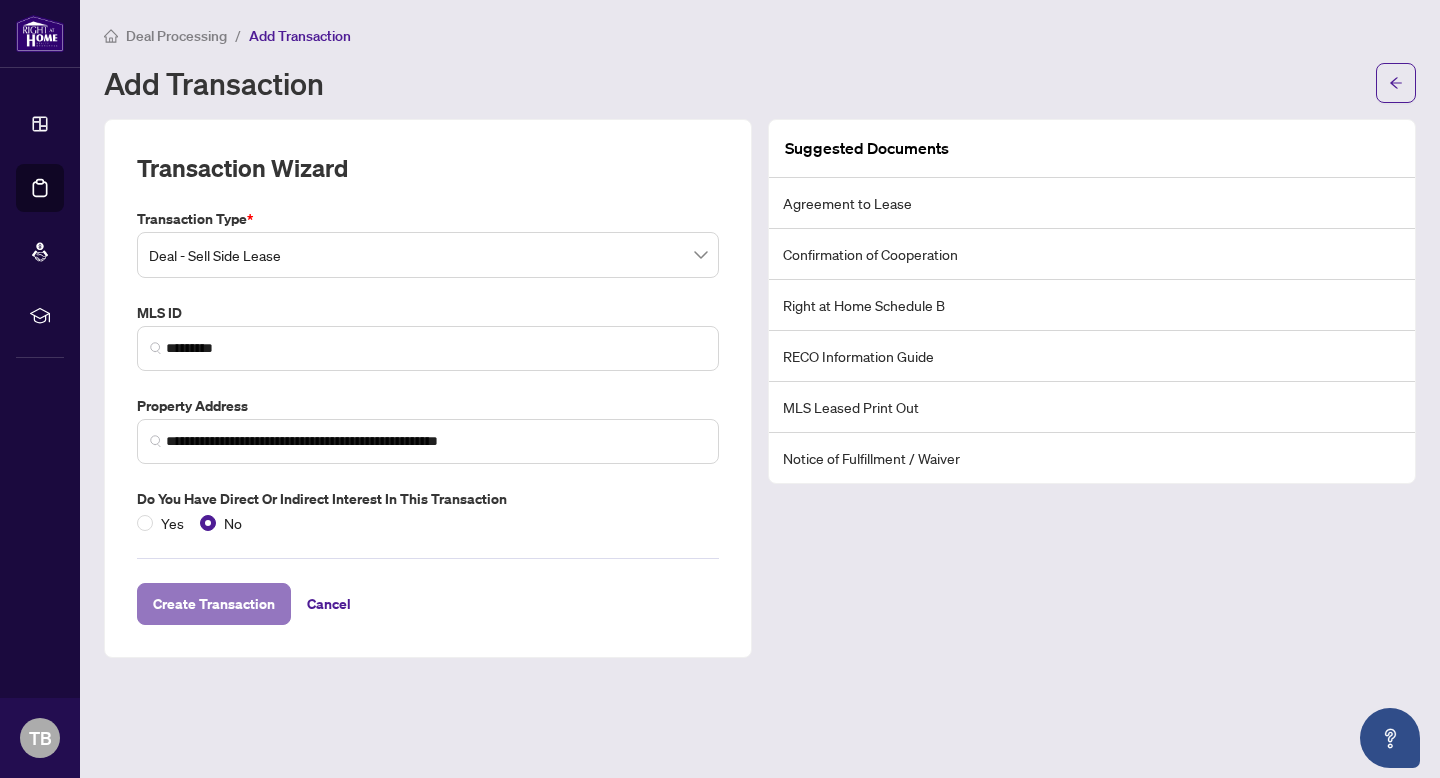 click on "Create Transaction" at bounding box center (214, 604) 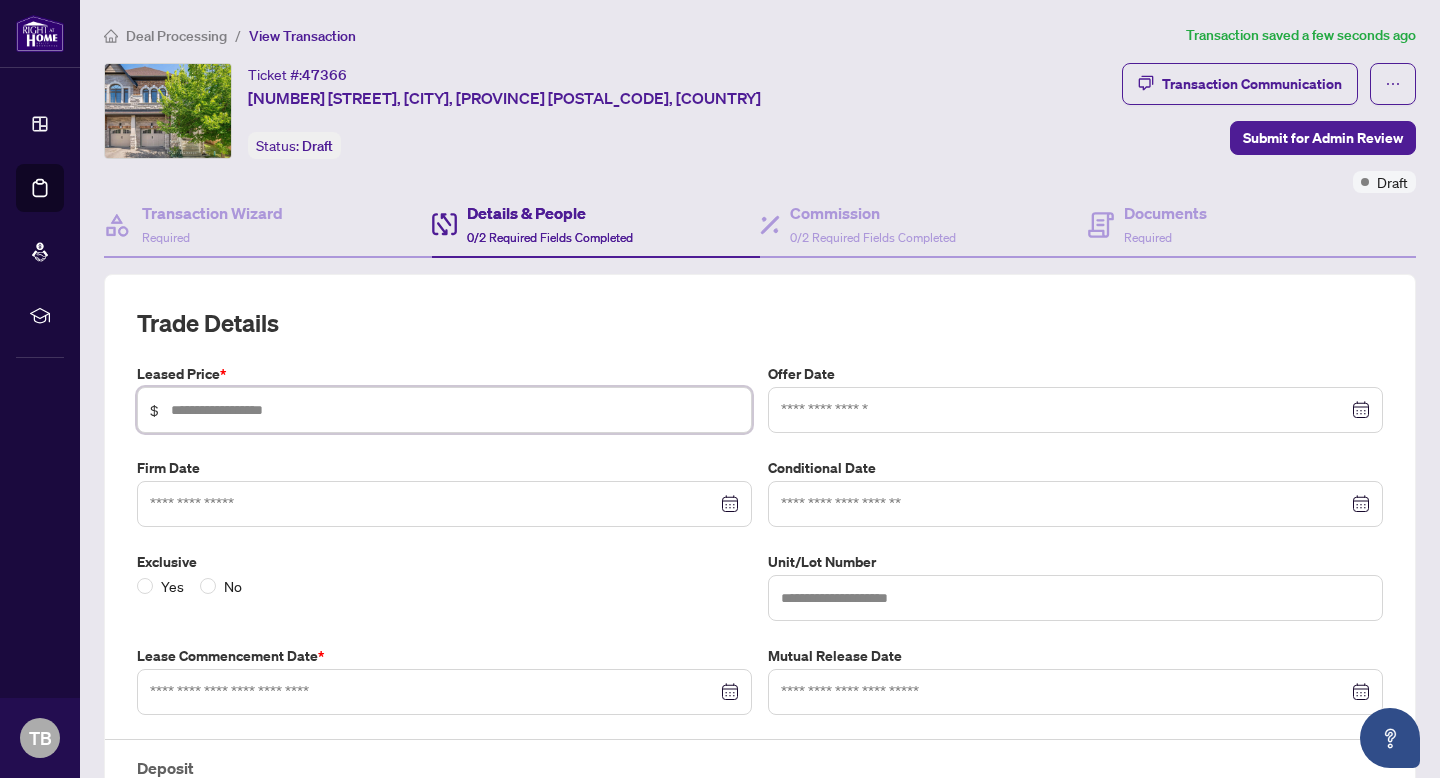 click at bounding box center (455, 410) 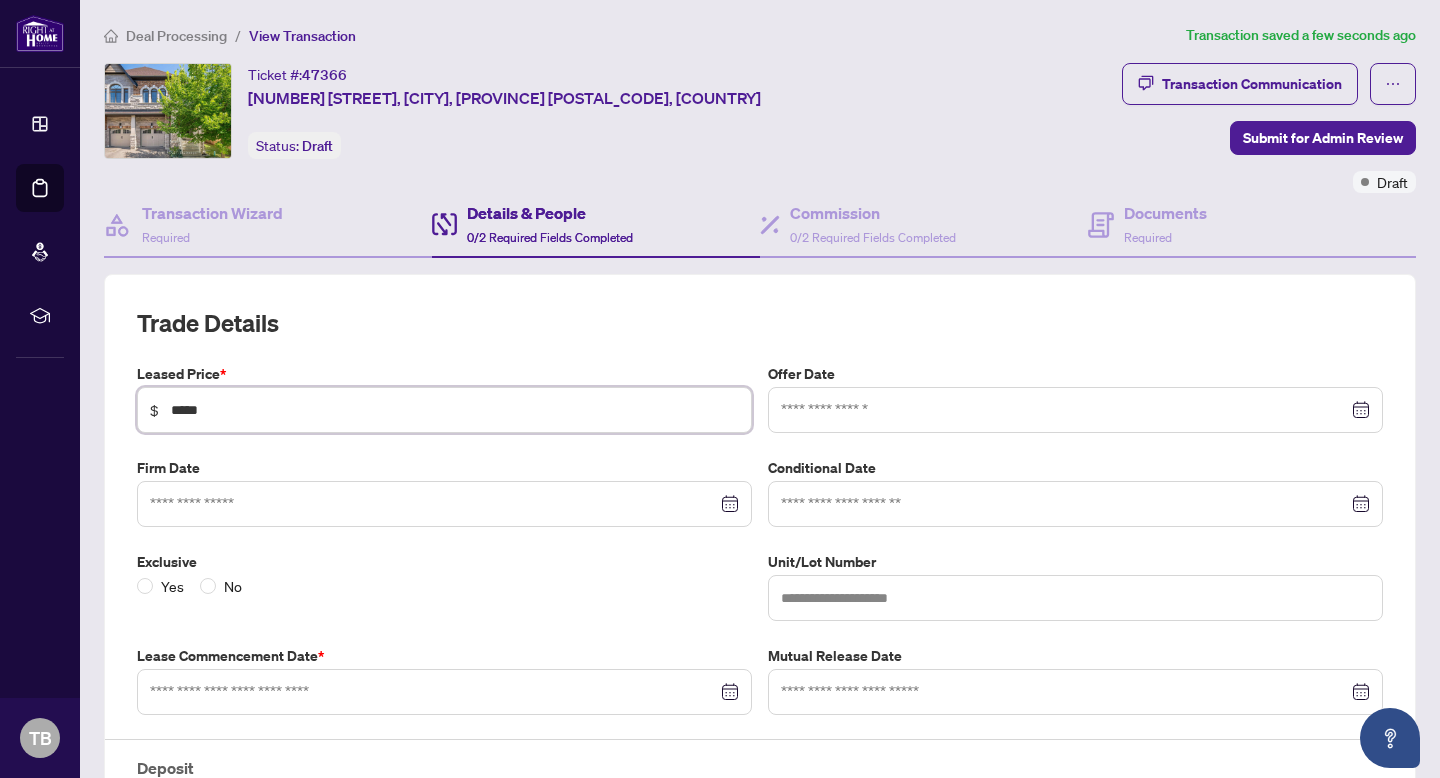 type on "*****" 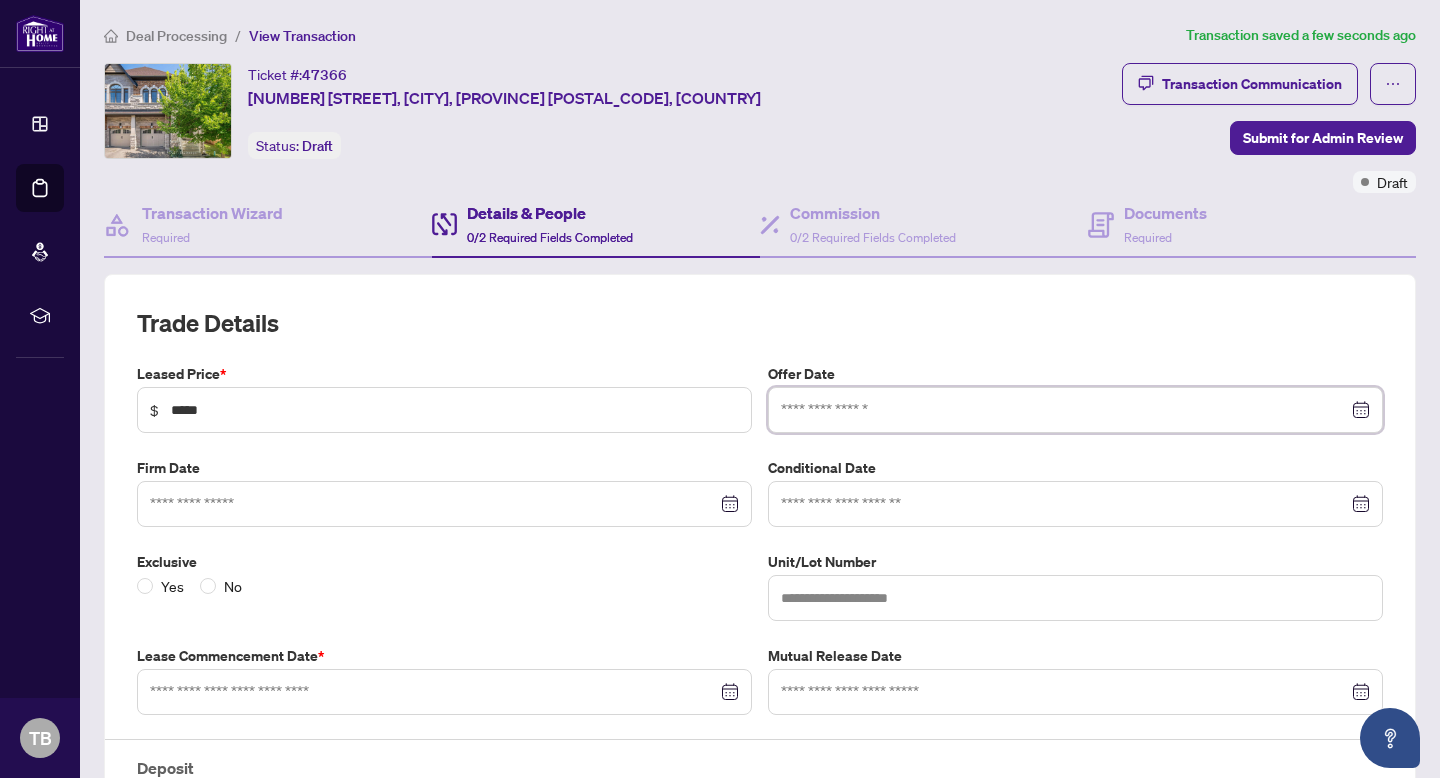 click at bounding box center (1064, 410) 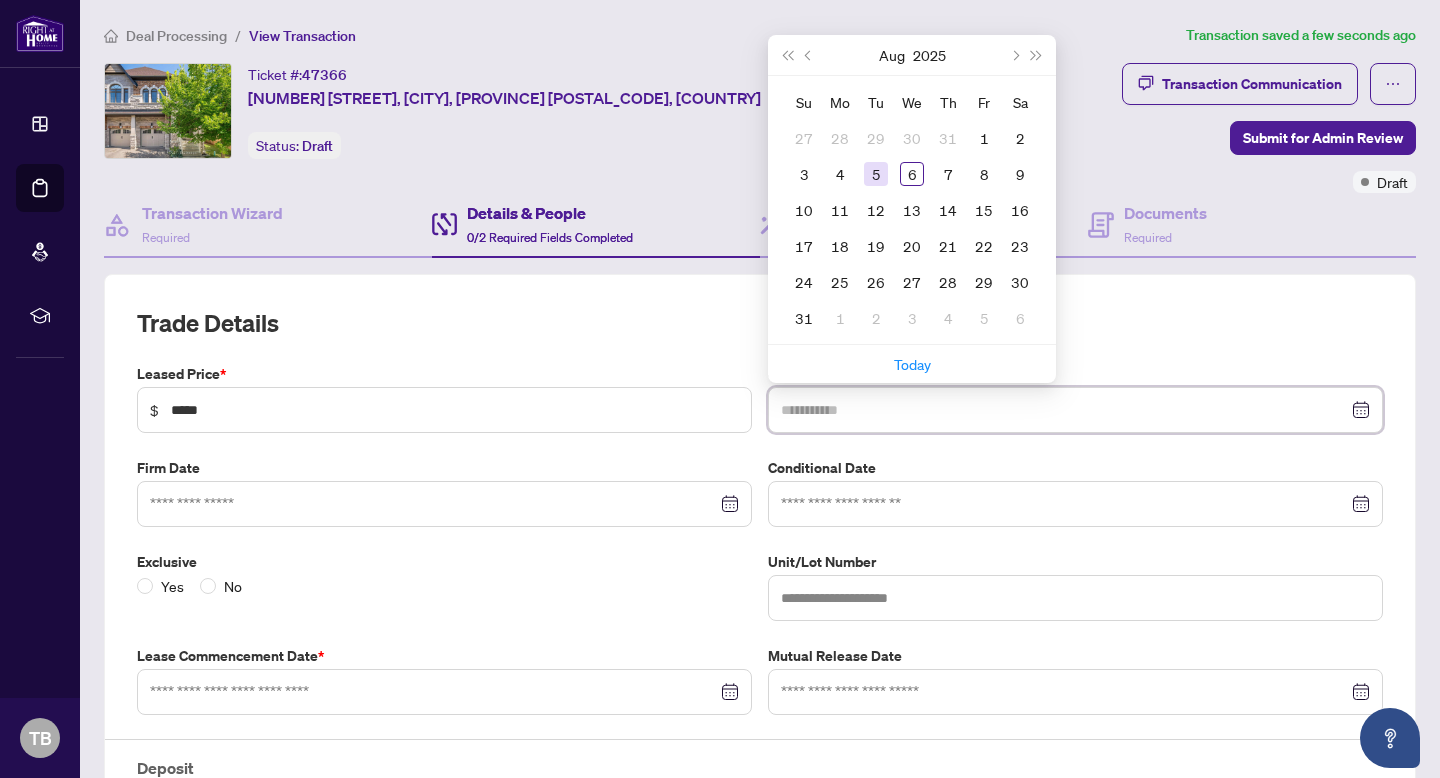 type on "**********" 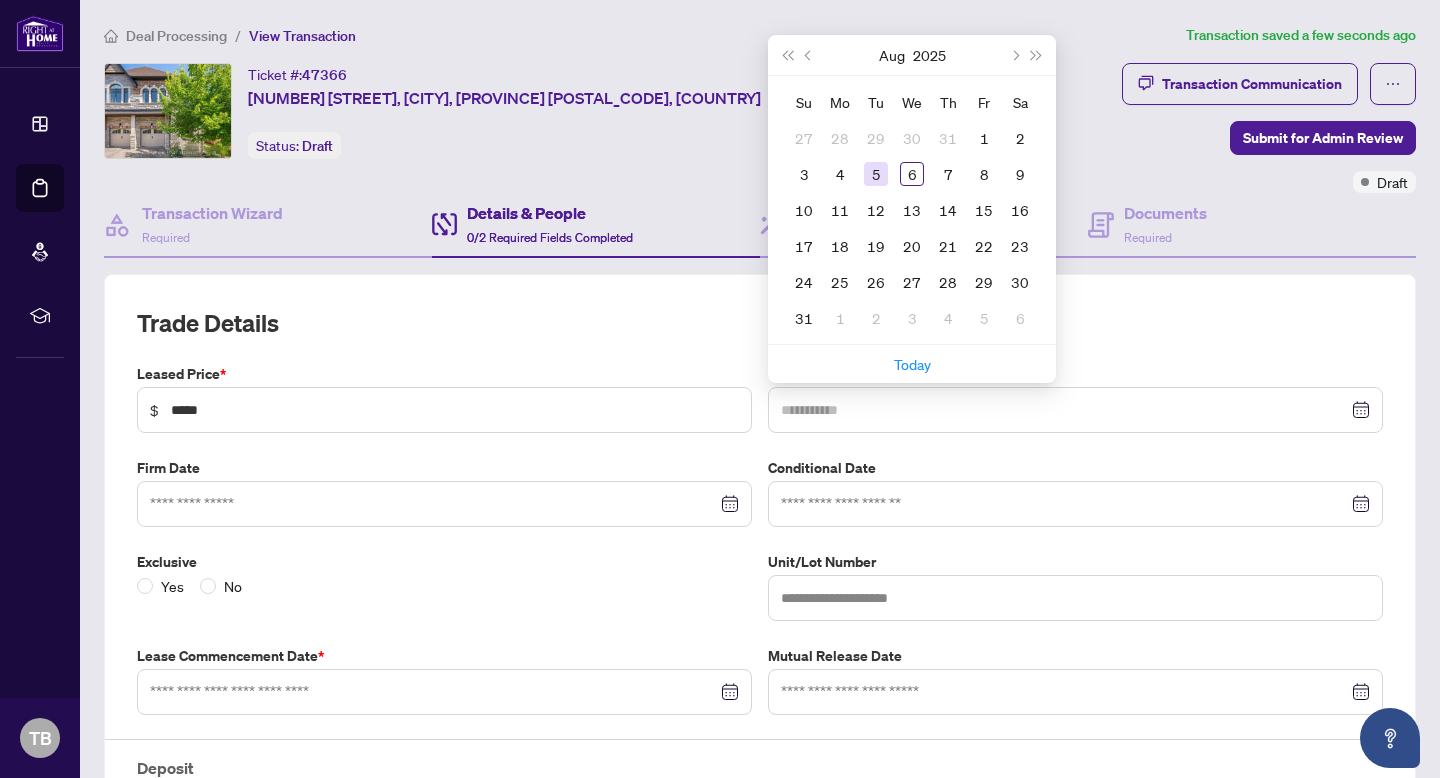 click on "5" at bounding box center [876, 174] 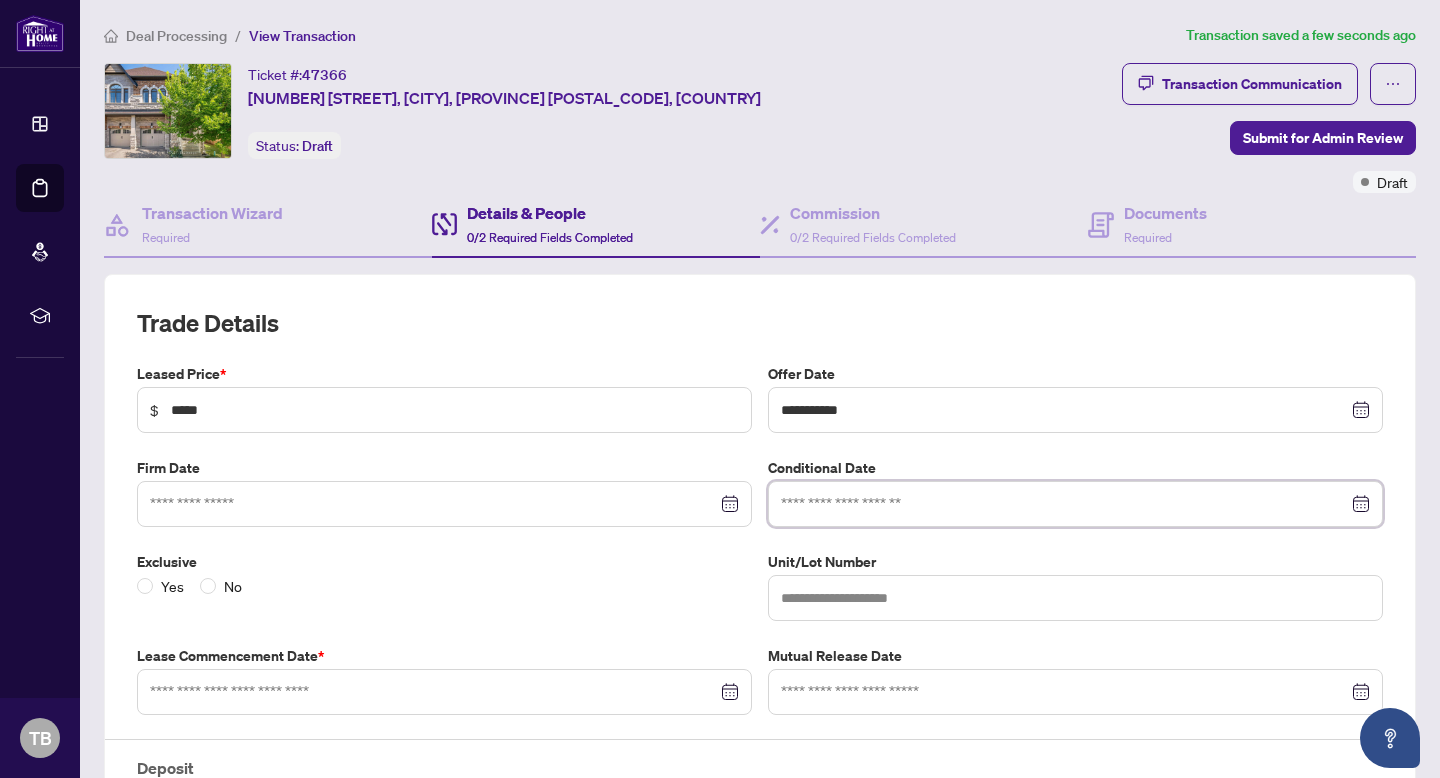 click at bounding box center [1064, 504] 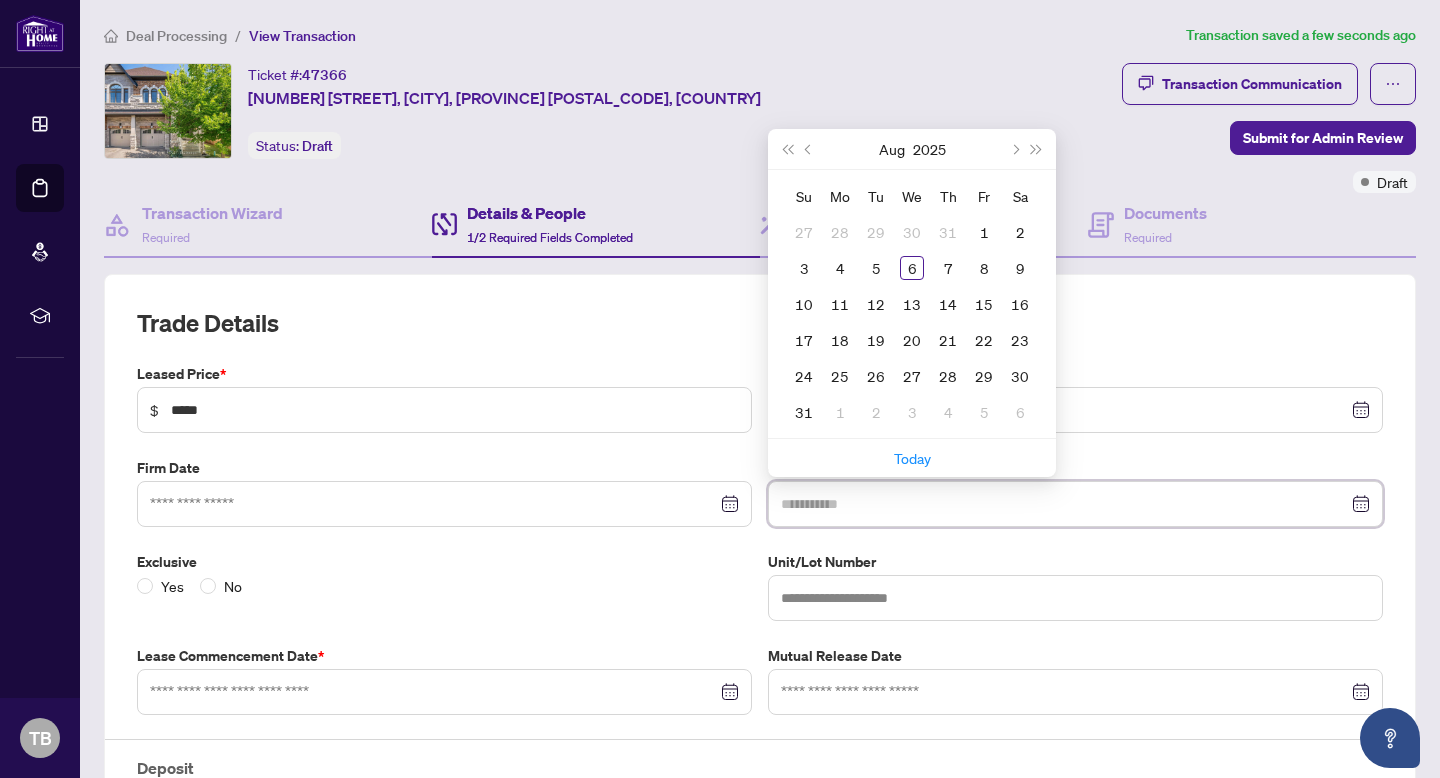 type on "**********" 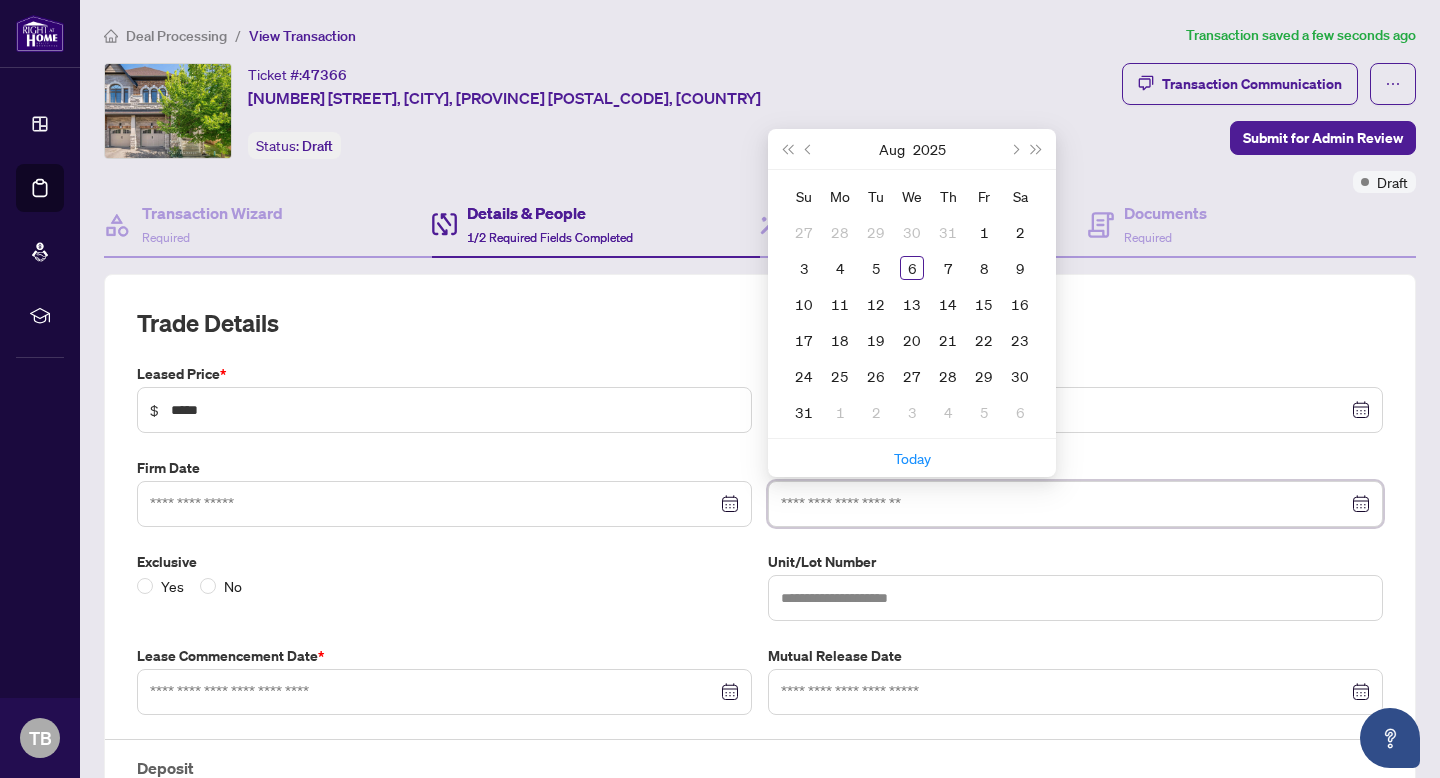 click at bounding box center [1064, 504] 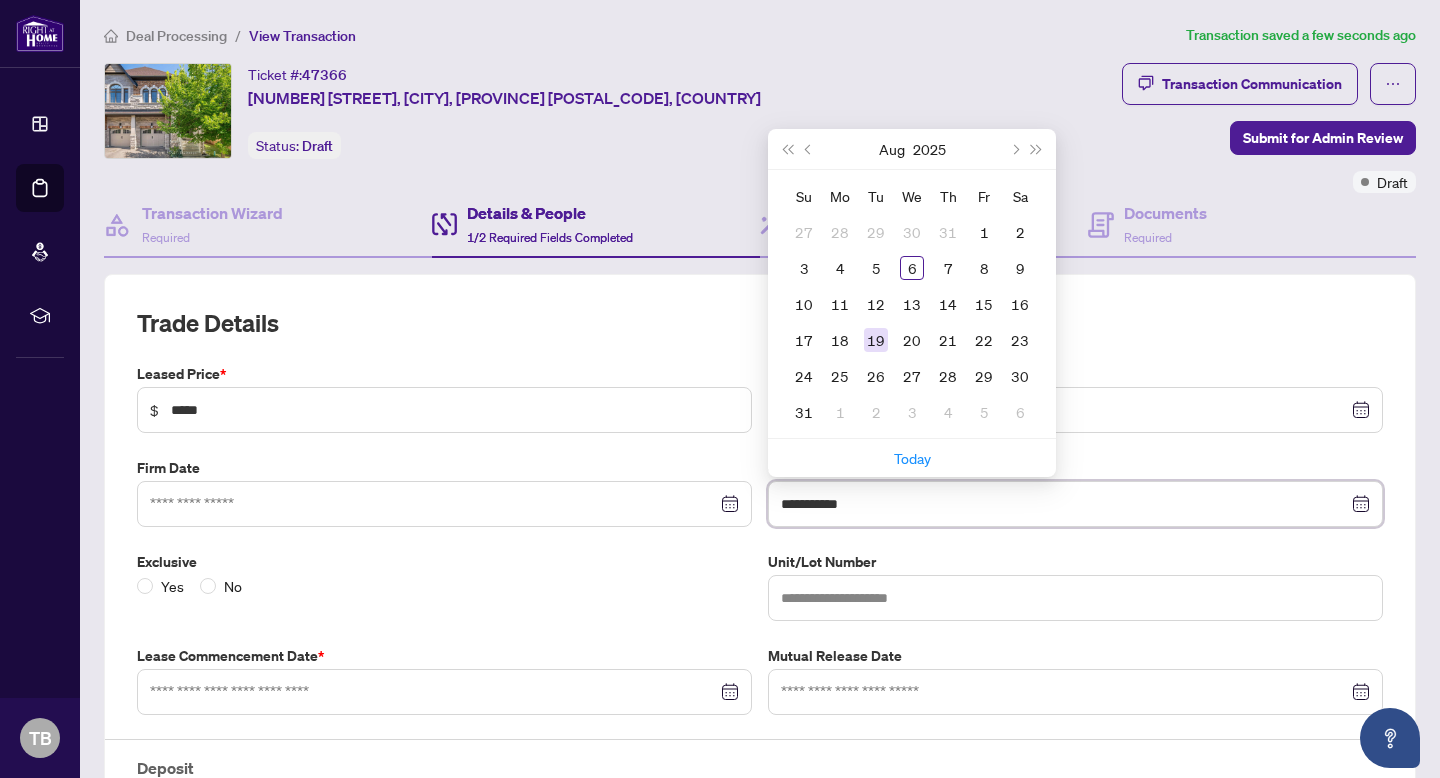 type on "**********" 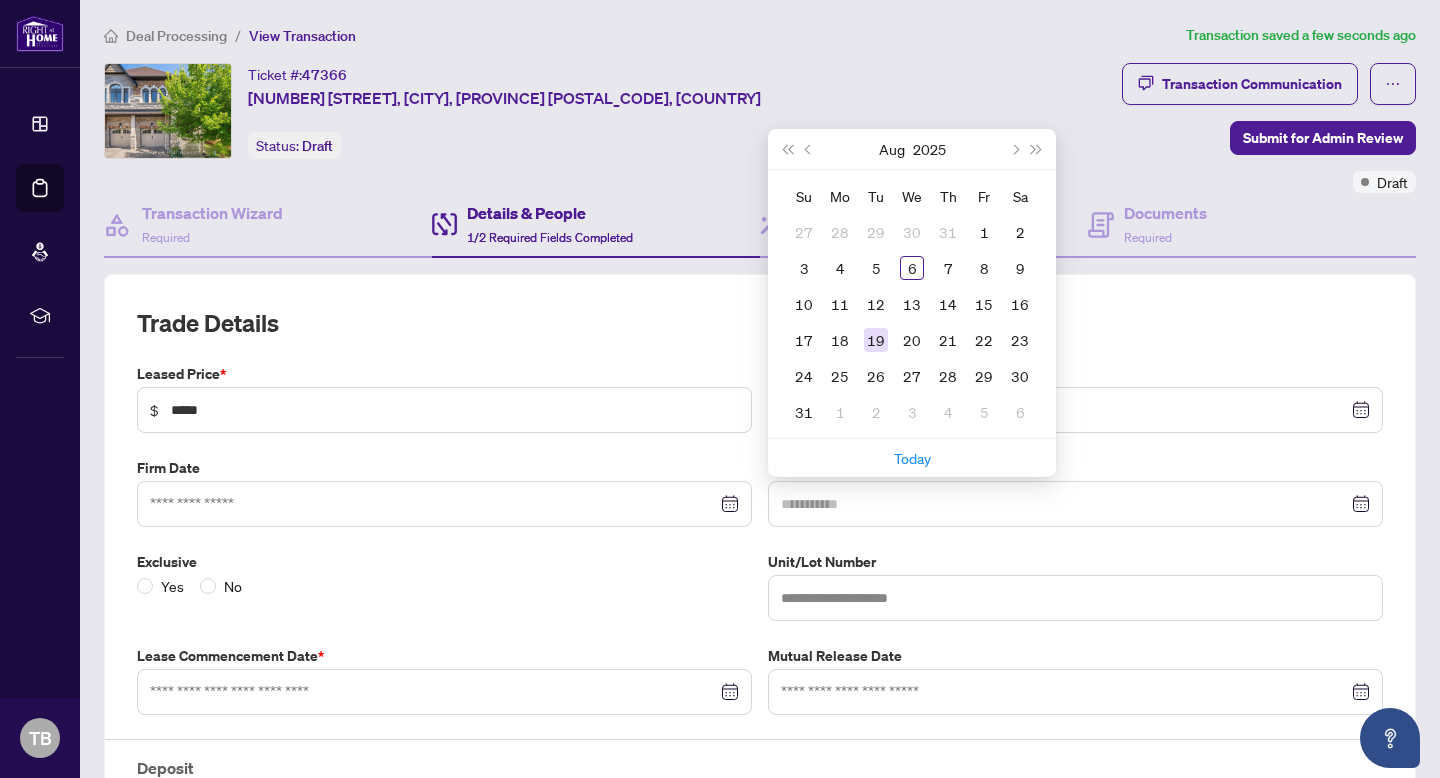 click on "19" at bounding box center [876, 340] 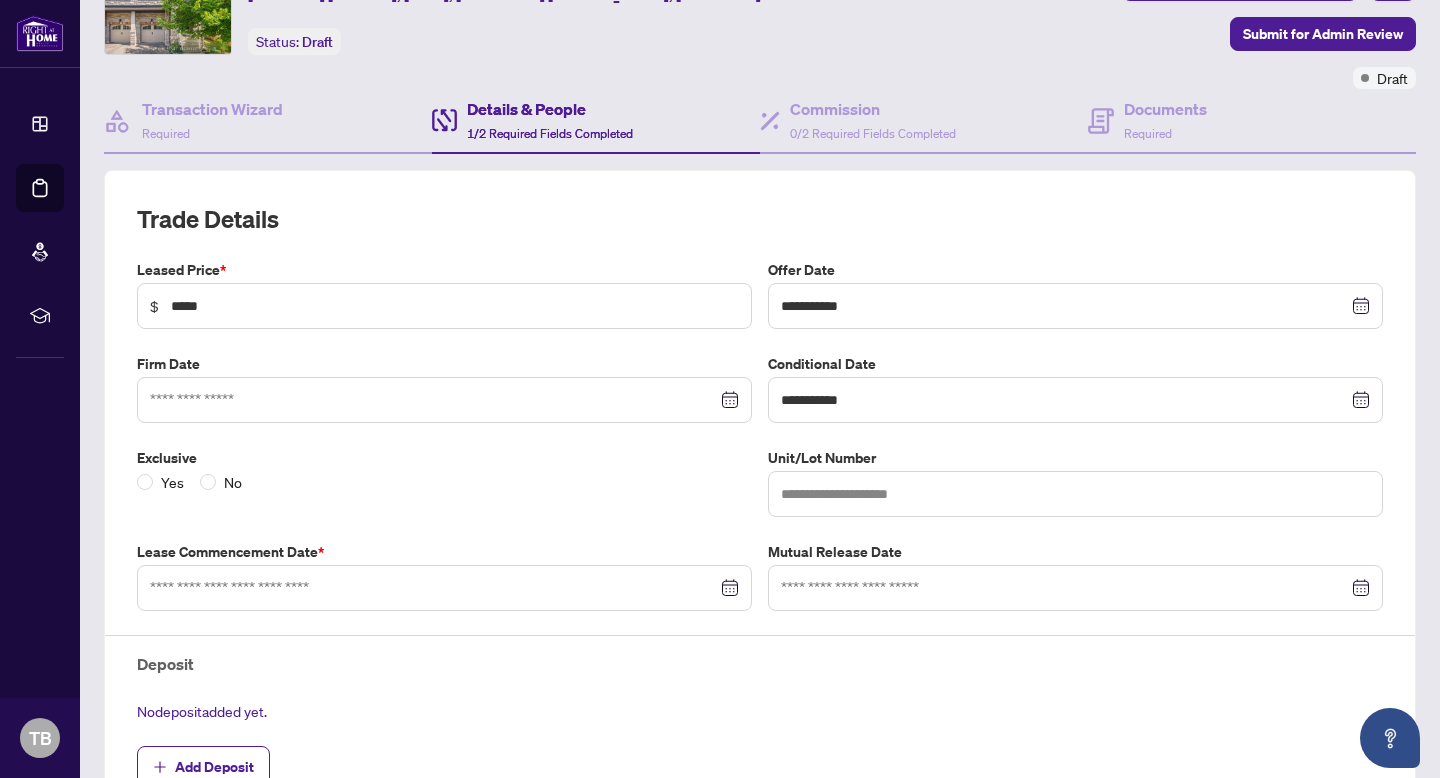 scroll, scrollTop: 107, scrollLeft: 0, axis: vertical 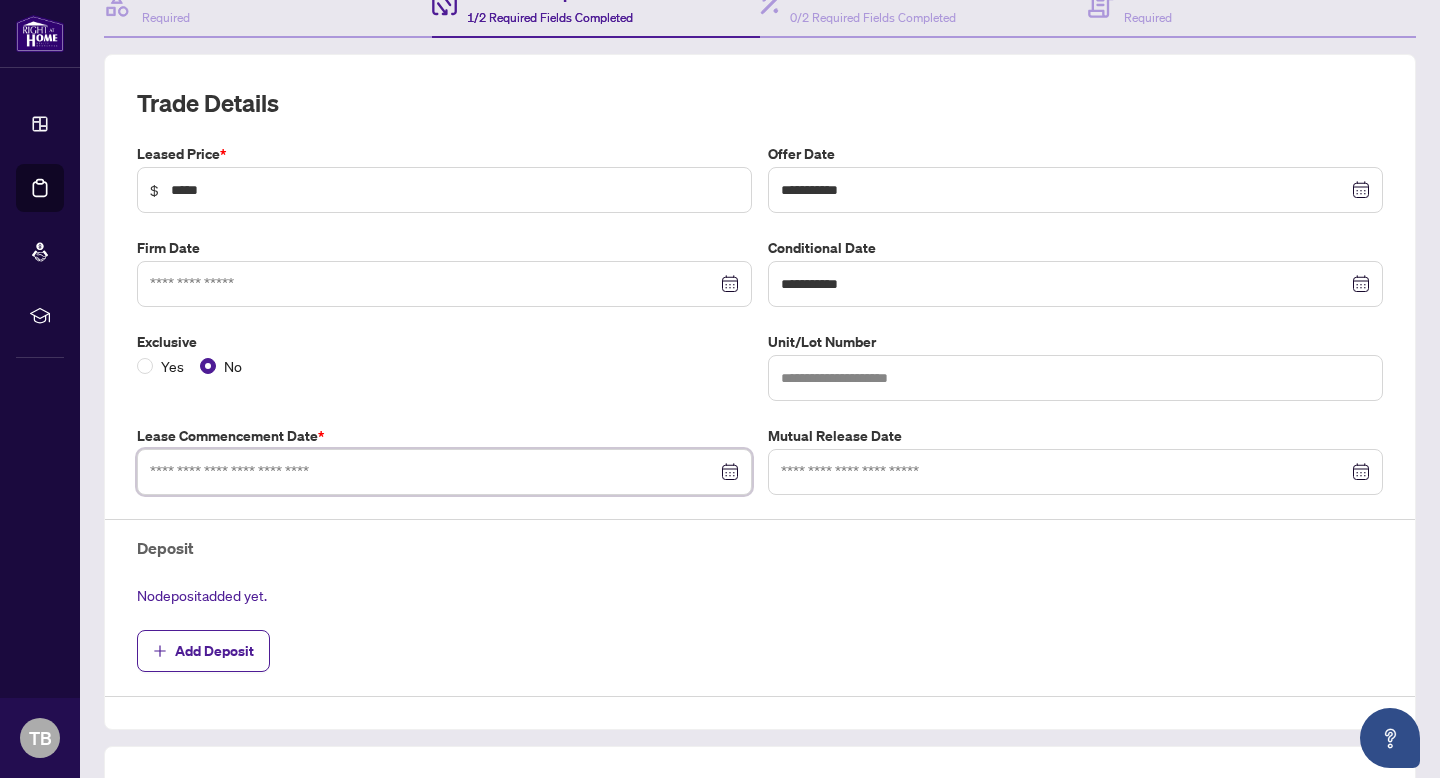 click at bounding box center [433, 472] 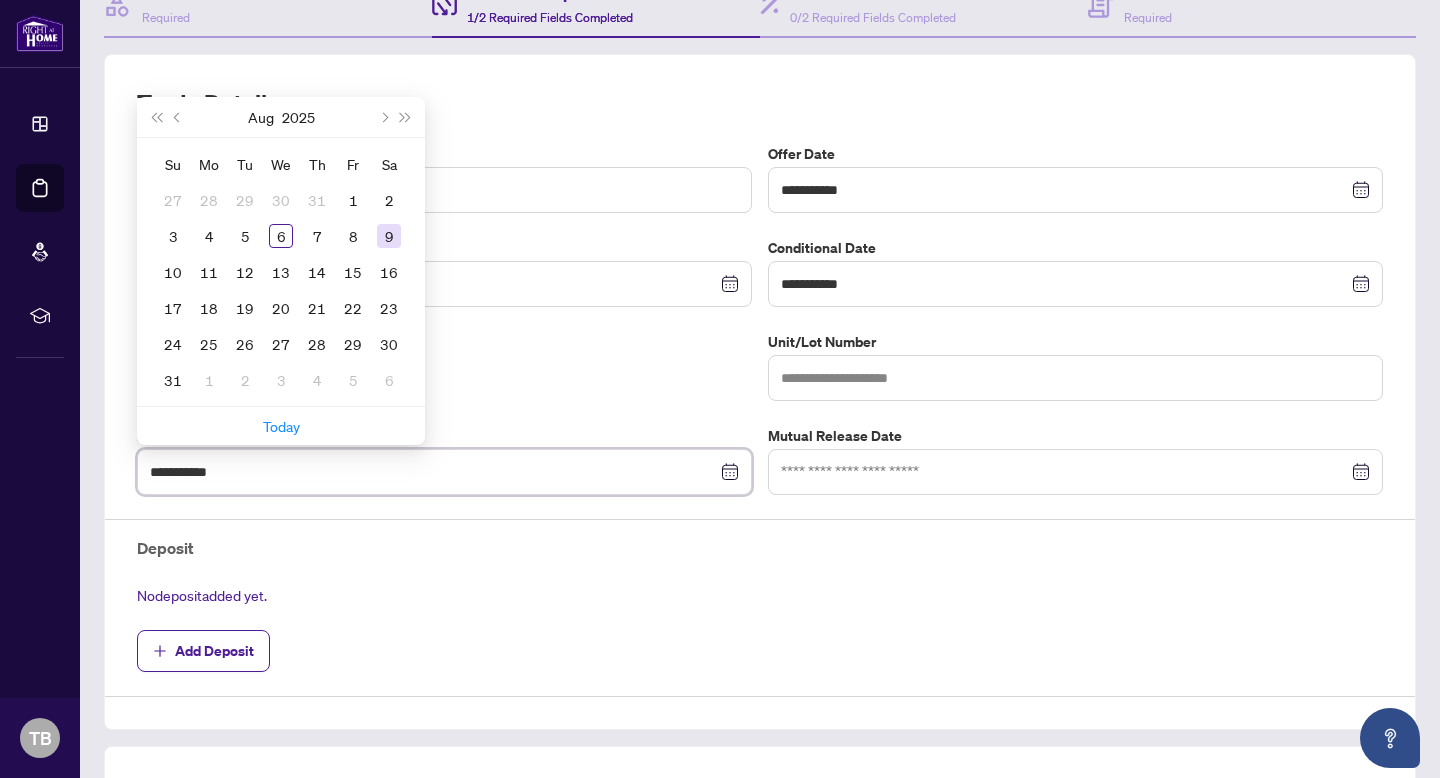 type on "**********" 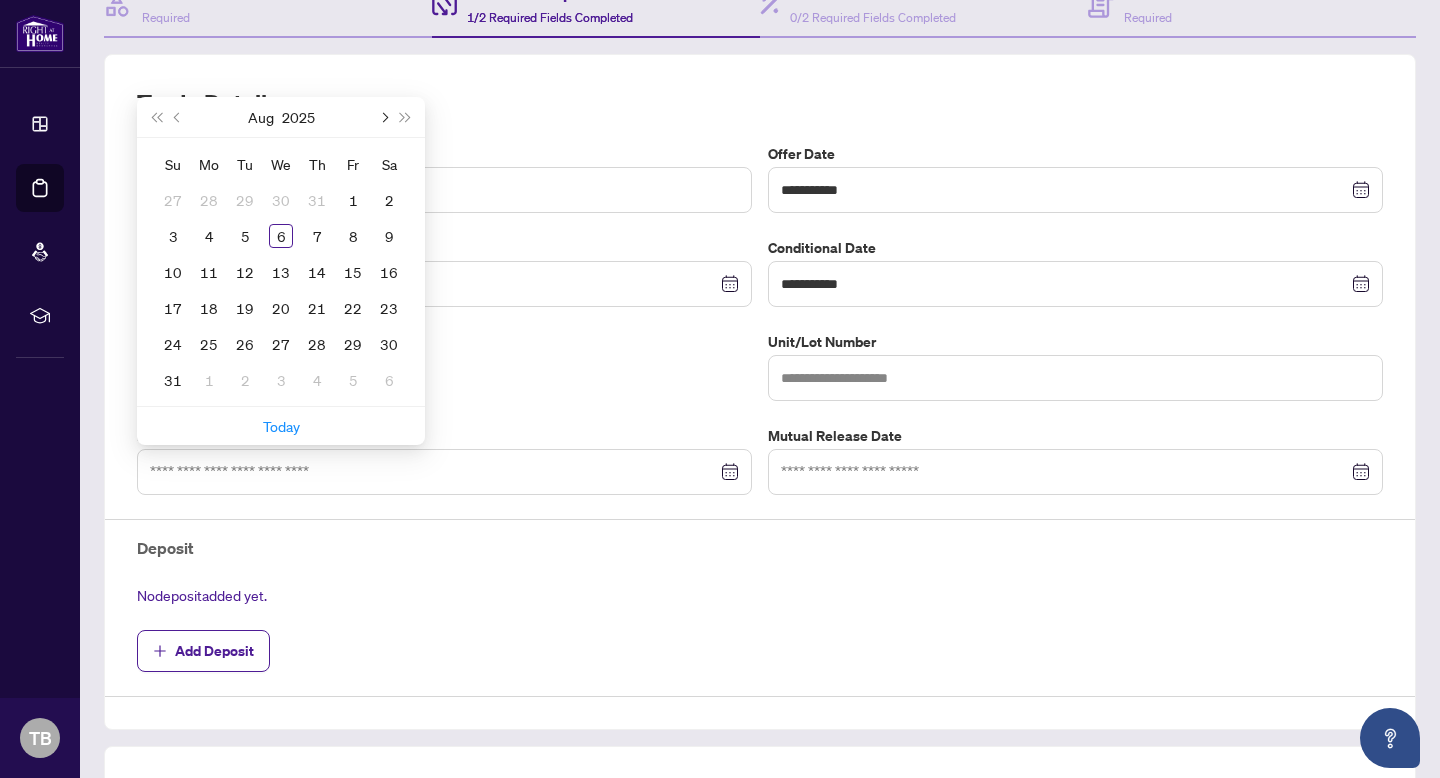 click at bounding box center (383, 117) 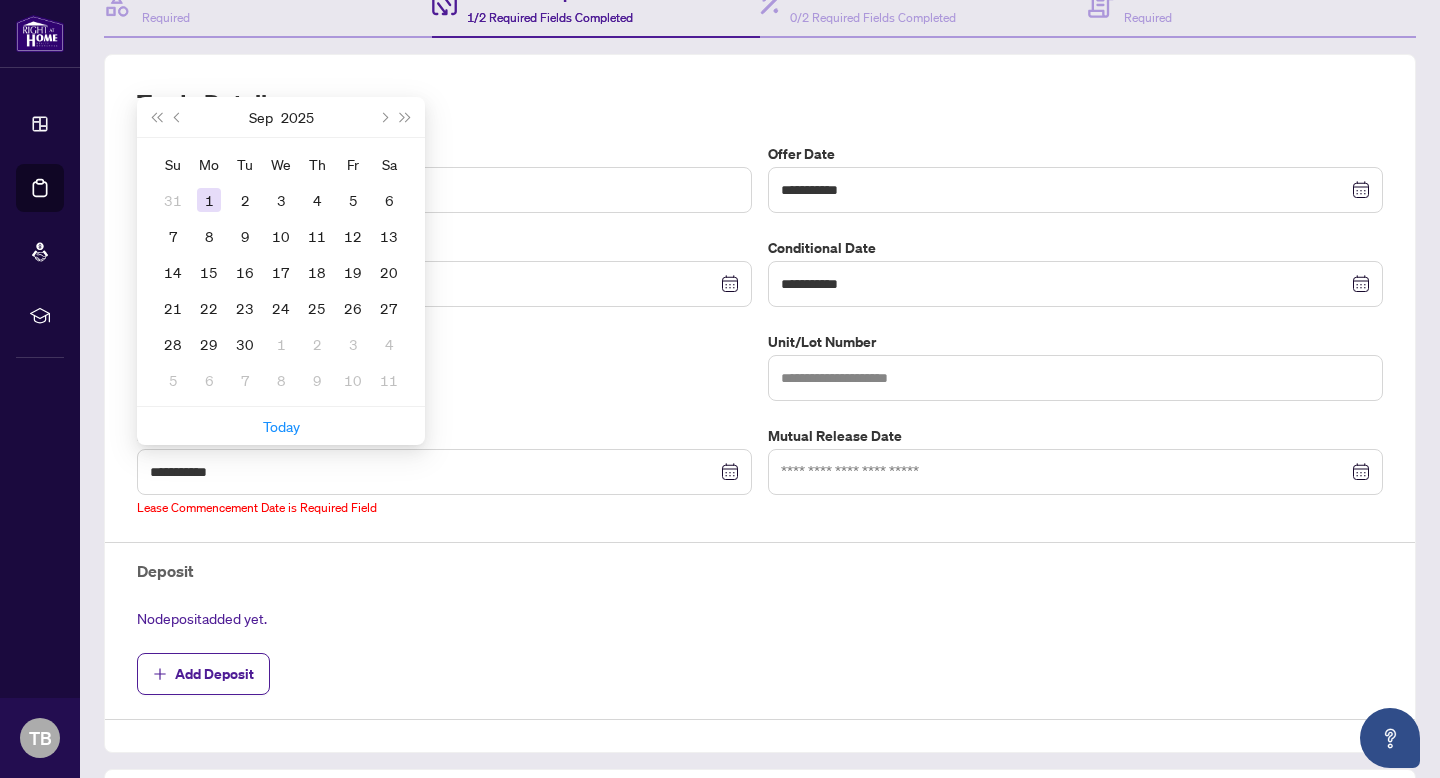 type on "**********" 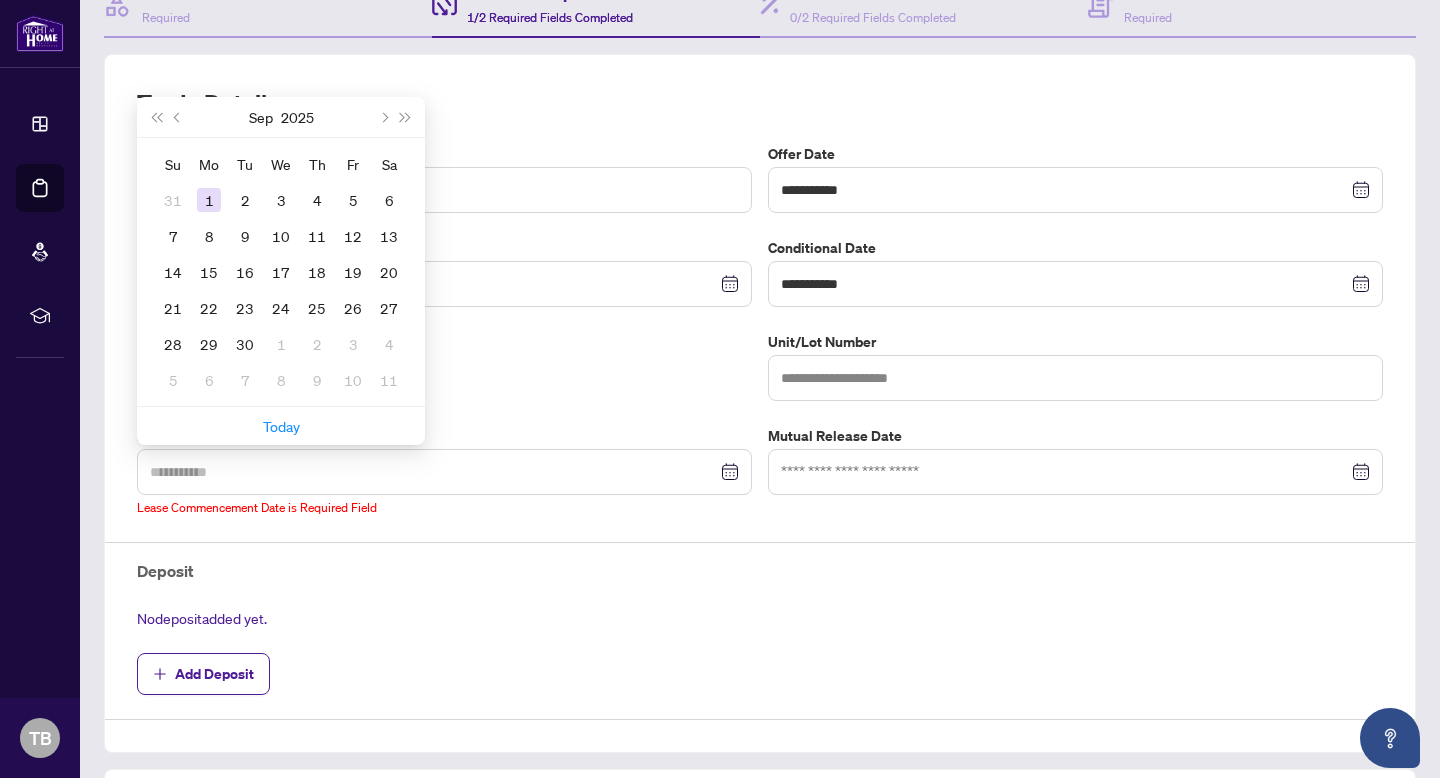 click on "1" at bounding box center [209, 200] 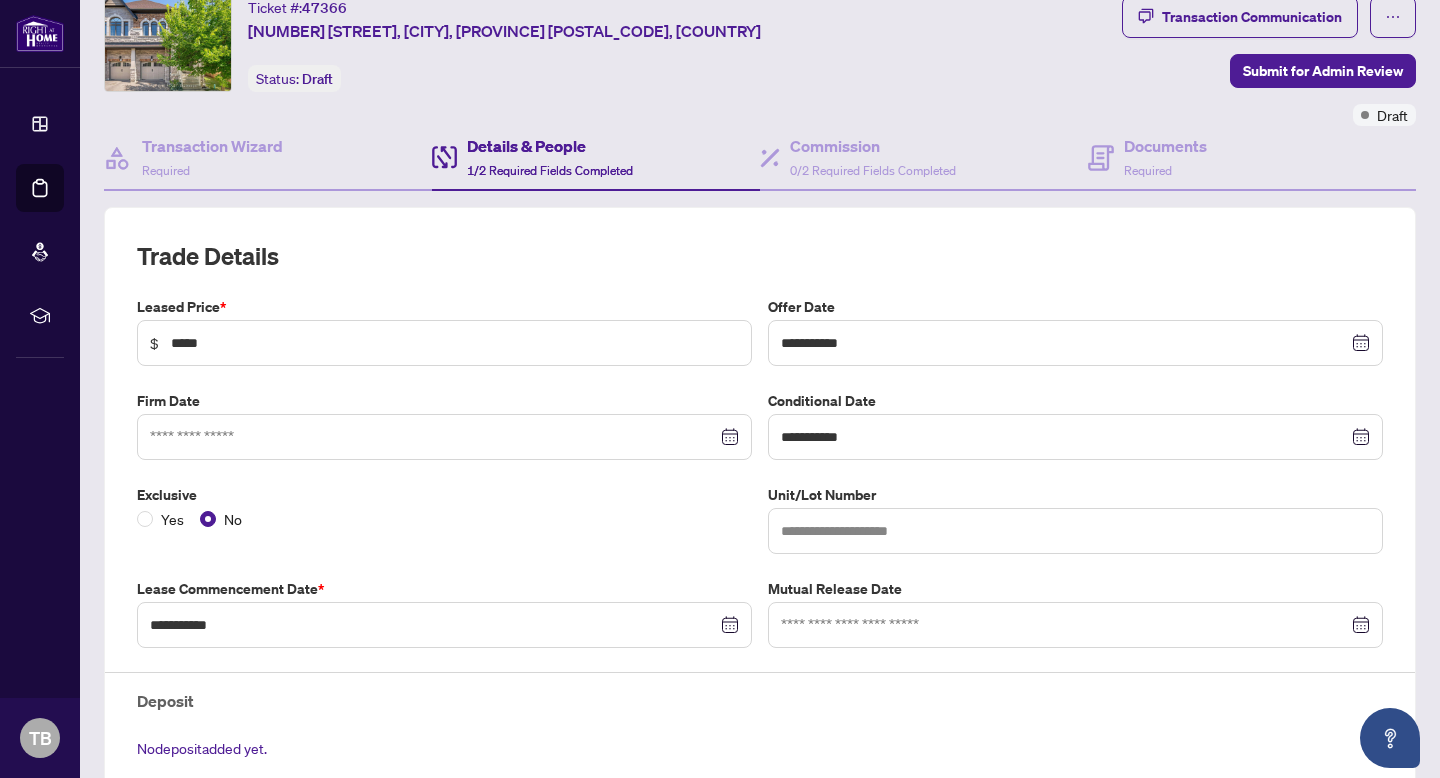 scroll, scrollTop: 65, scrollLeft: 0, axis: vertical 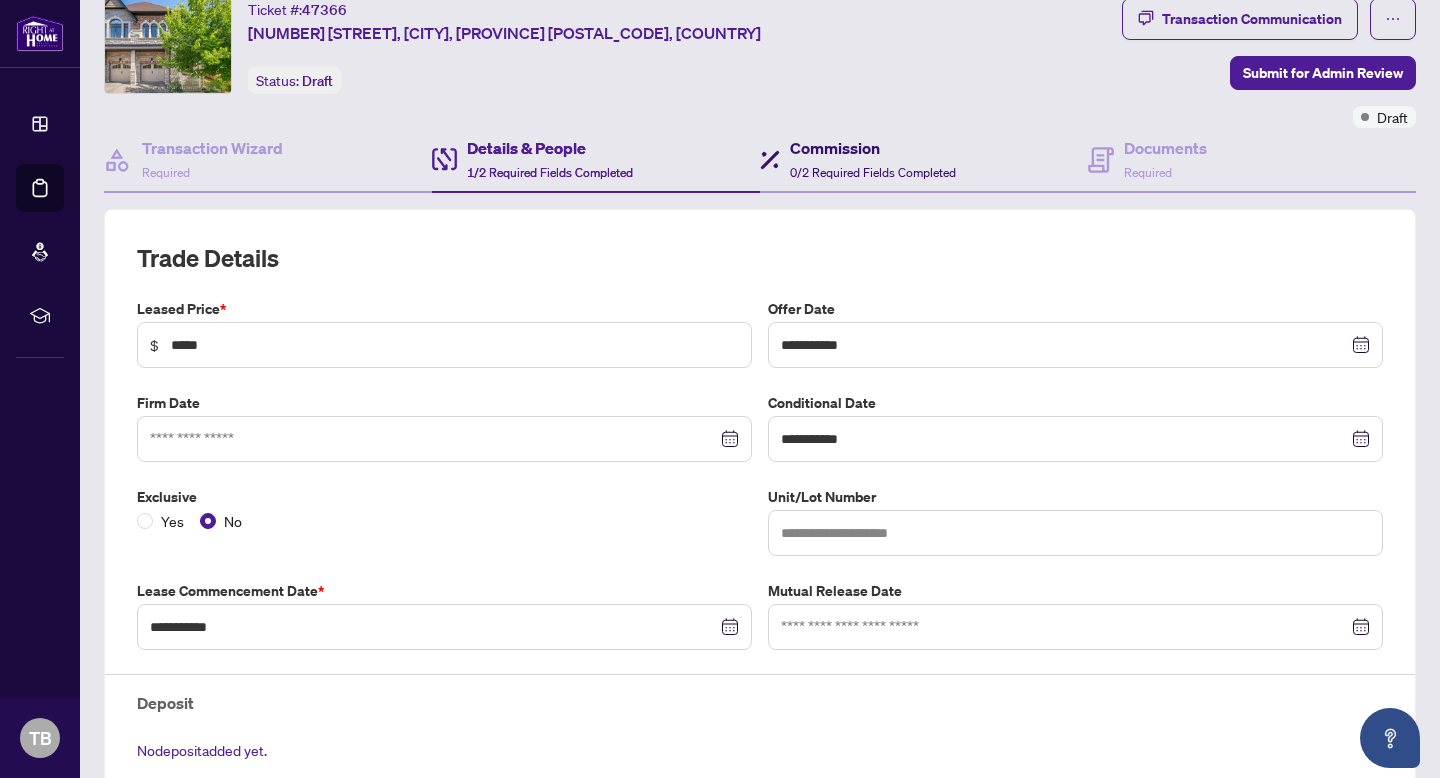 click on "Commission" at bounding box center (873, 148) 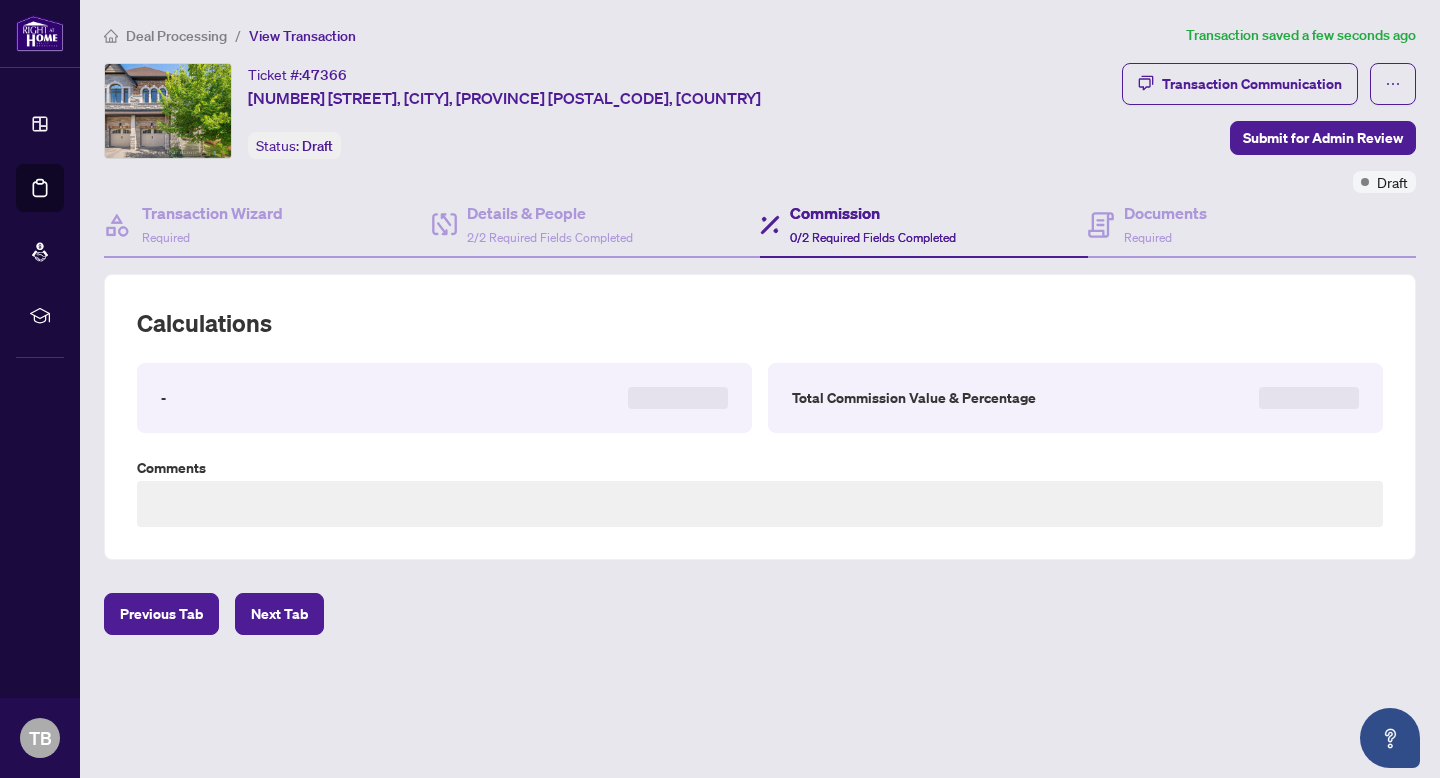 scroll, scrollTop: 0, scrollLeft: 0, axis: both 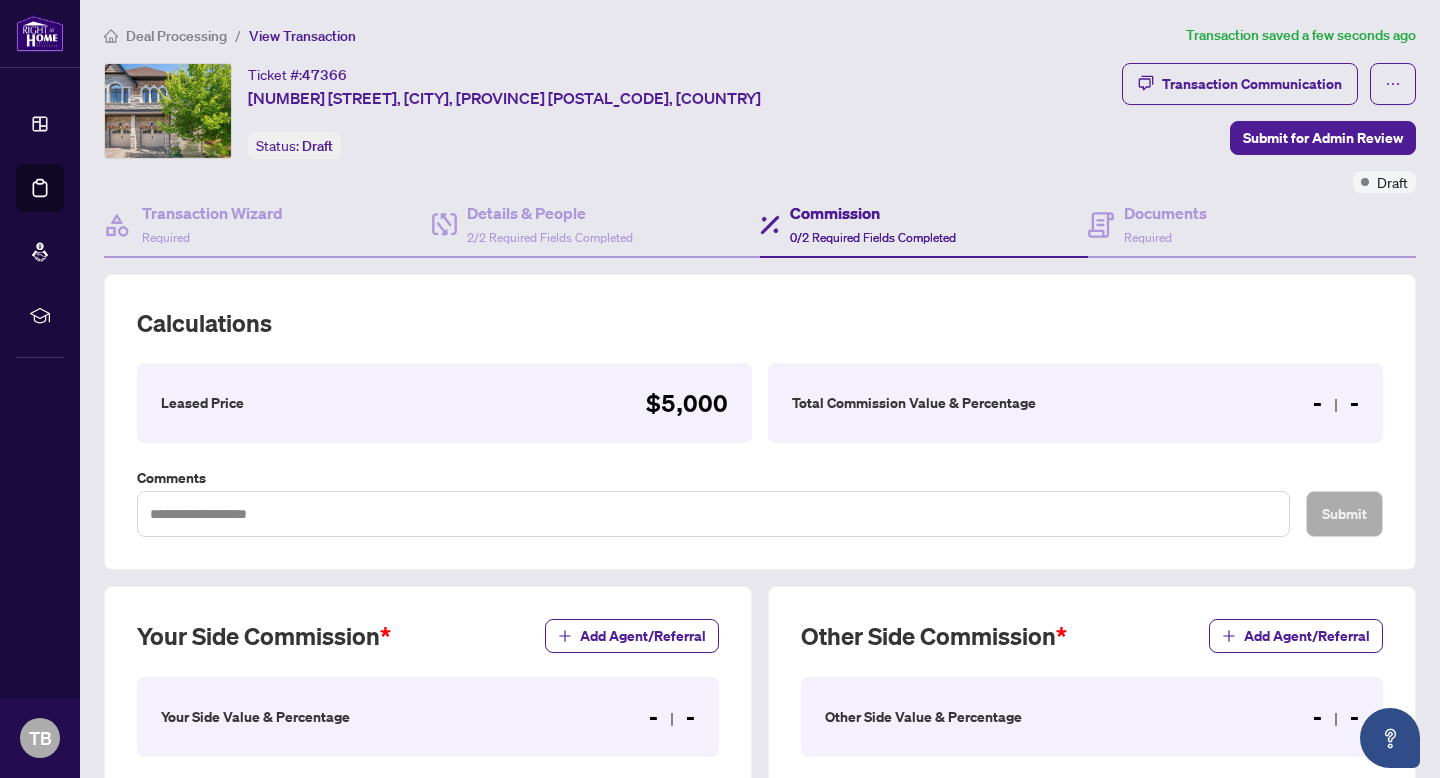 click on "Total Commission Value & Percentage -     -" at bounding box center (1075, 403) 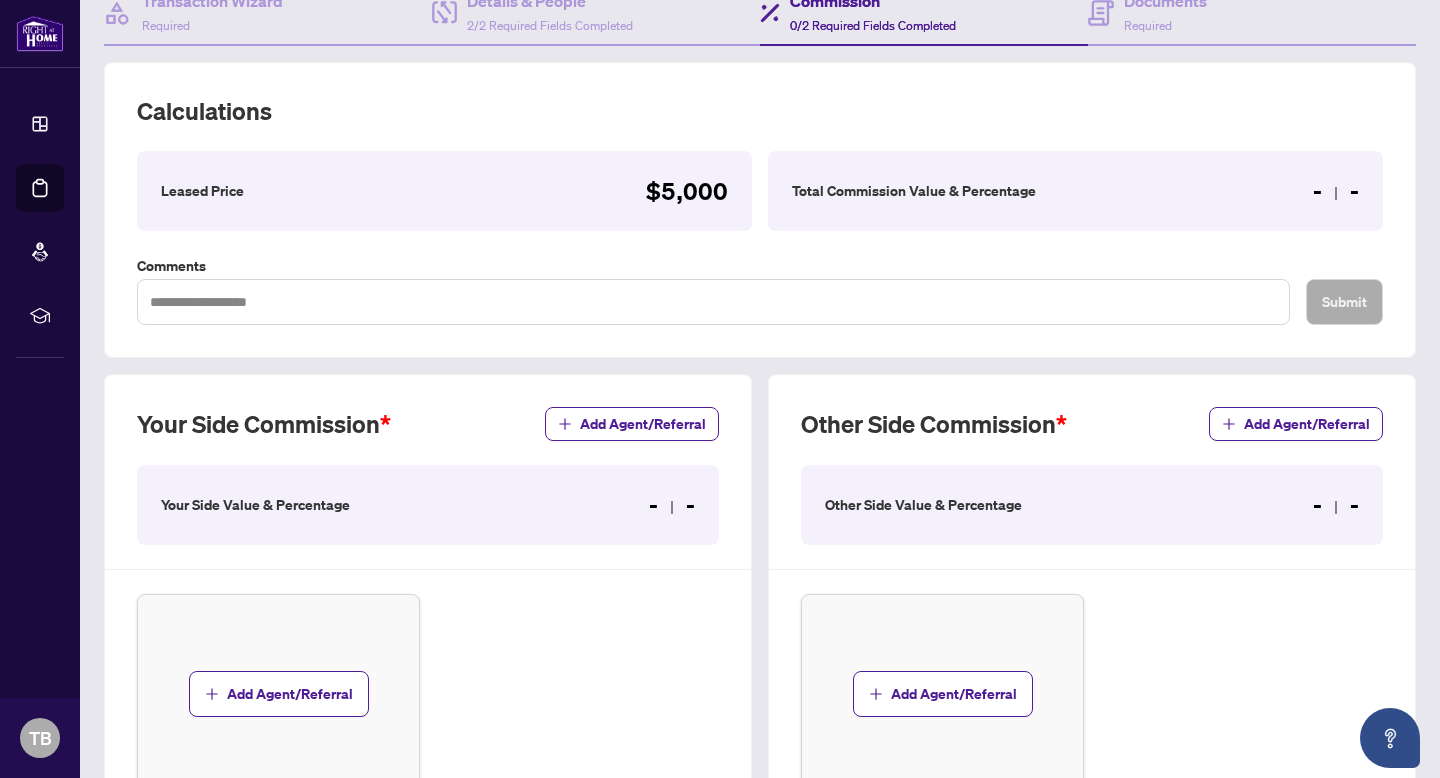 click on "Your Side Value & Percentage" at bounding box center [255, 505] 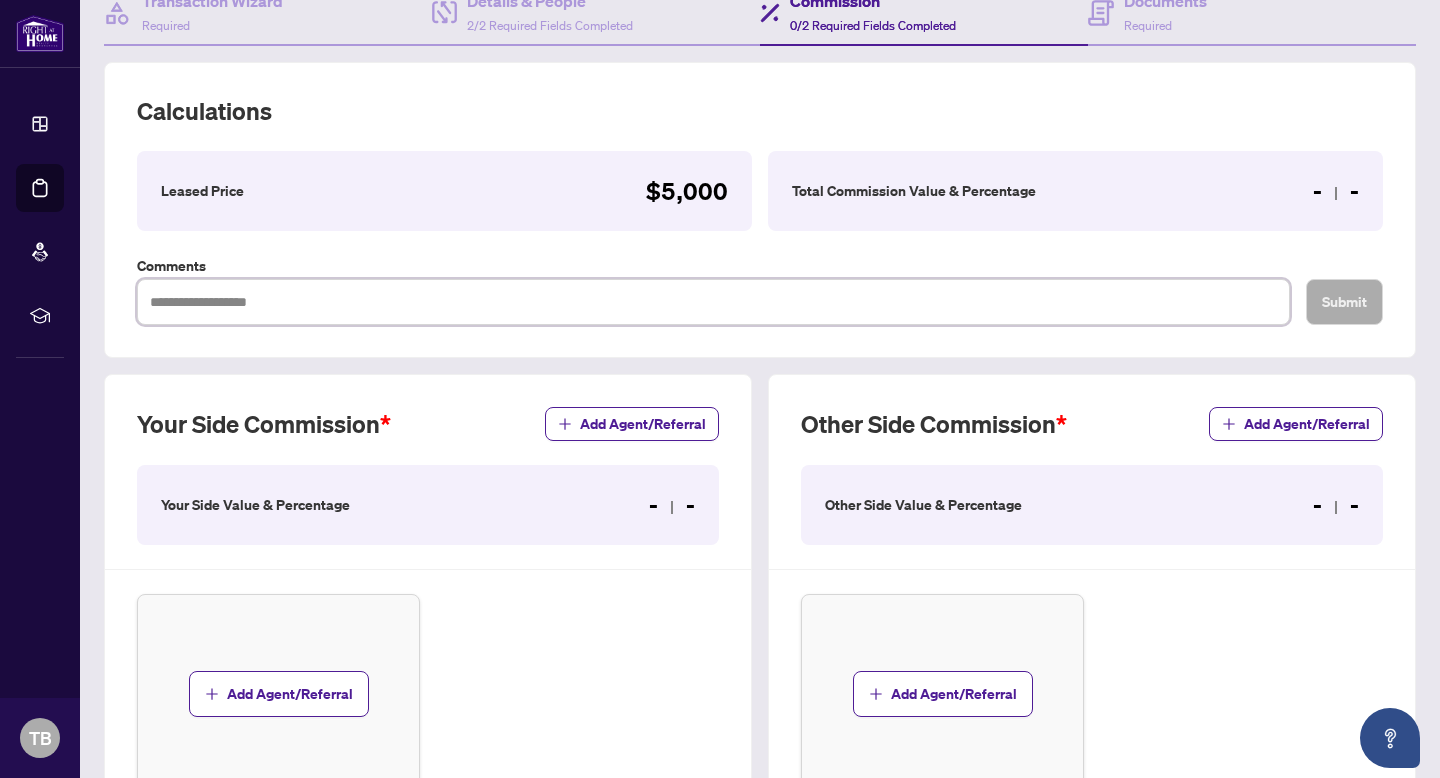 click at bounding box center [713, 302] 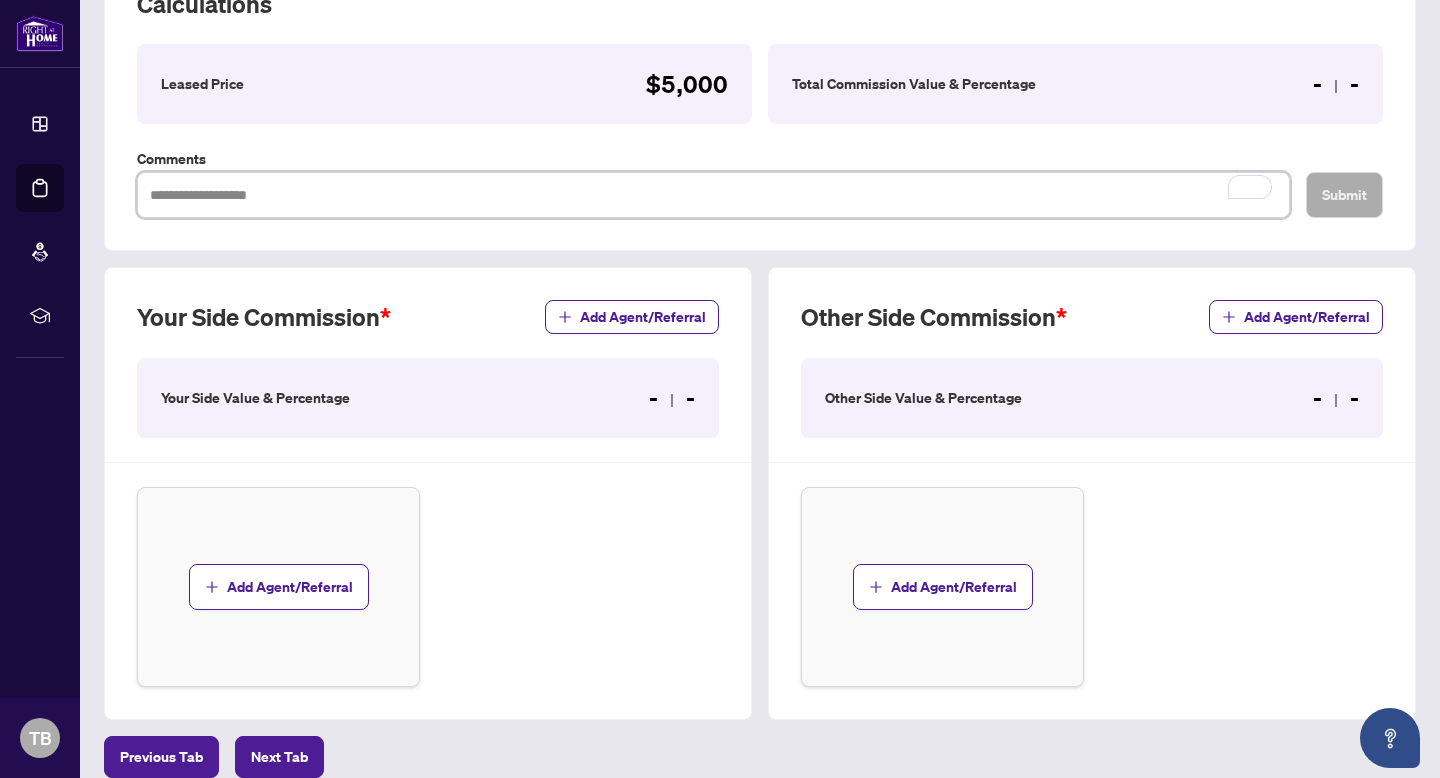 scroll, scrollTop: 411, scrollLeft: 0, axis: vertical 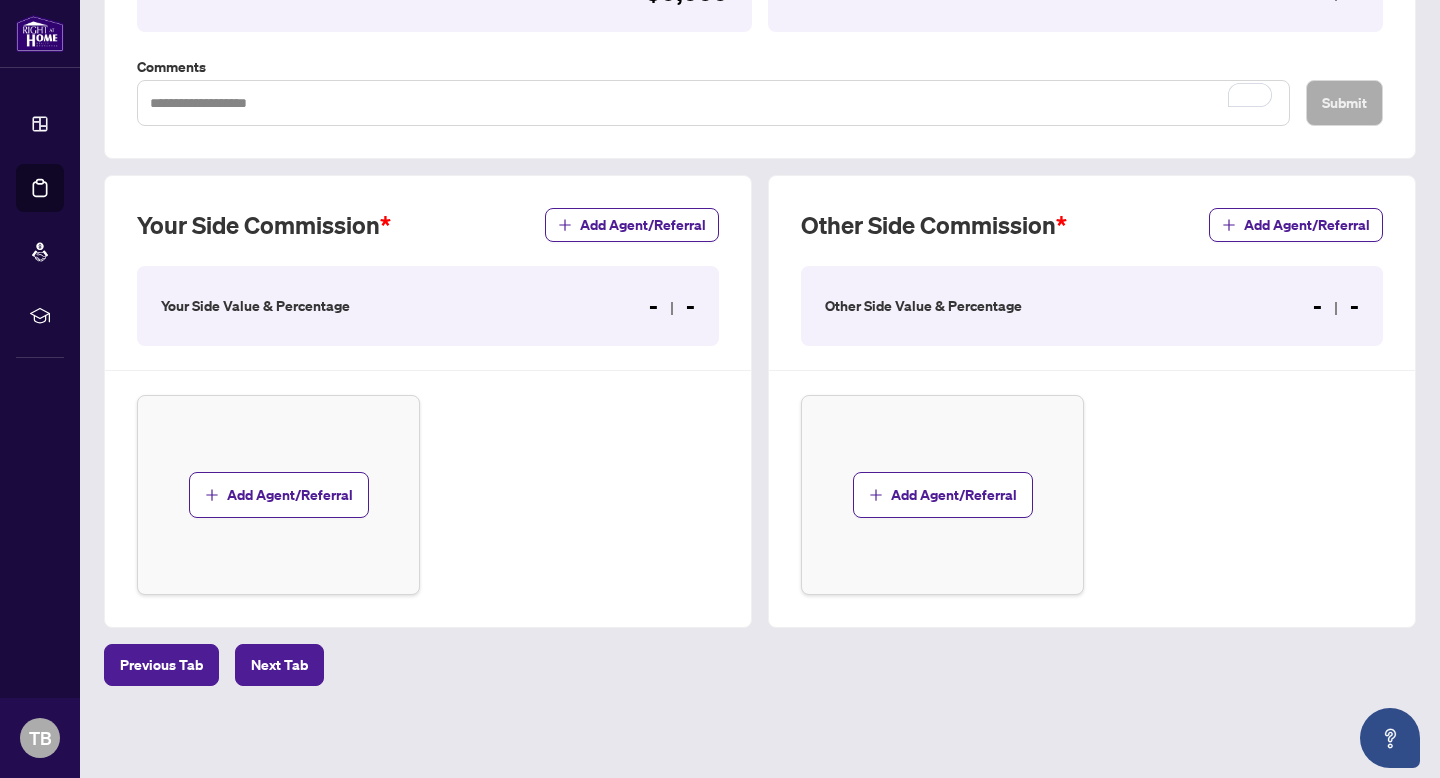 click on "Your Side Value & Percentage" at bounding box center (255, 306) 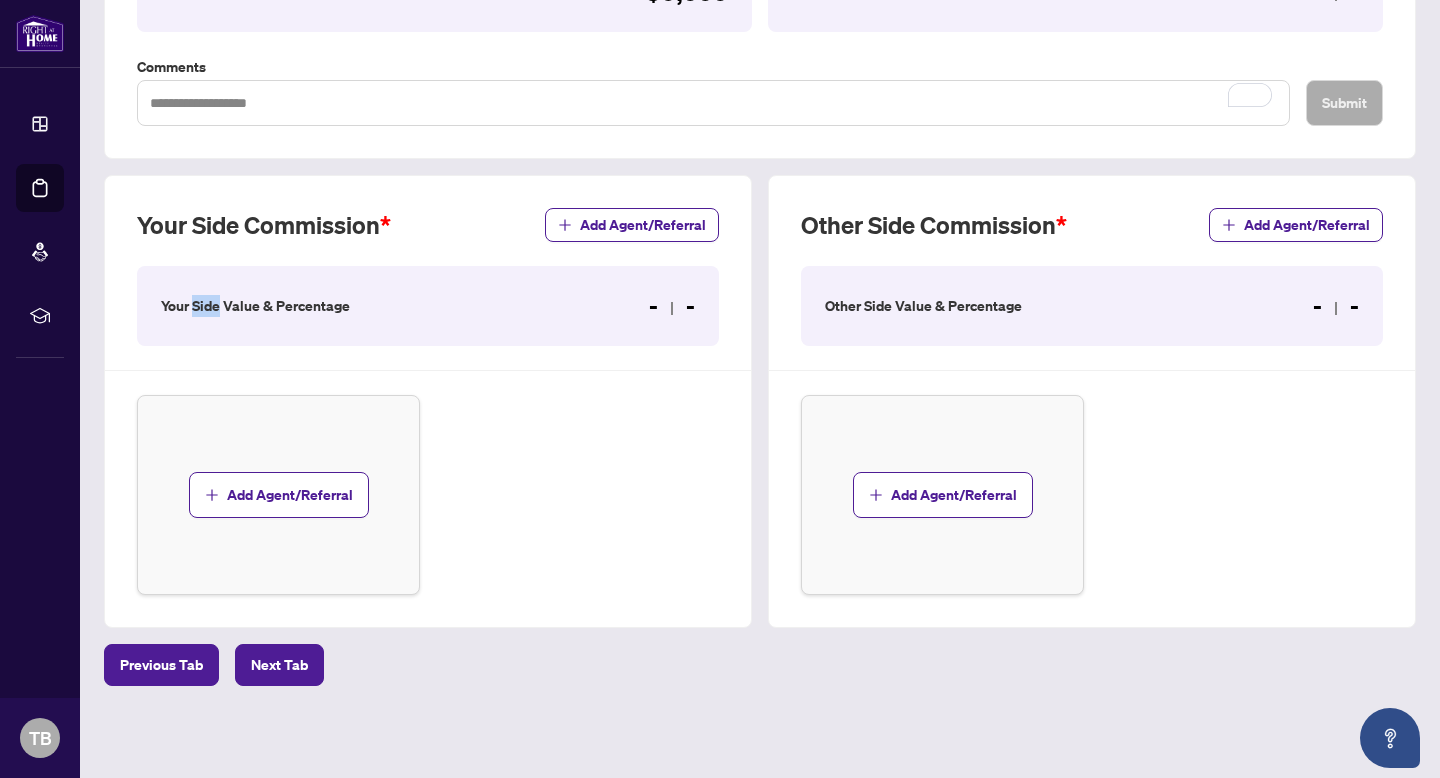 click on "Your Side Value & Percentage" at bounding box center [255, 306] 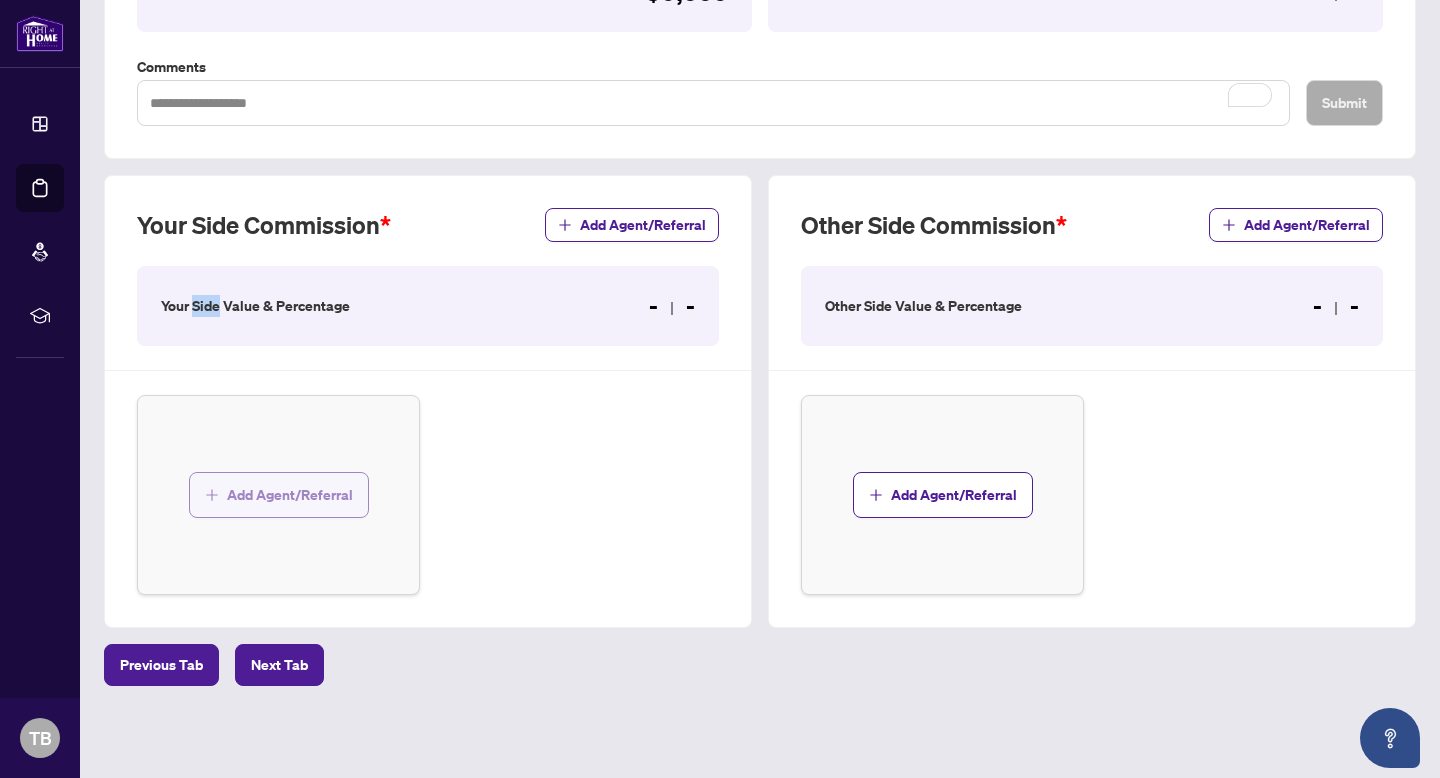 click on "Add Agent/Referral" at bounding box center (290, 495) 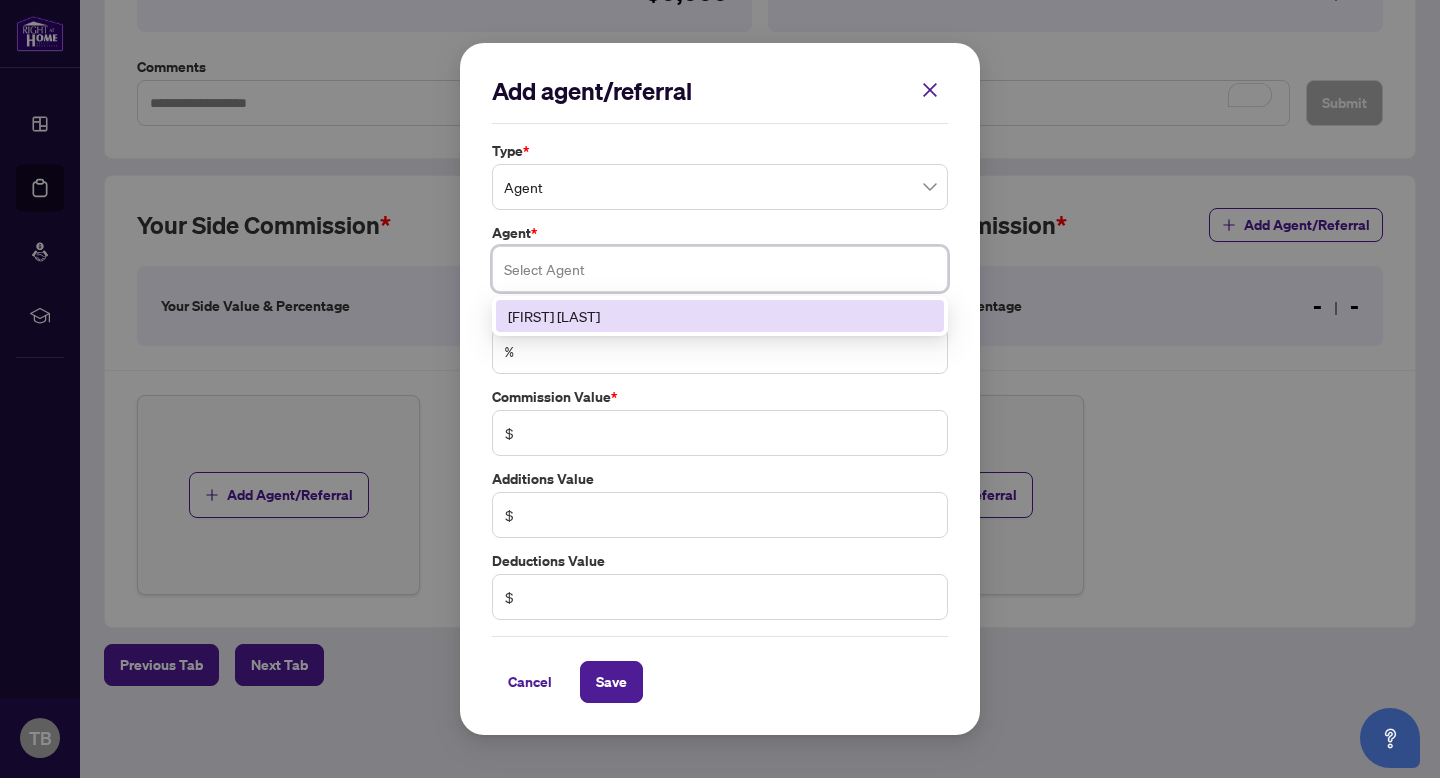 click at bounding box center (720, 269) 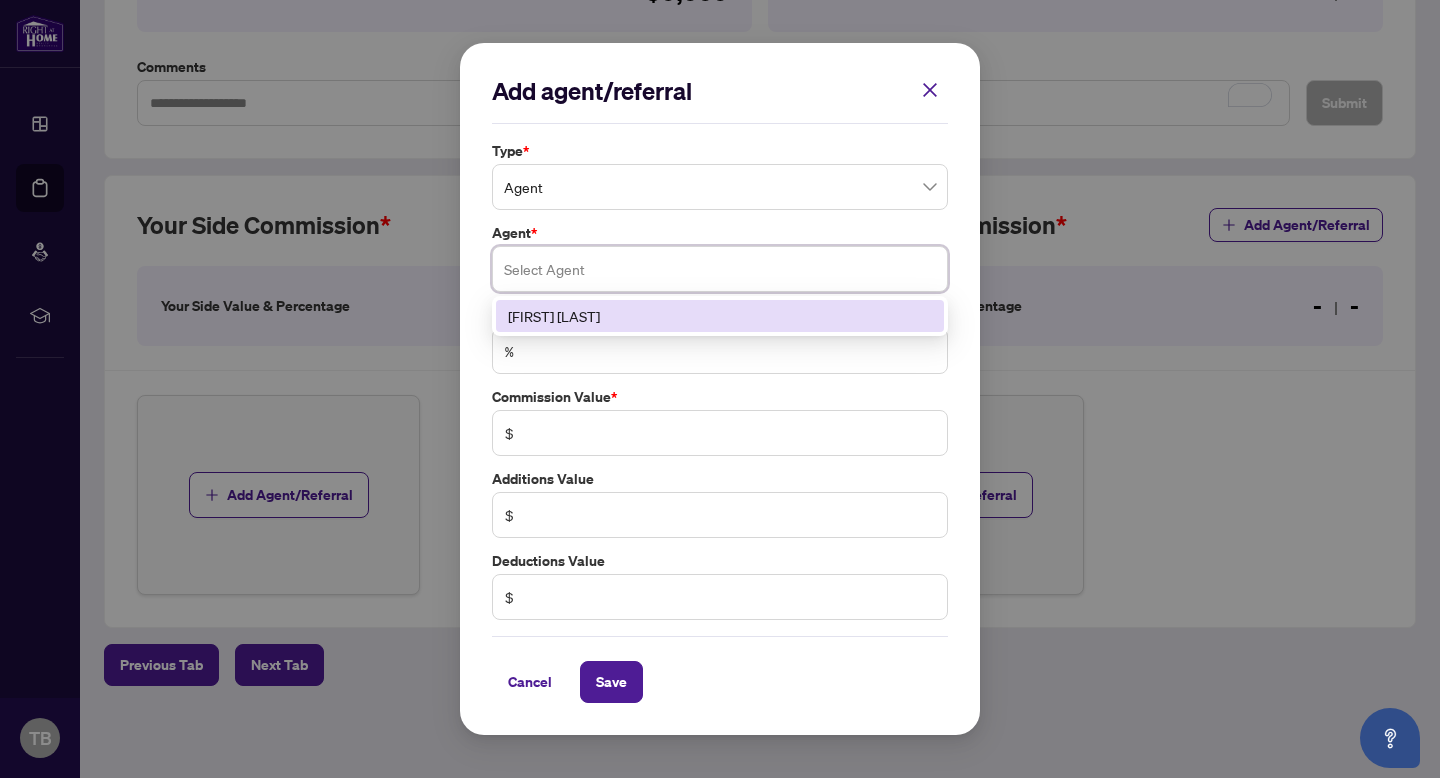 click on "[FIRST] [LAST]" at bounding box center (720, 316) 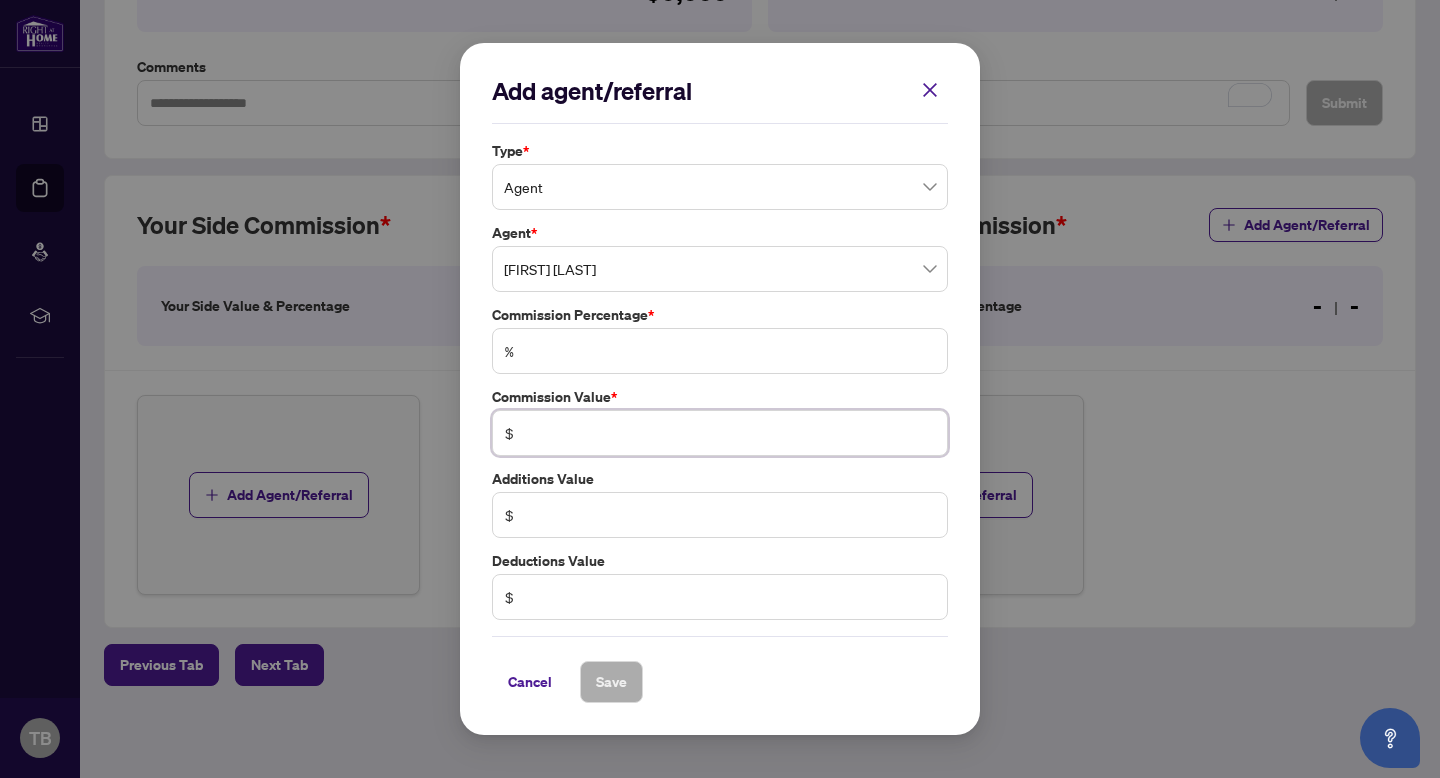 click at bounding box center (730, 433) 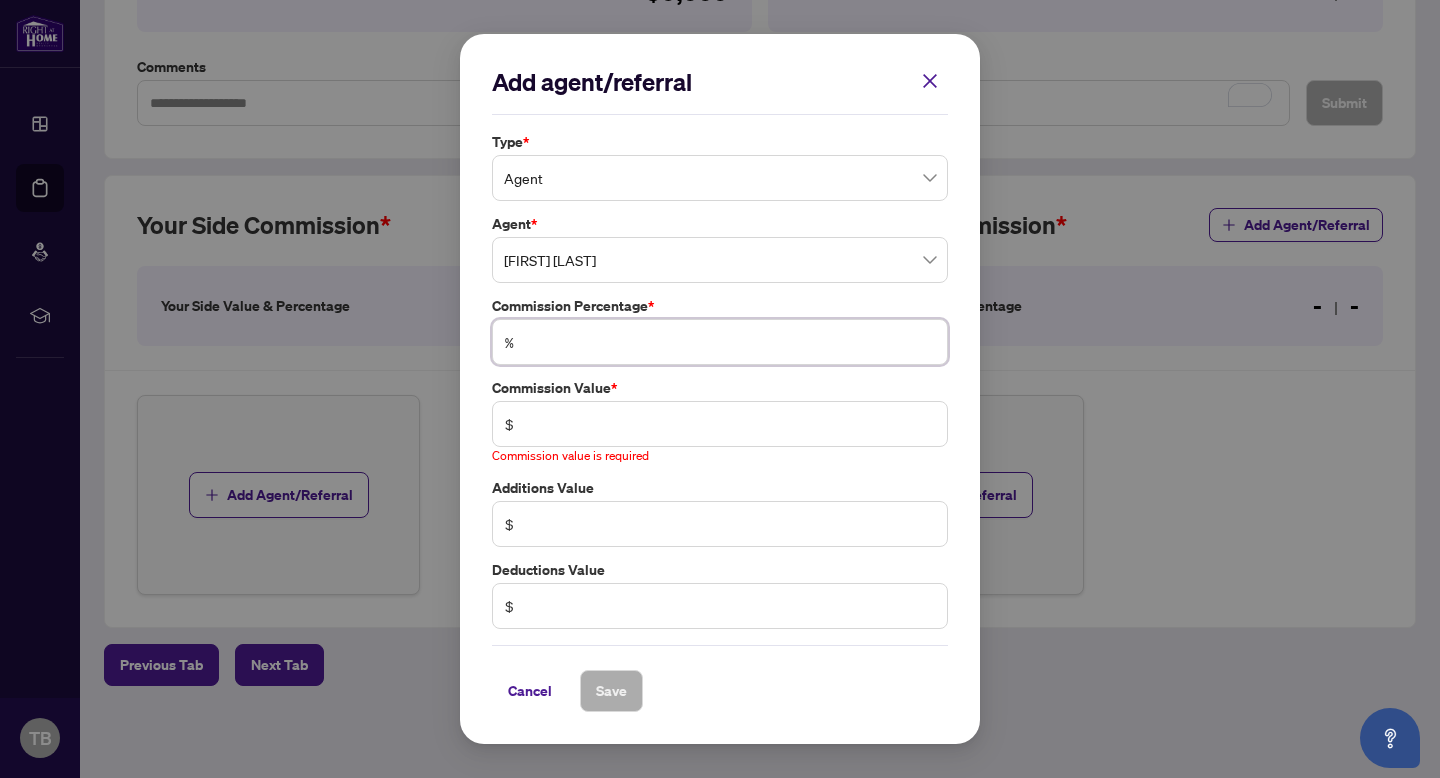 click on "%" at bounding box center (720, 342) 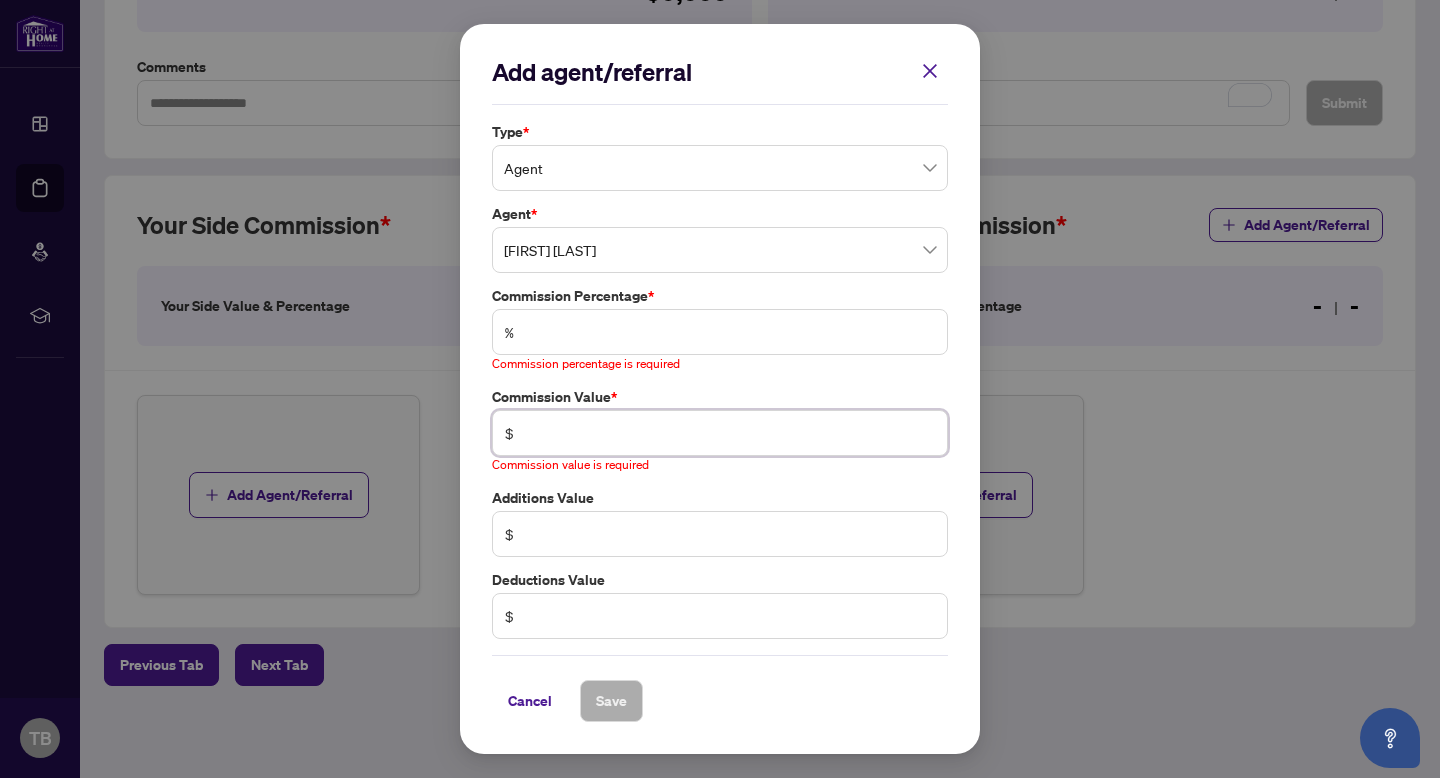 click at bounding box center [730, 433] 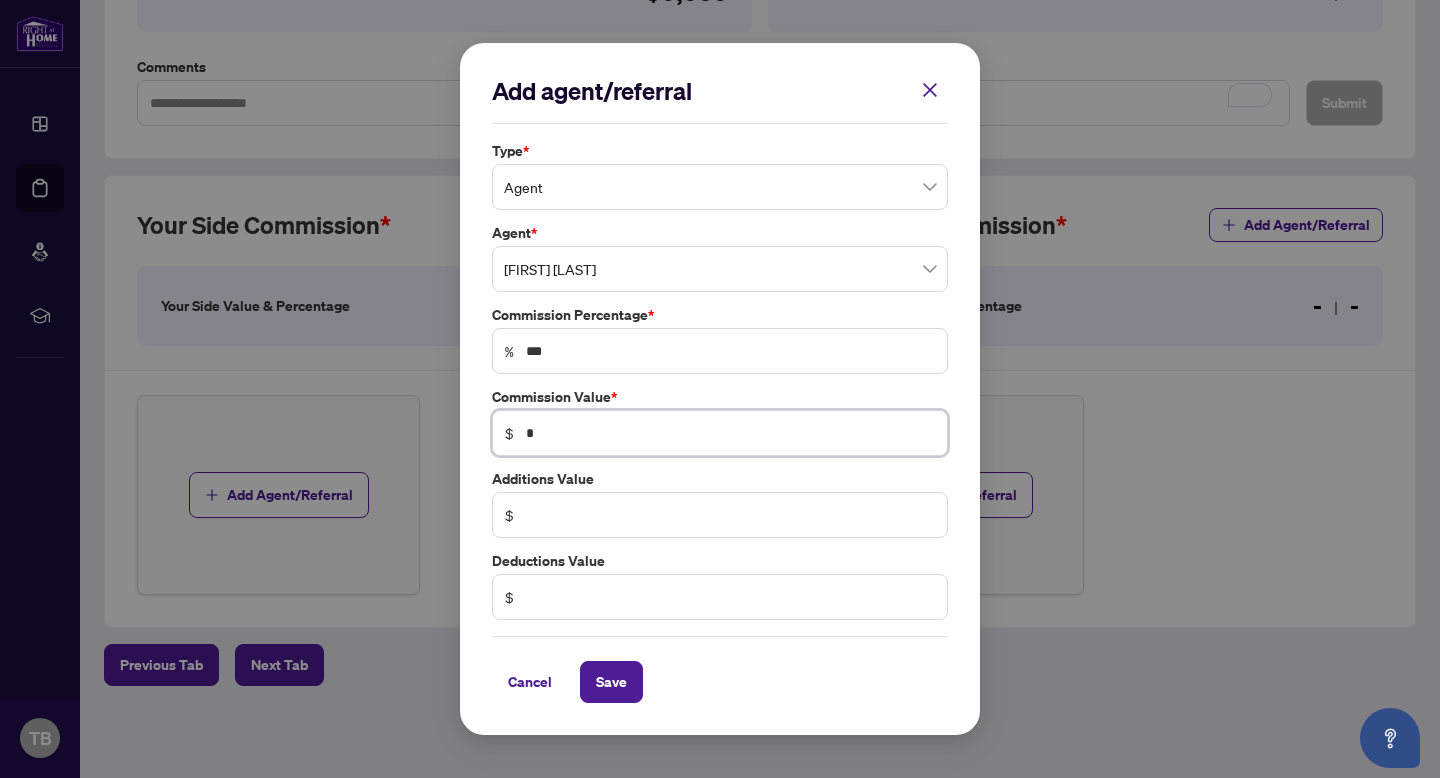 type on "*" 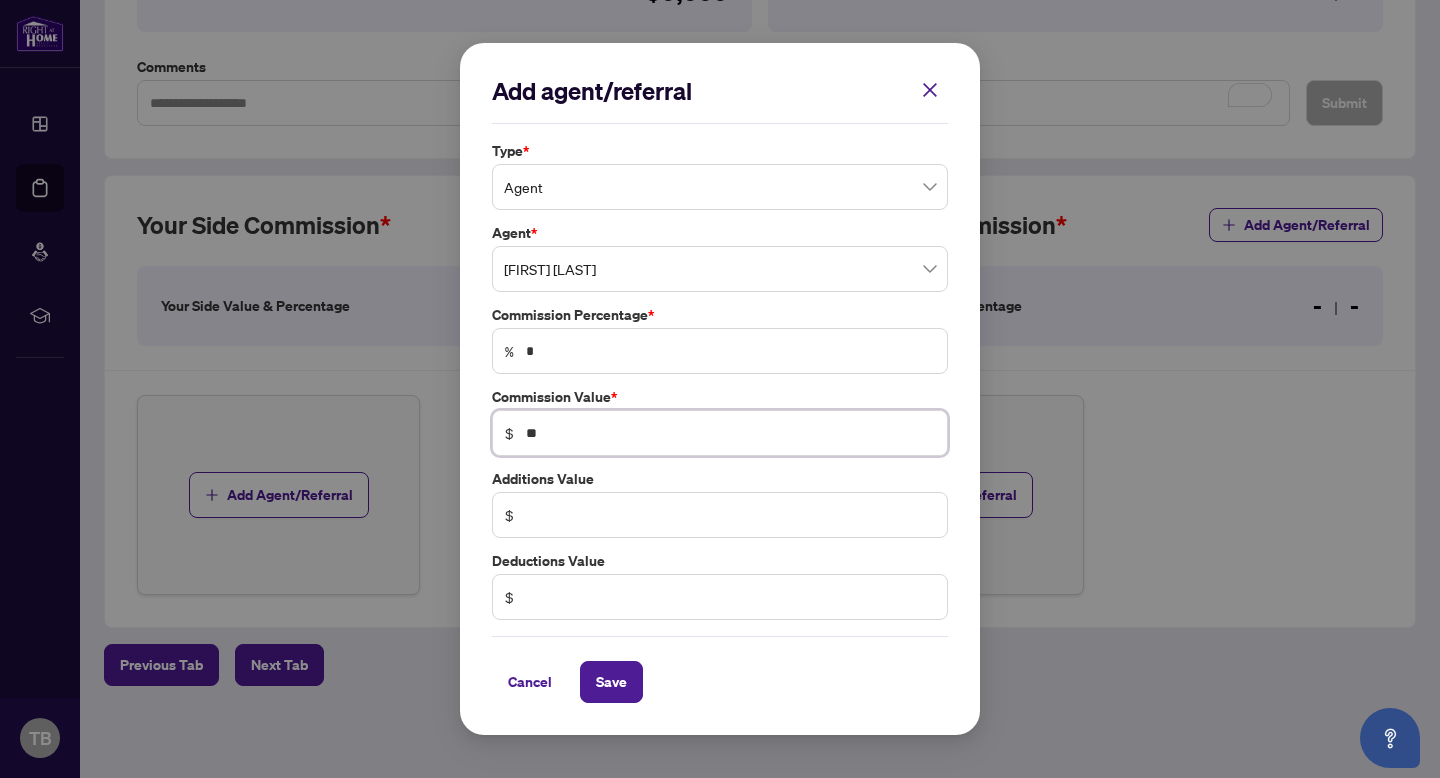 type on "**" 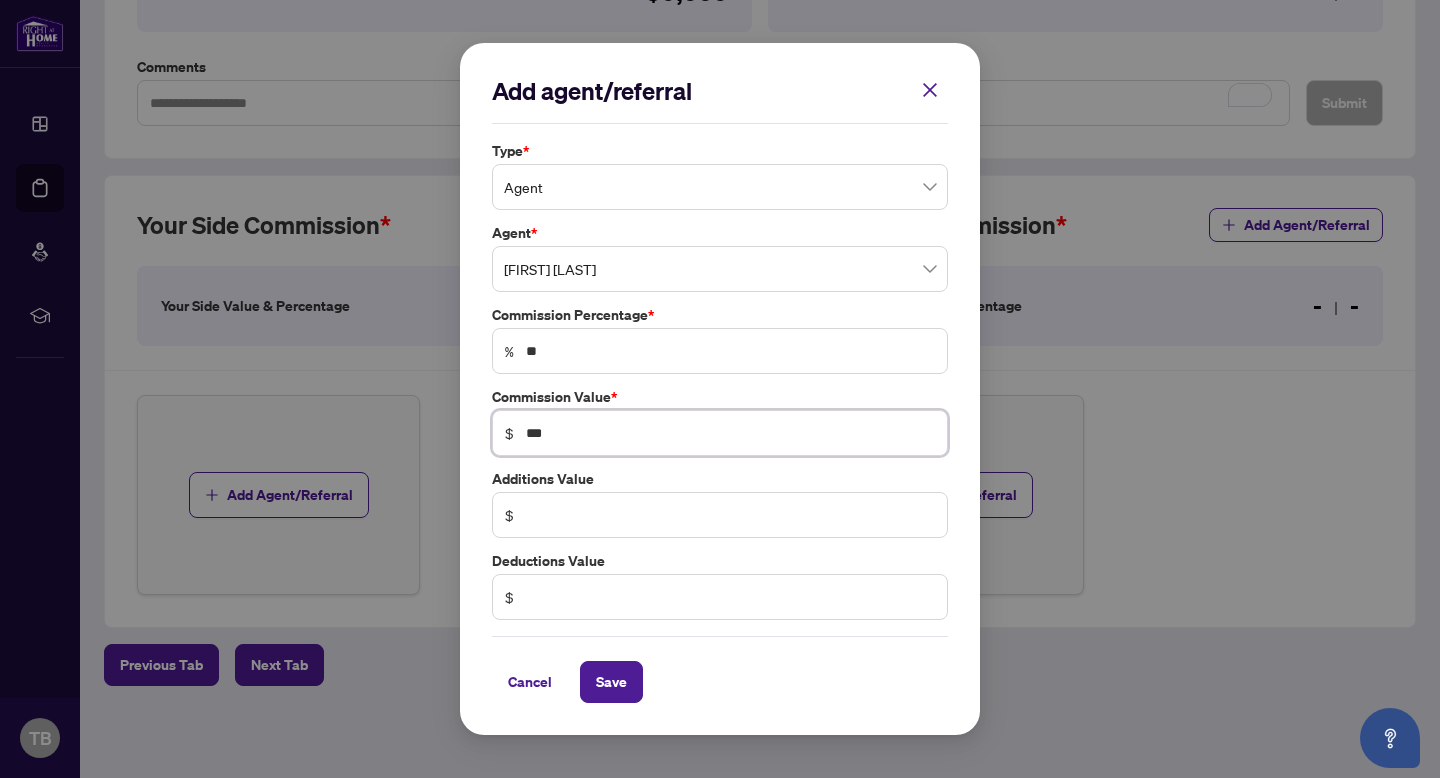 type on "***" 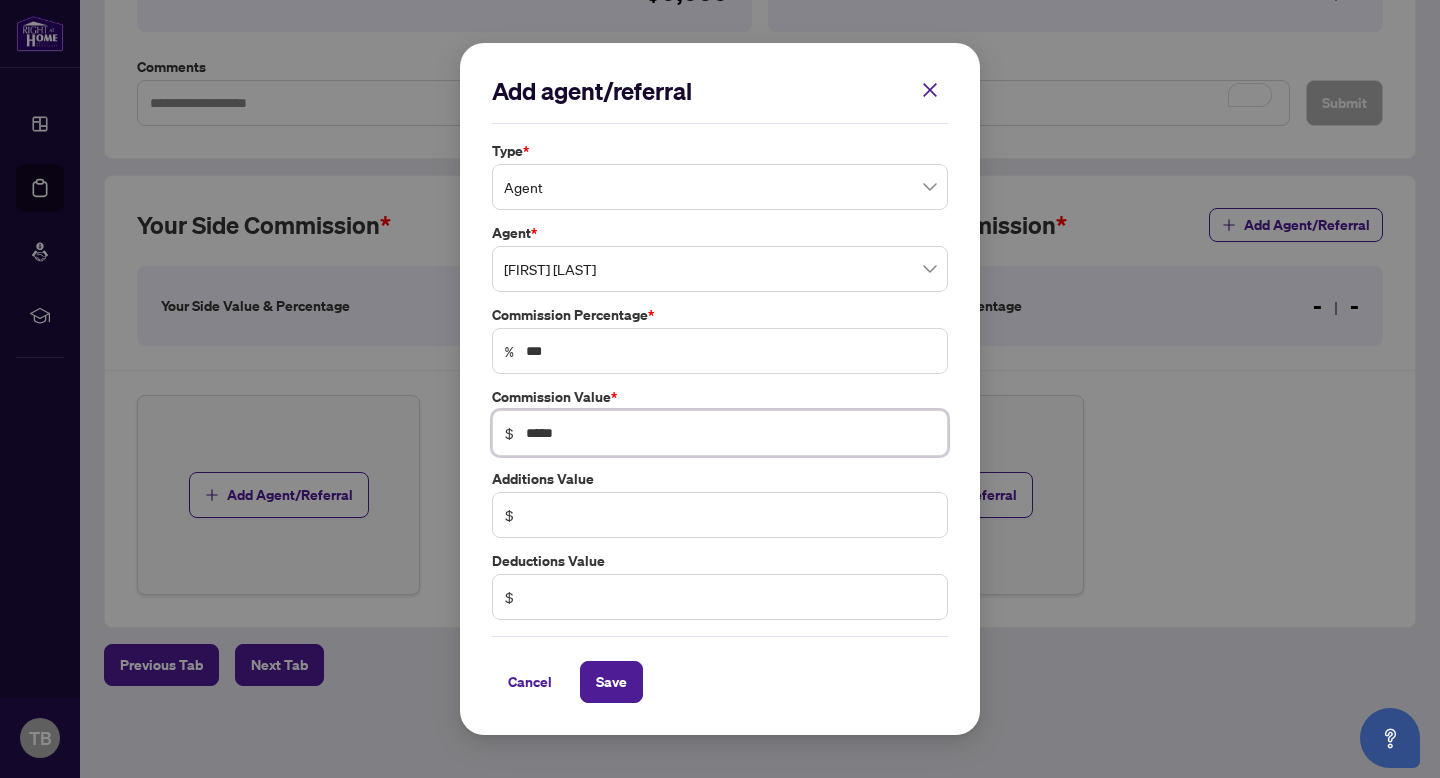 type on "**" 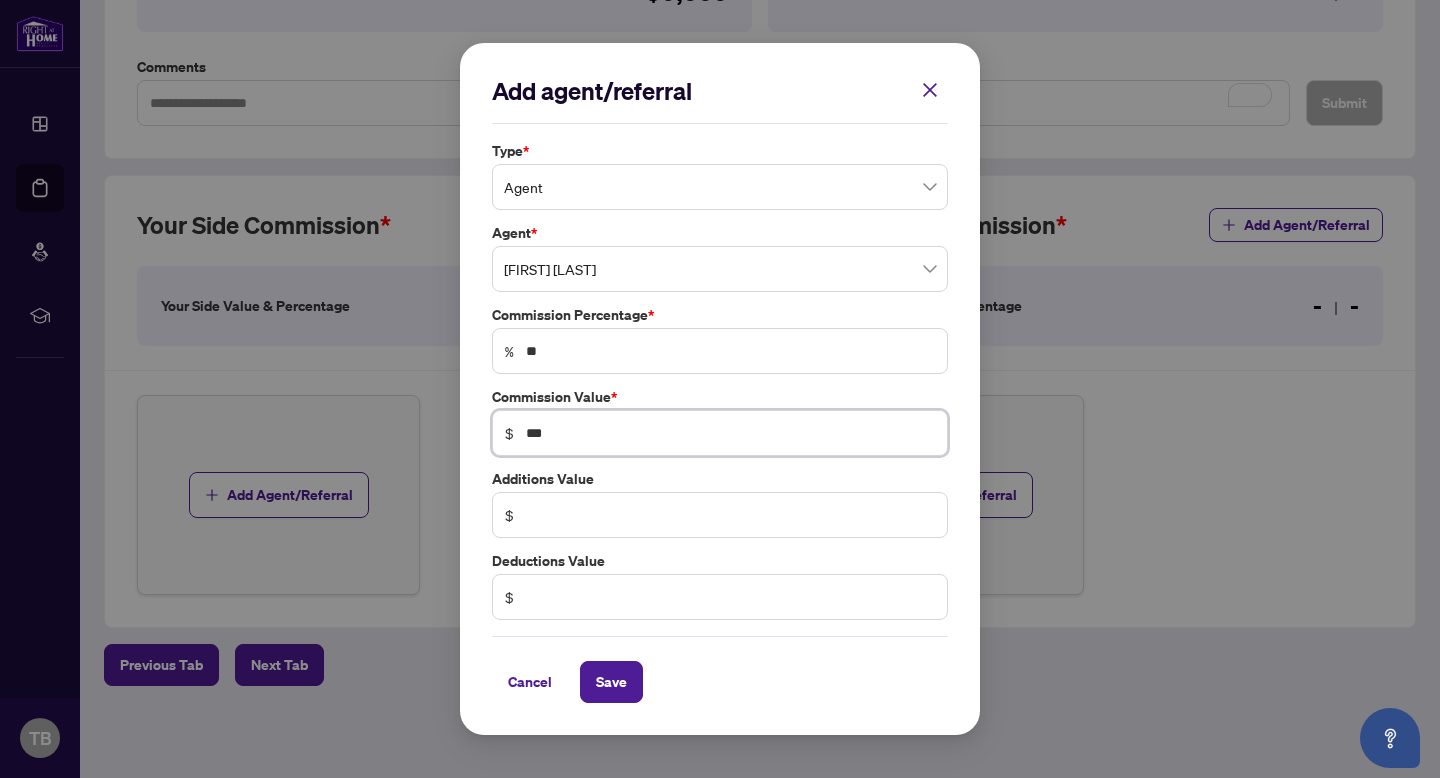 type on "*" 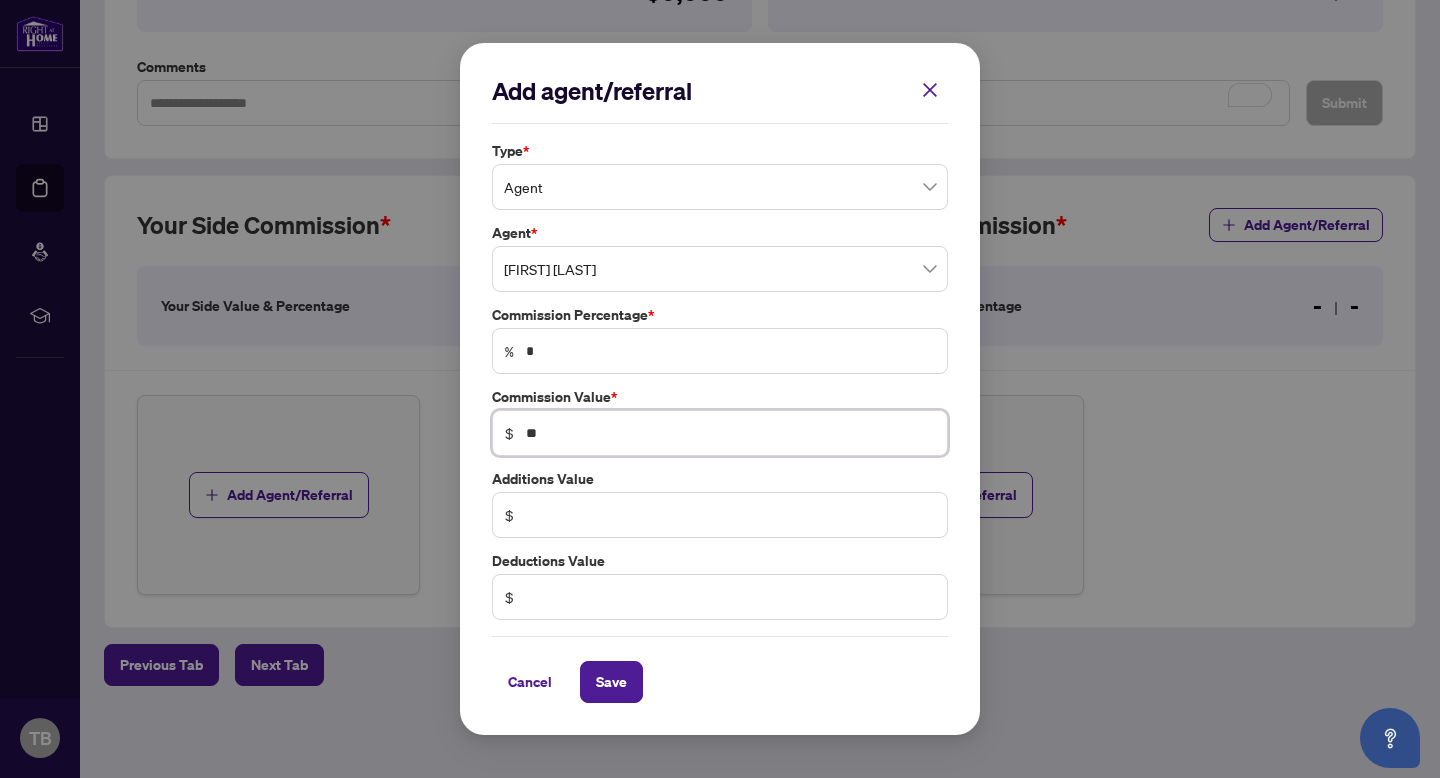 type on "***" 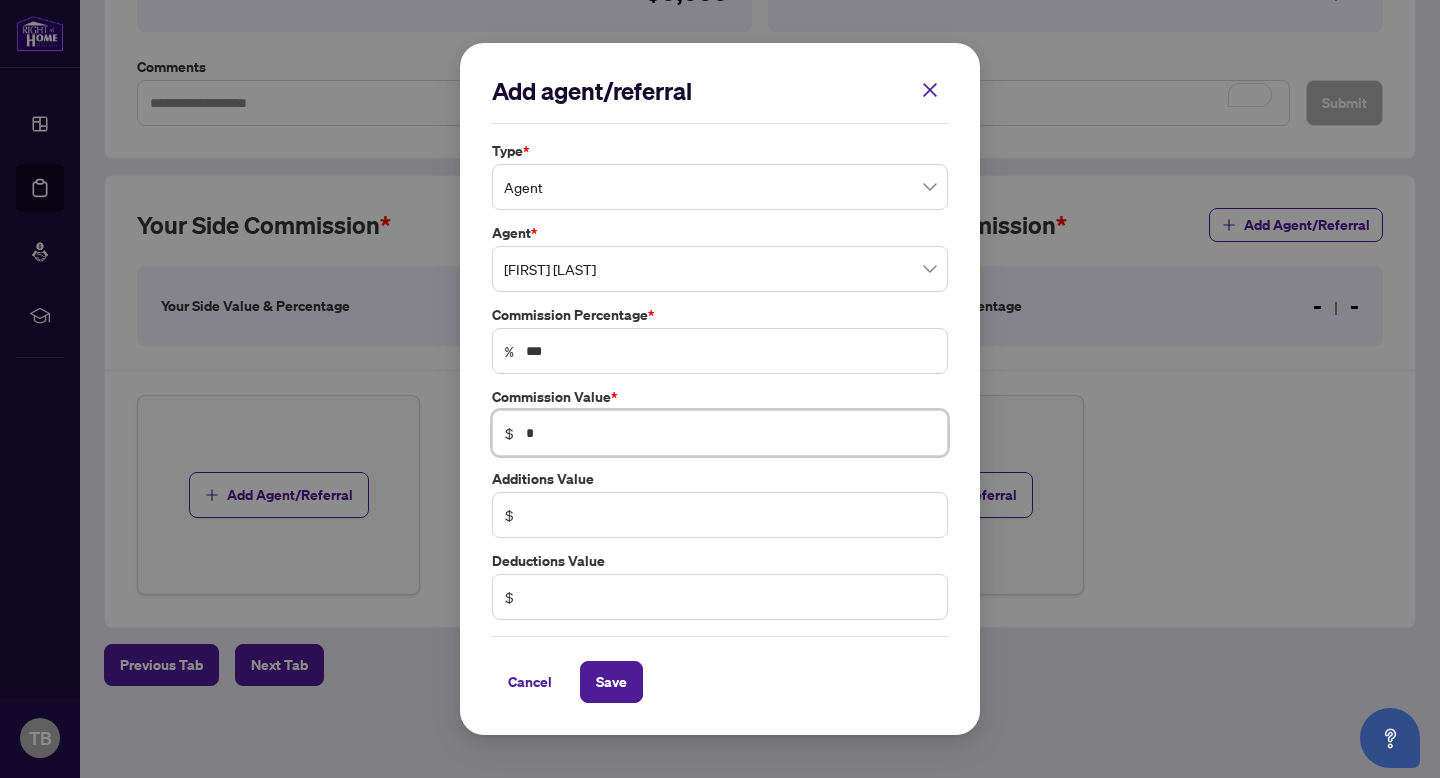type 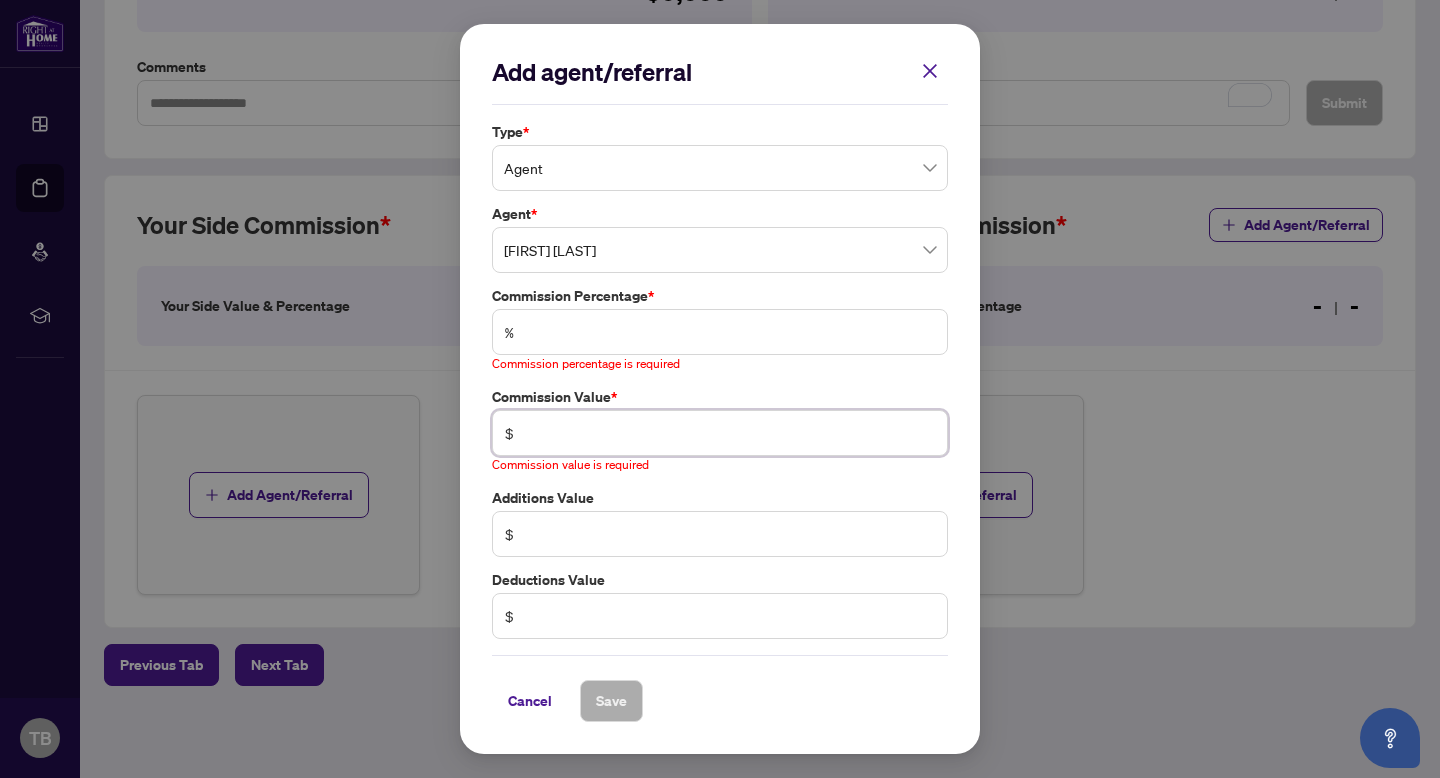 type on "****" 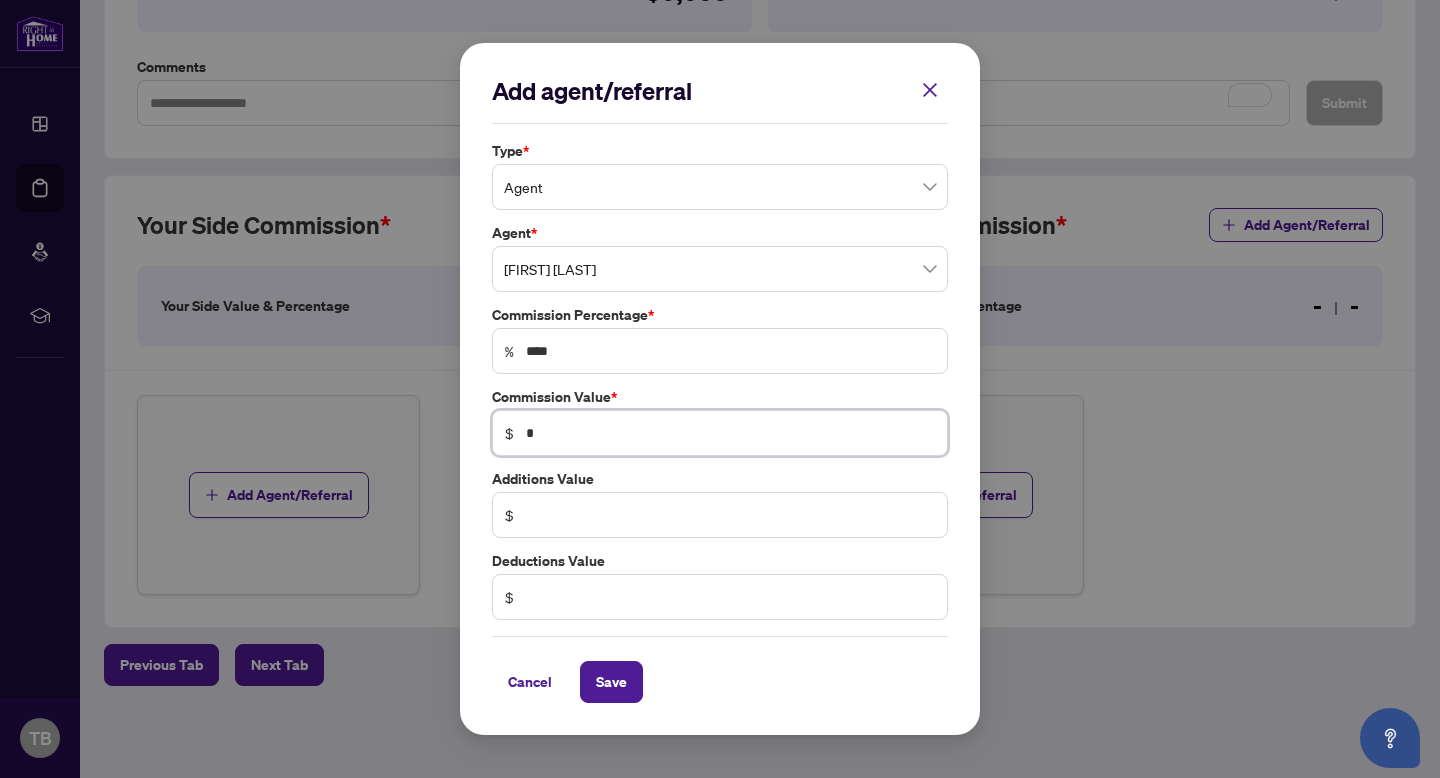 type on "***" 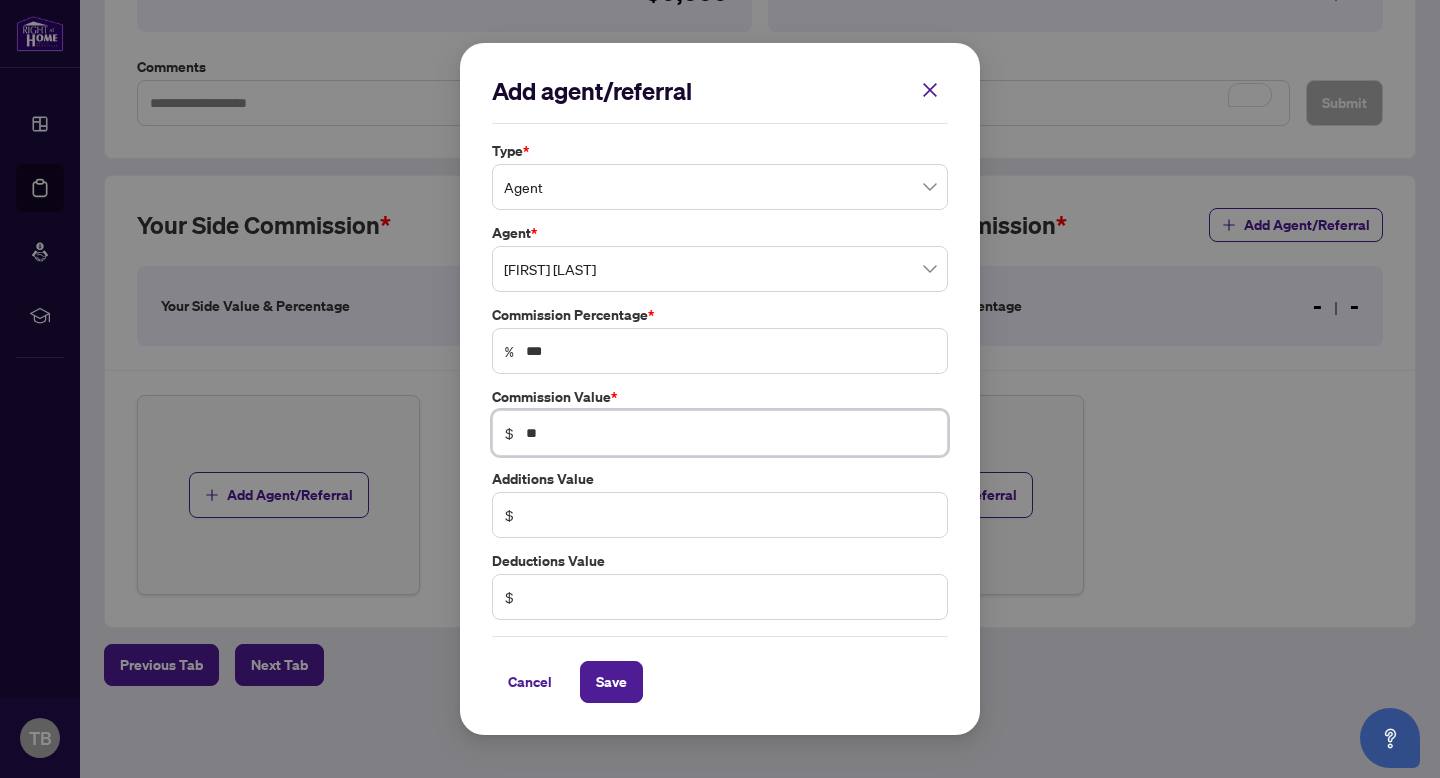 type on "*" 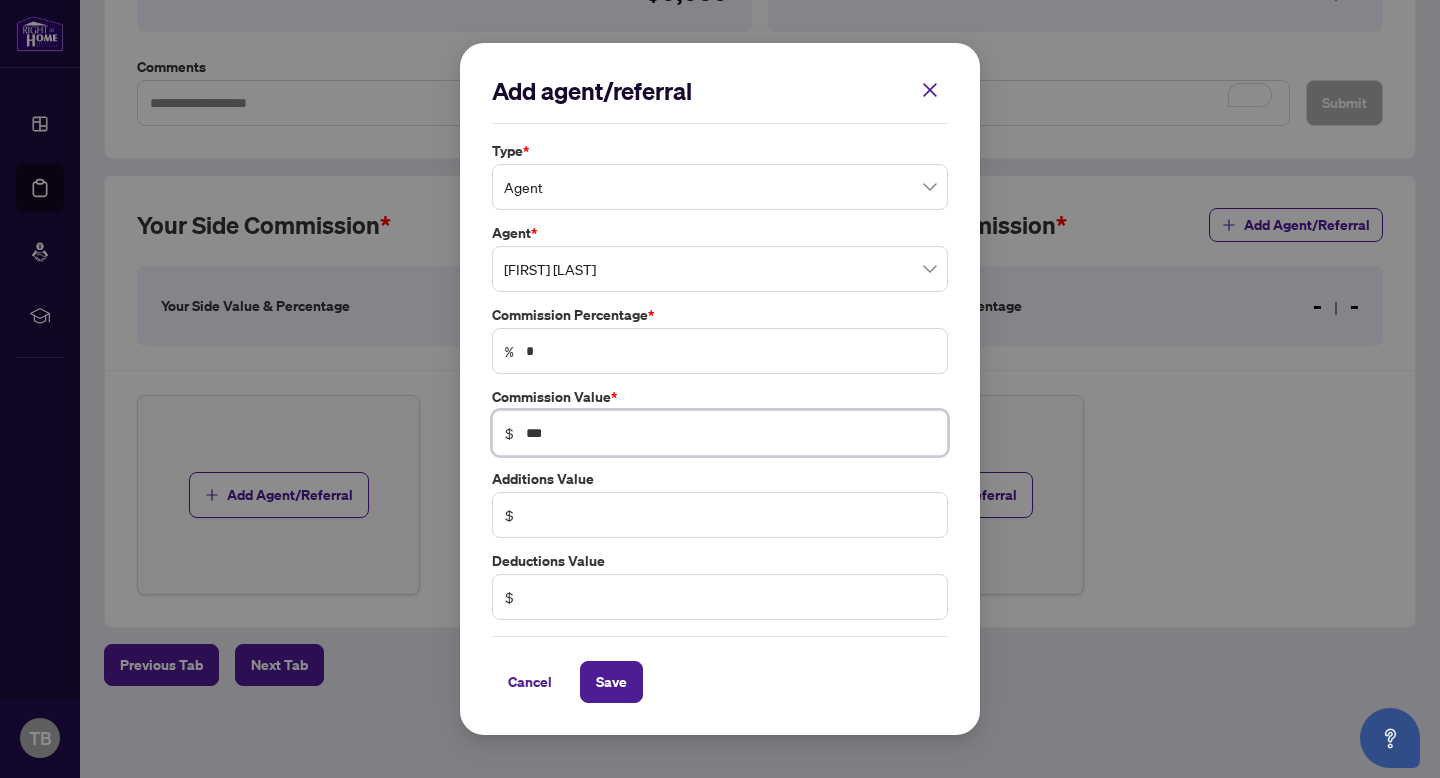 type on "**" 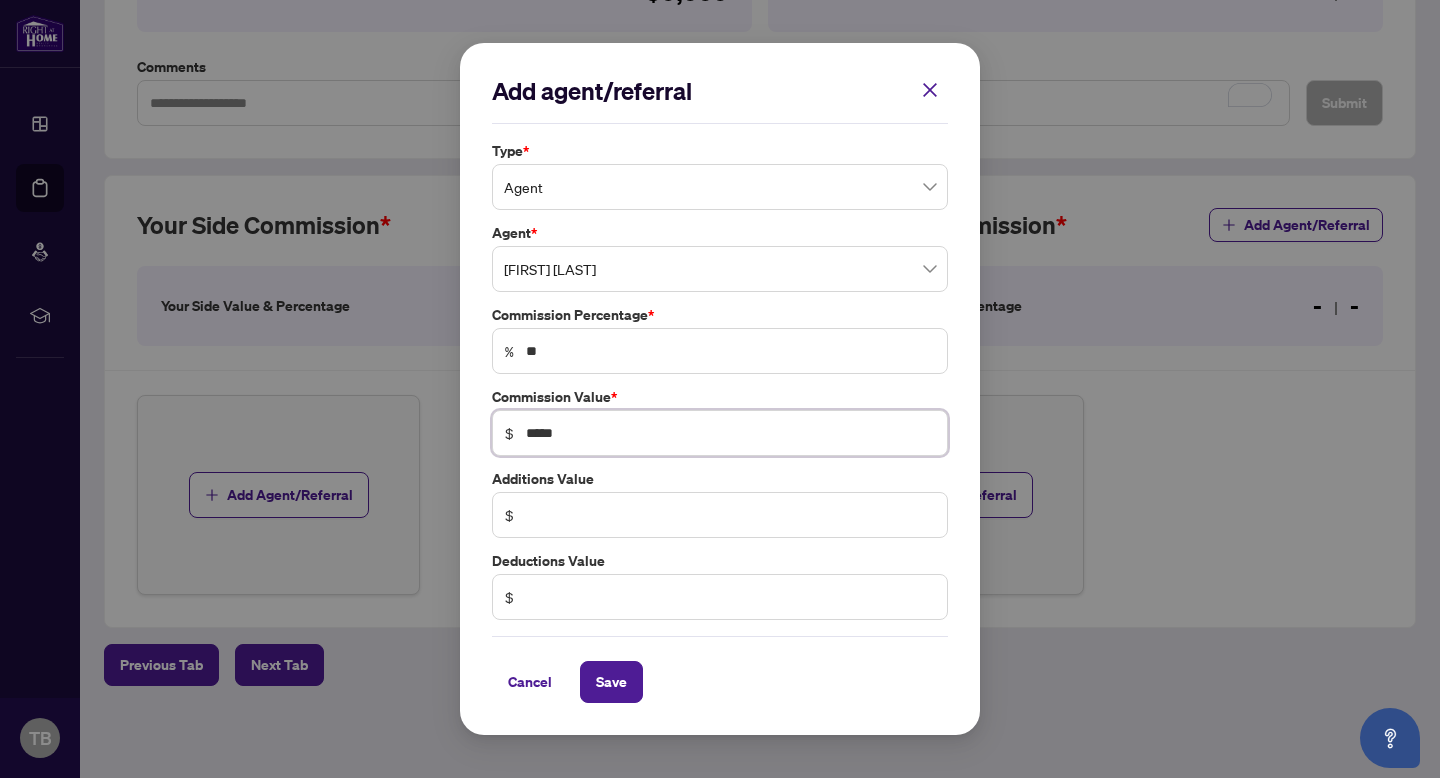 type on "*****" 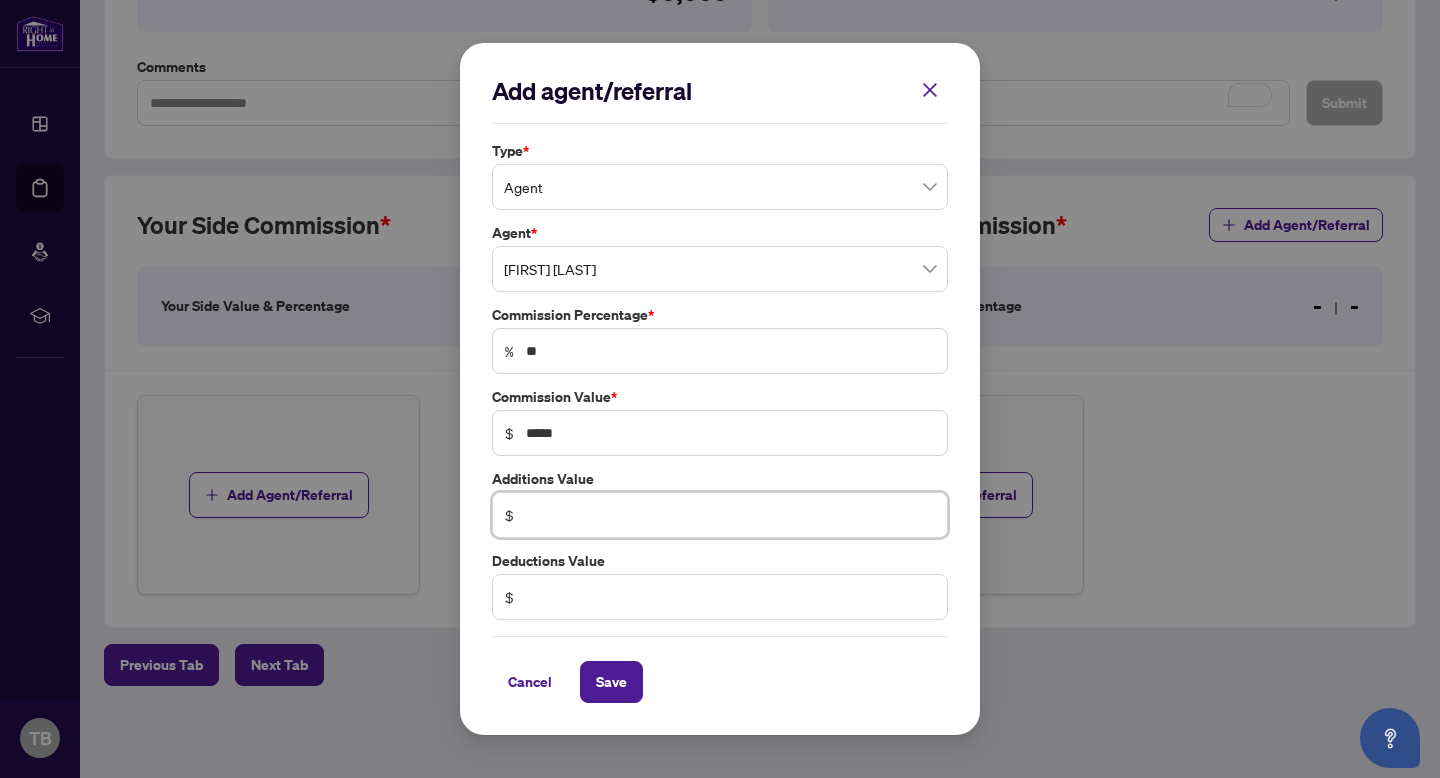 click at bounding box center [730, 515] 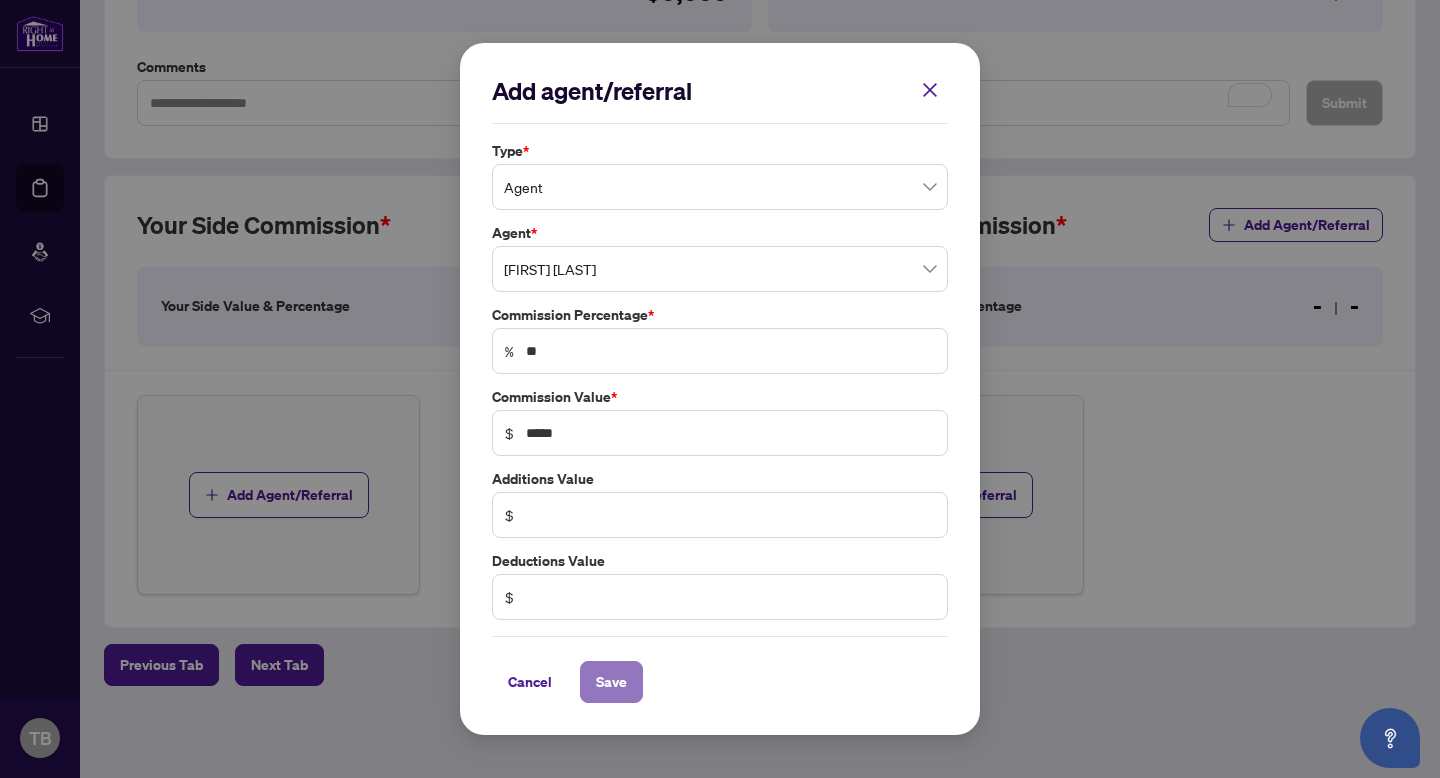 click on "Save" at bounding box center [611, 682] 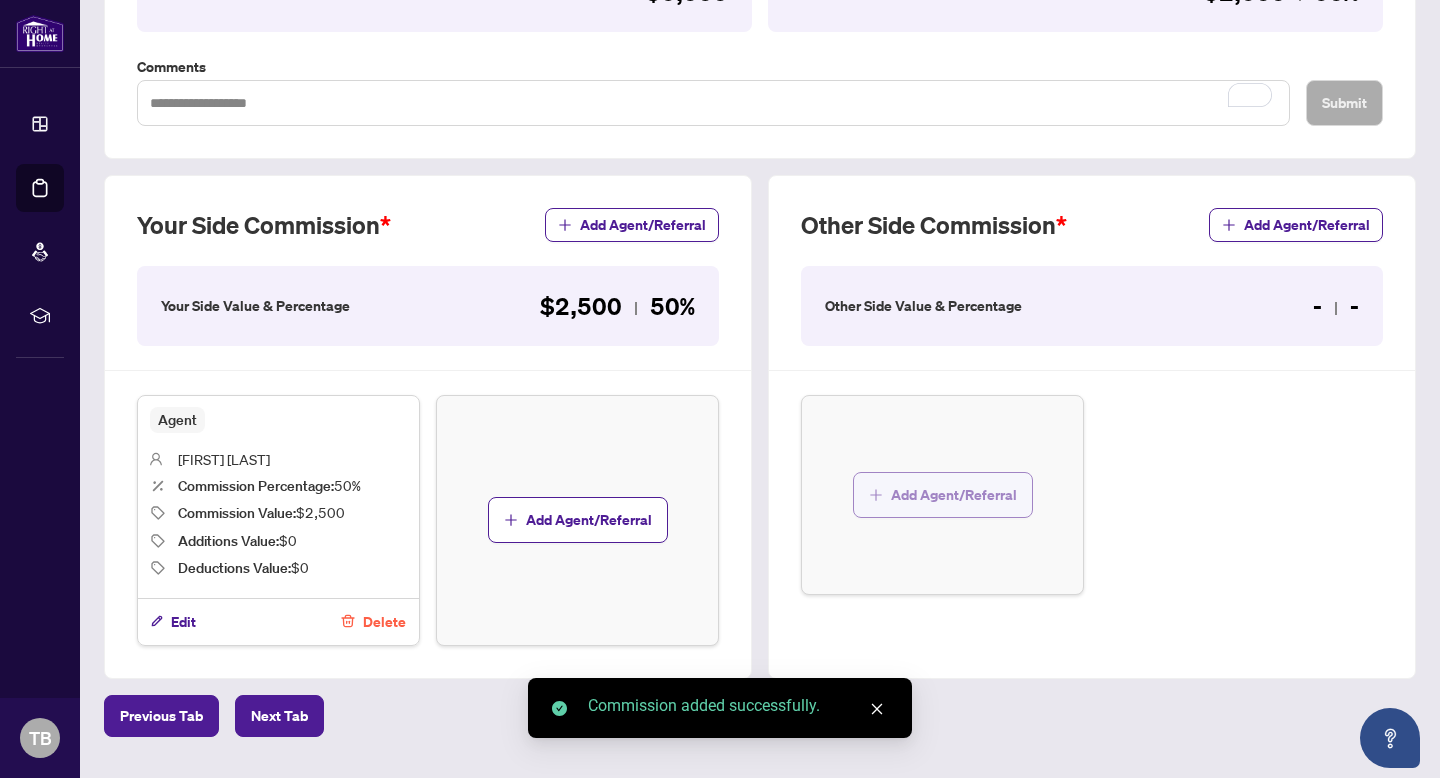 click on "Add Agent/Referral" at bounding box center (954, 495) 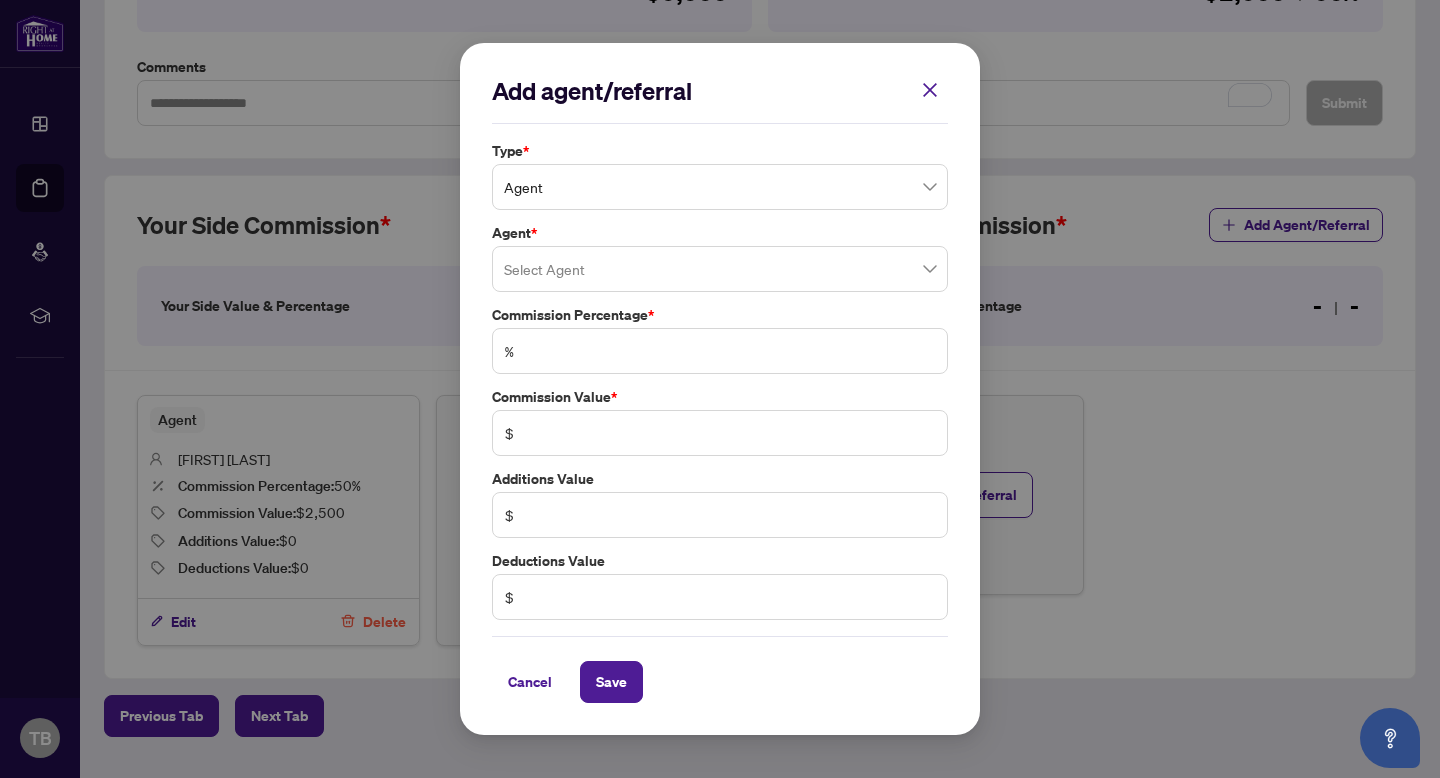 click at bounding box center [720, 269] 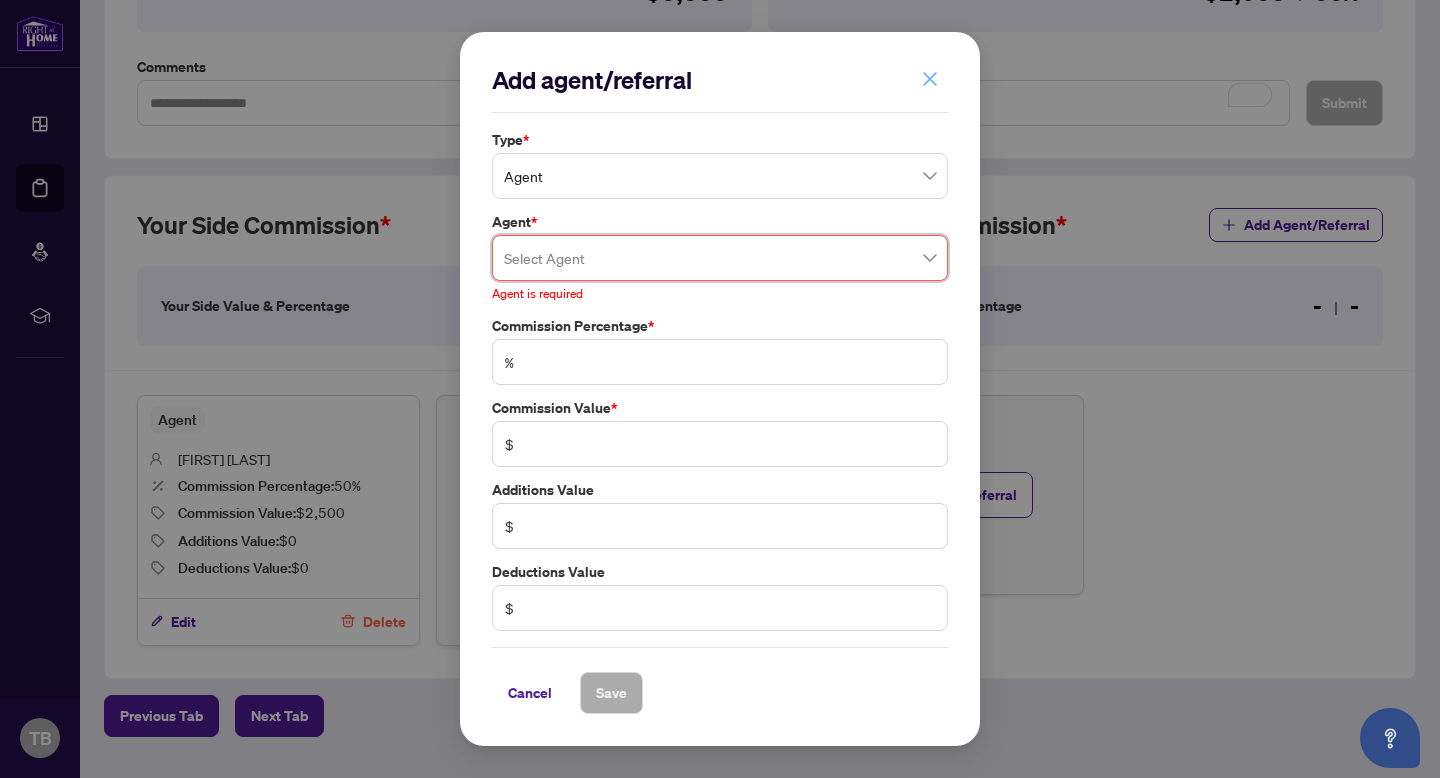 click 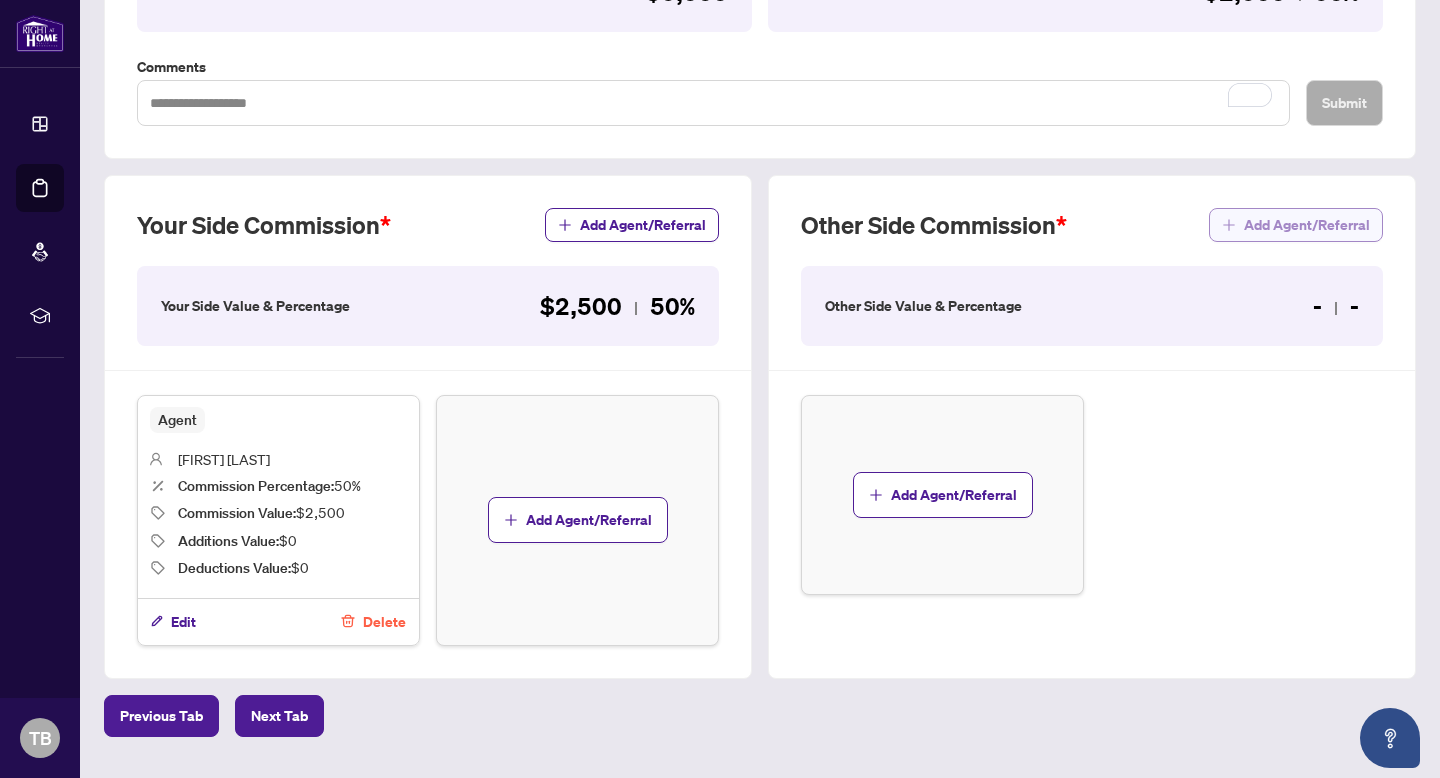 click on "Add Agent/Referral" at bounding box center (1307, 225) 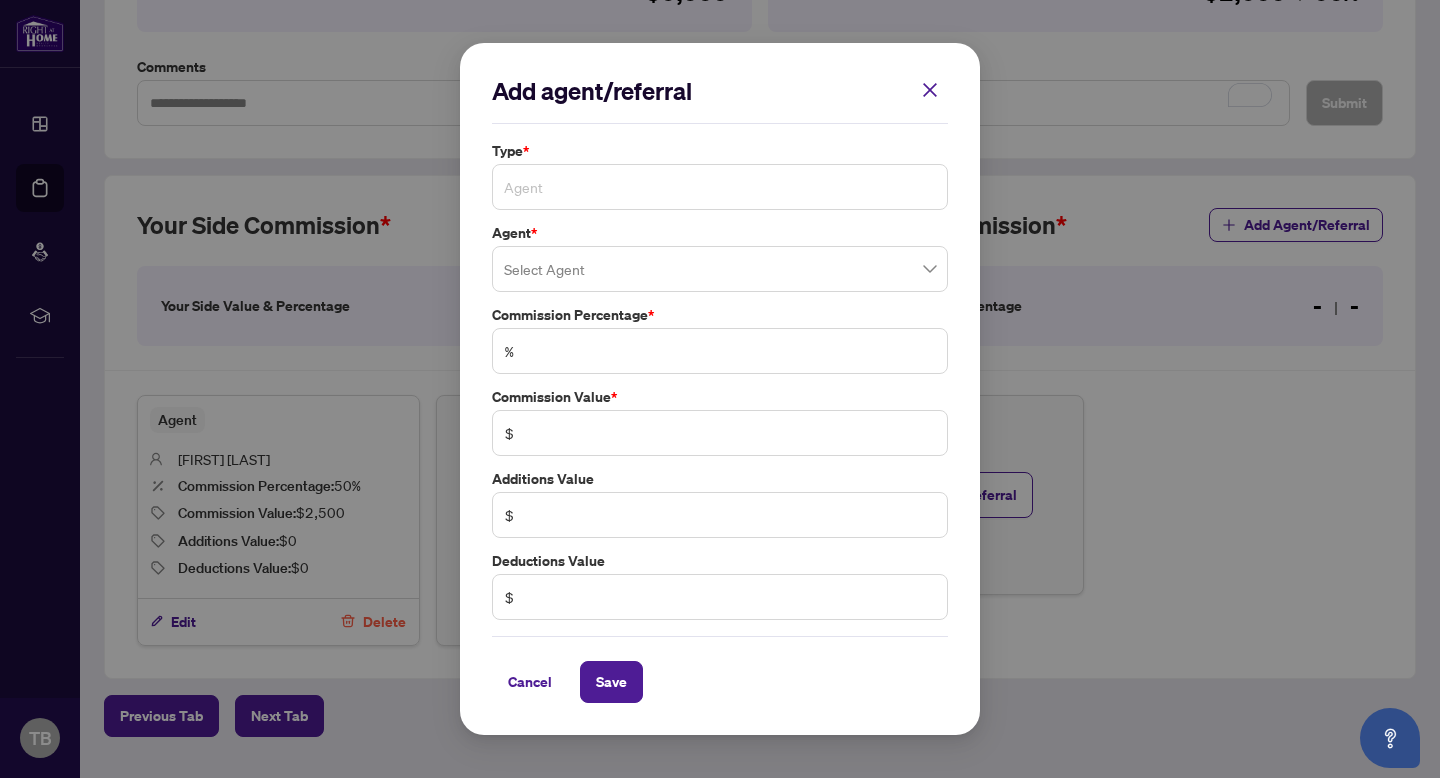 click on "Agent" at bounding box center (720, 187) 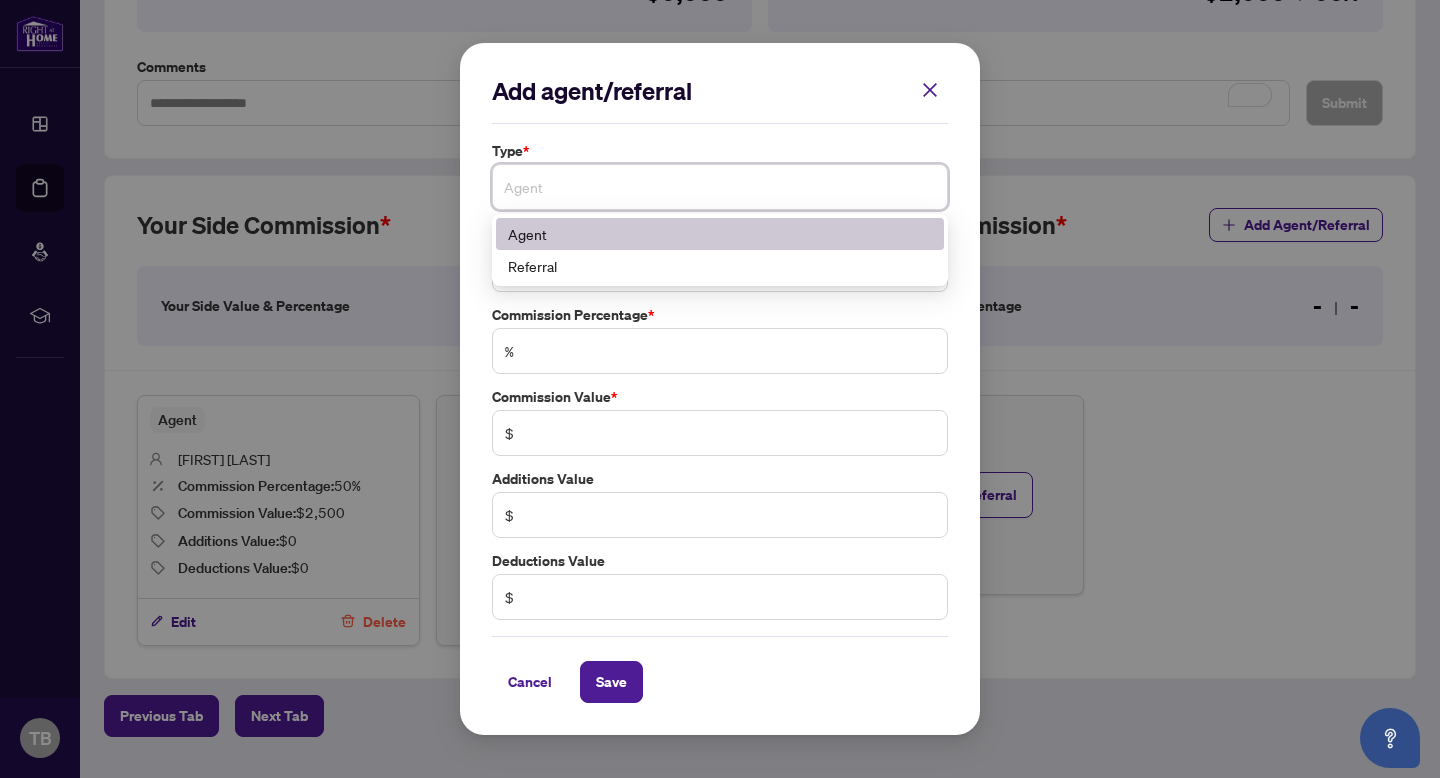 click on "Agent" at bounding box center [720, 234] 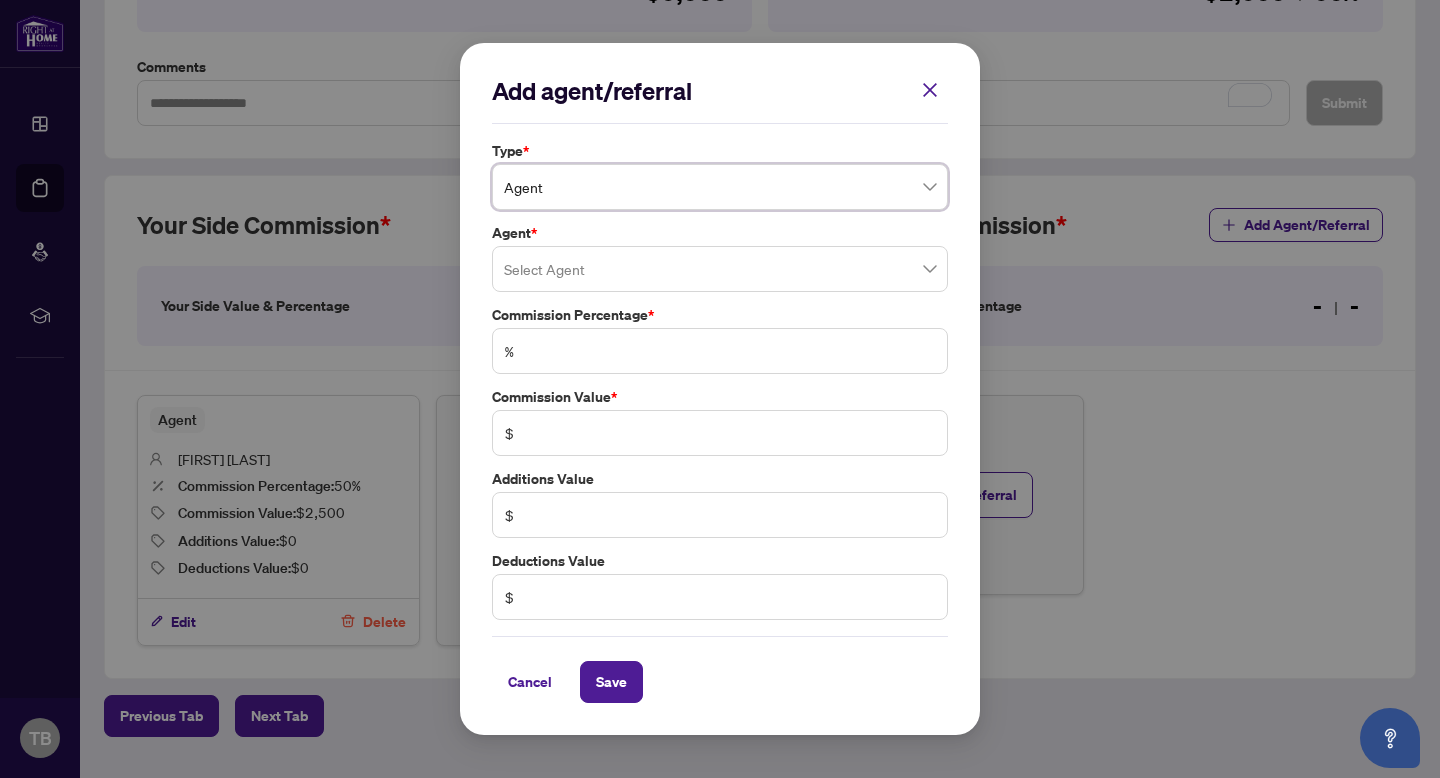 click at bounding box center (720, 269) 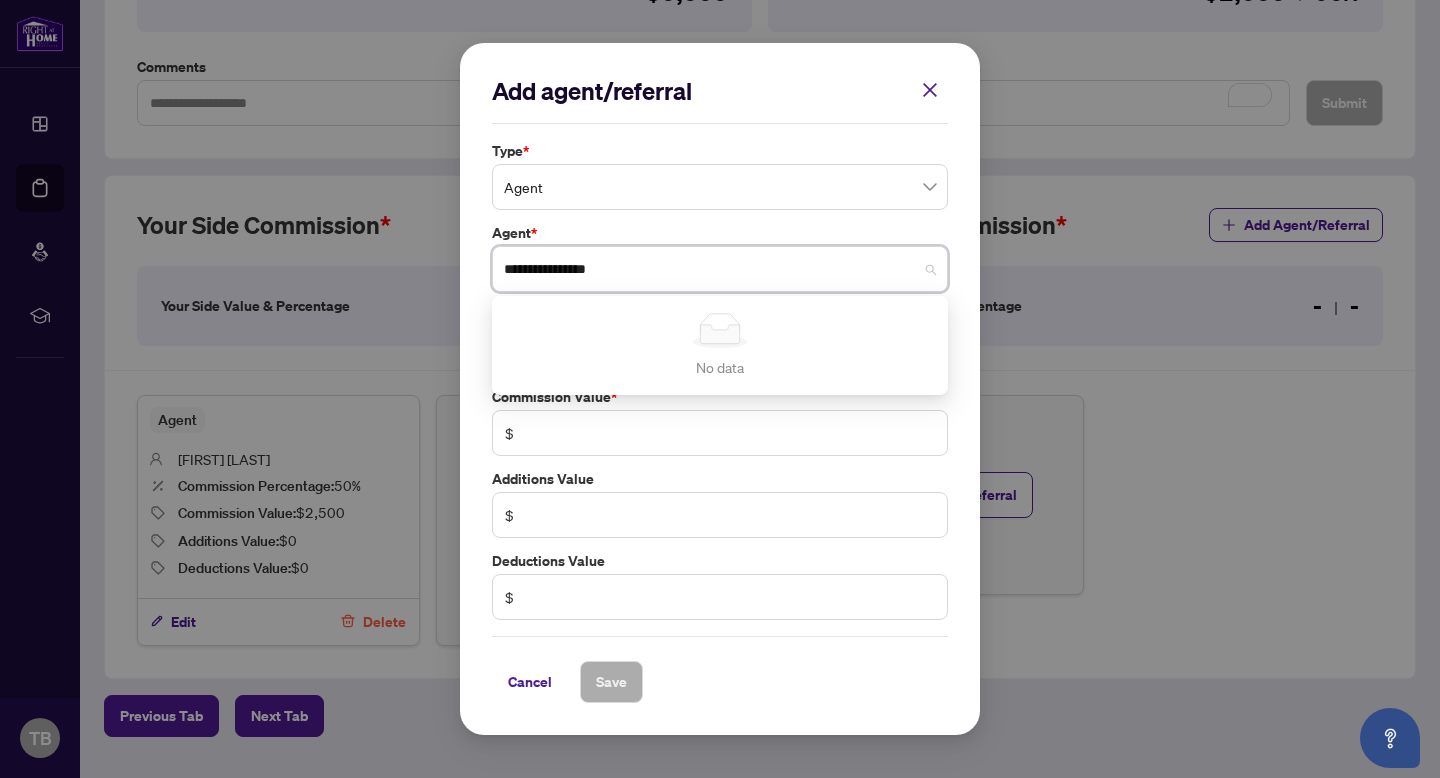 type on "**********" 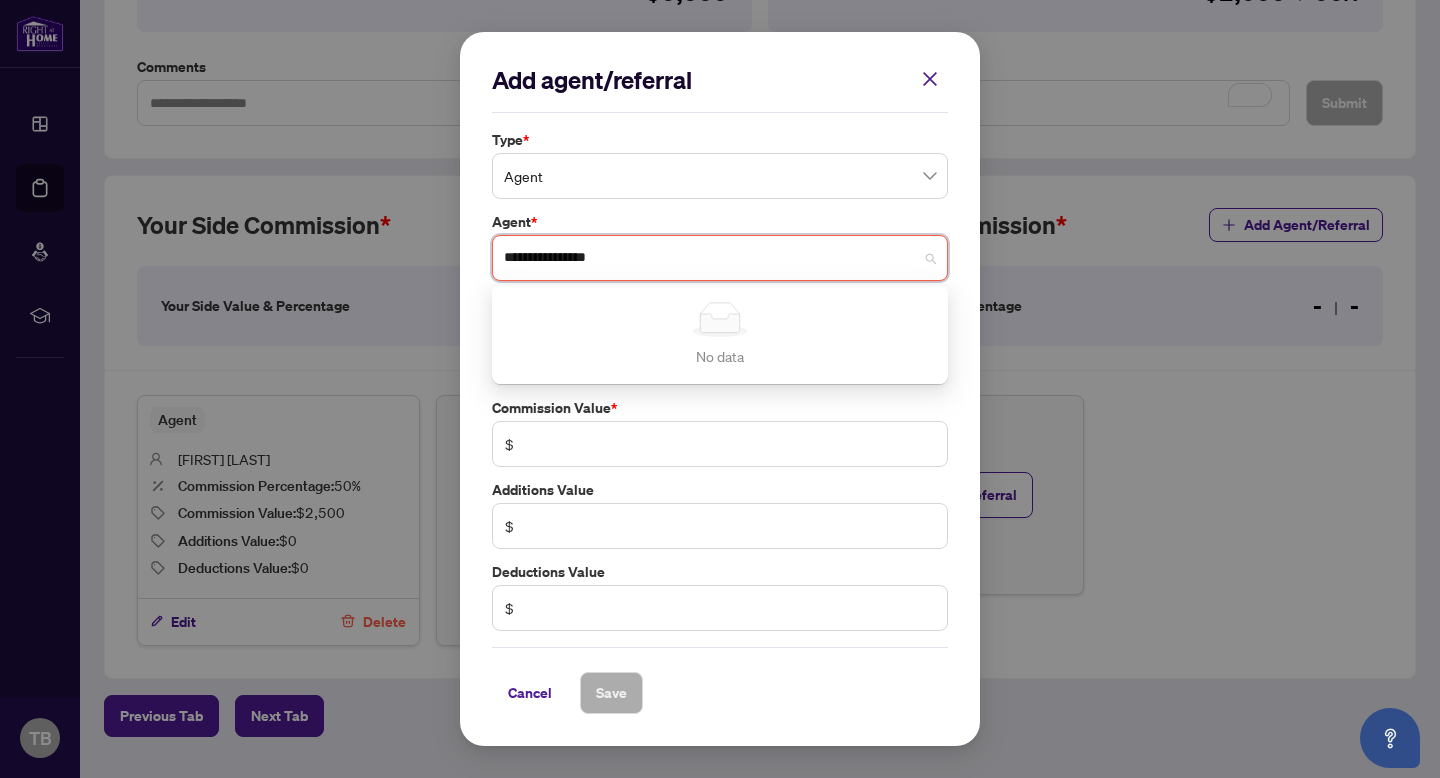 type 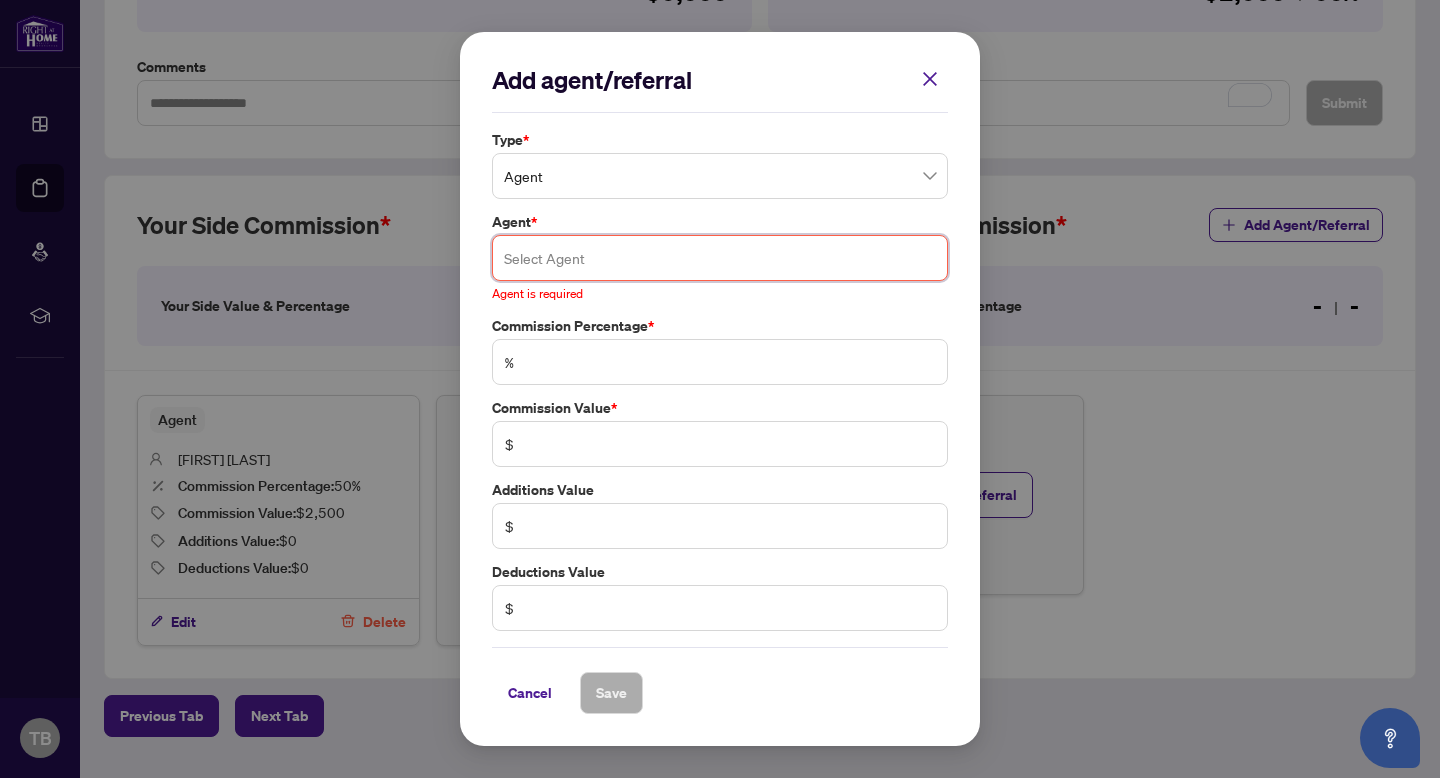 click at bounding box center (720, 258) 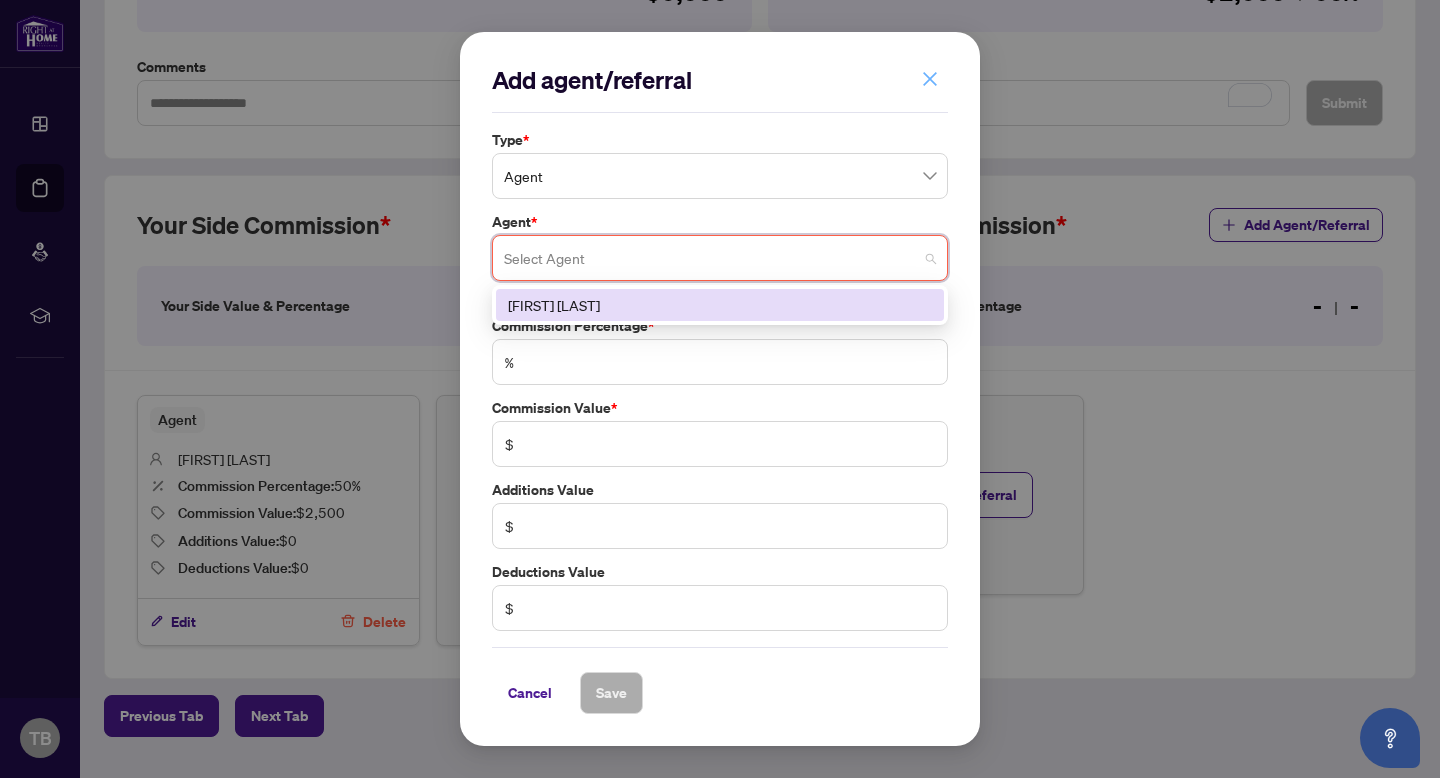 click 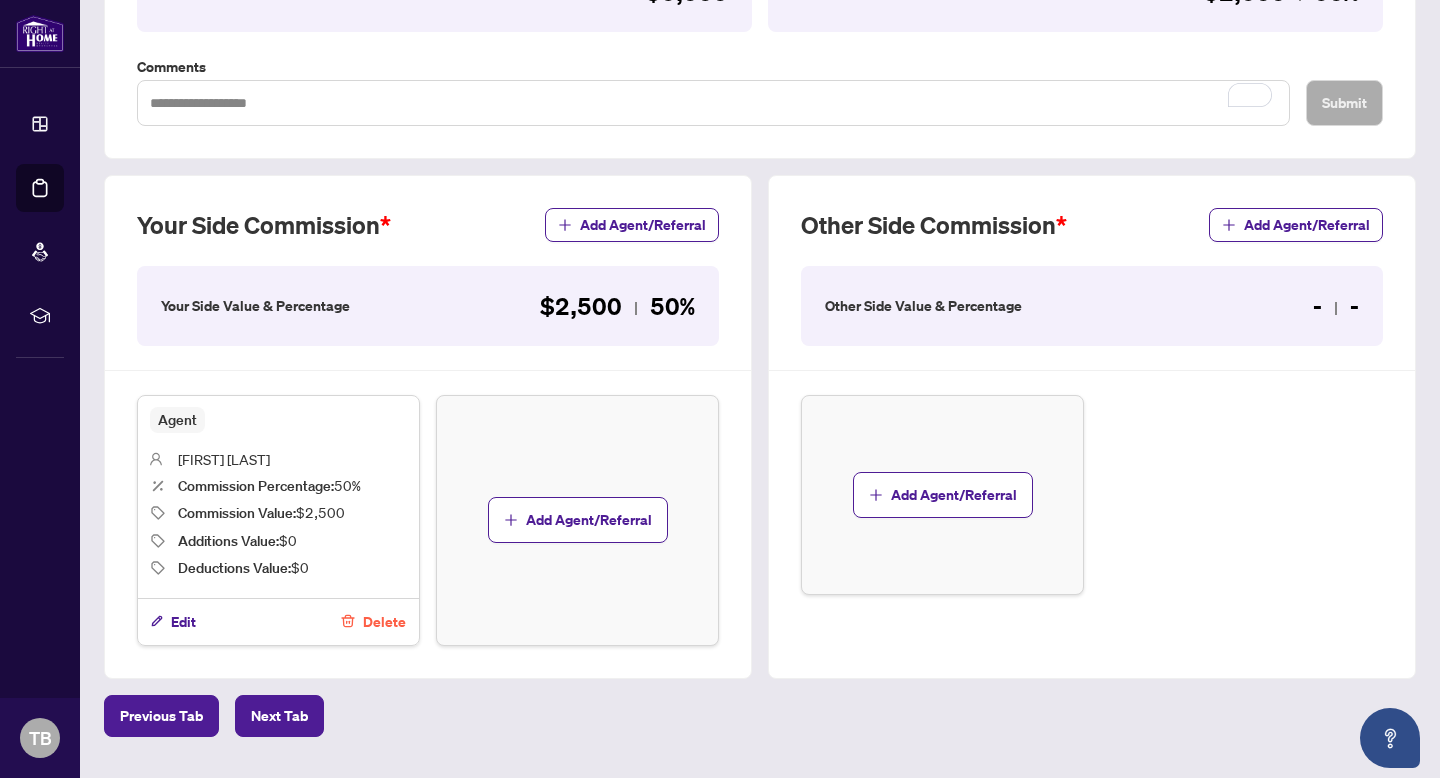 scroll, scrollTop: 0, scrollLeft: 0, axis: both 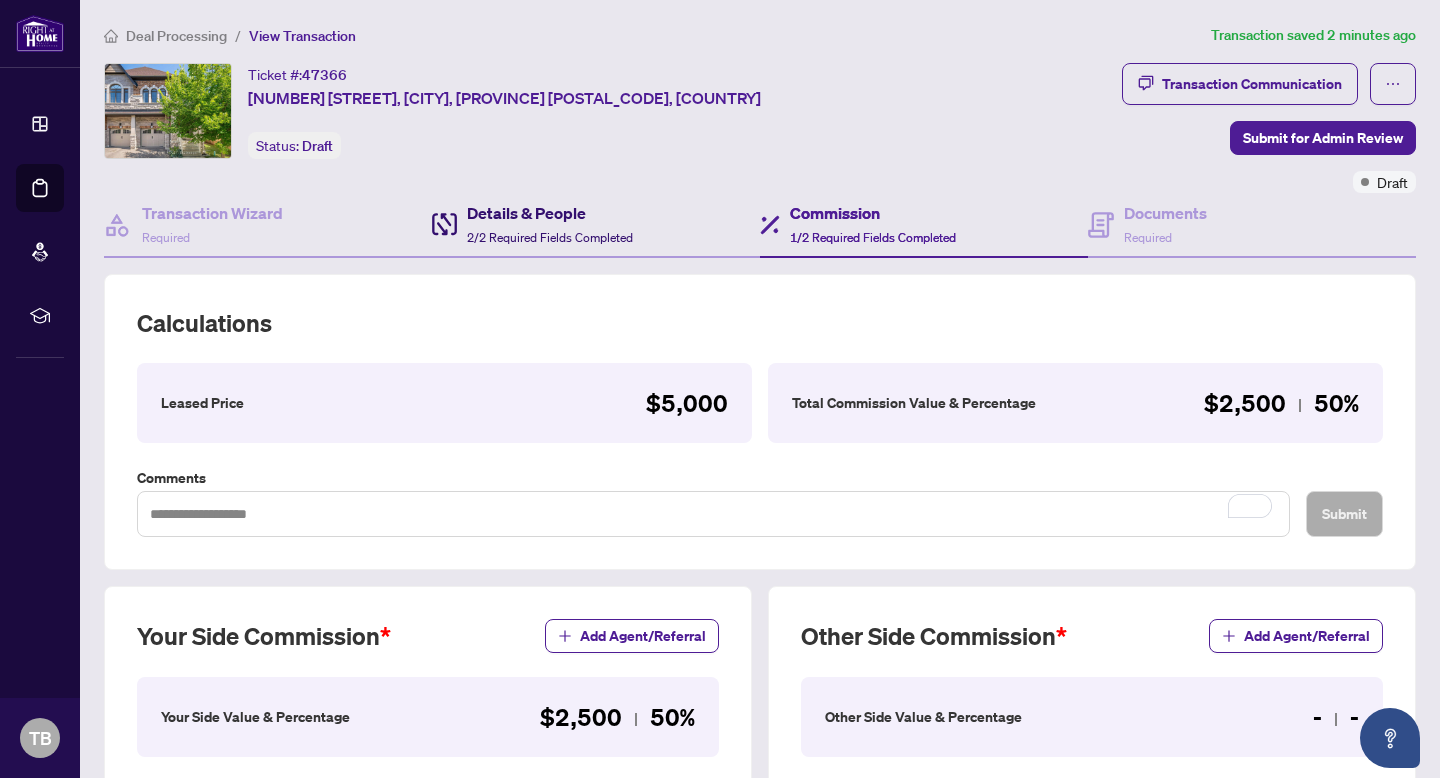 click on "Details & People" at bounding box center [550, 213] 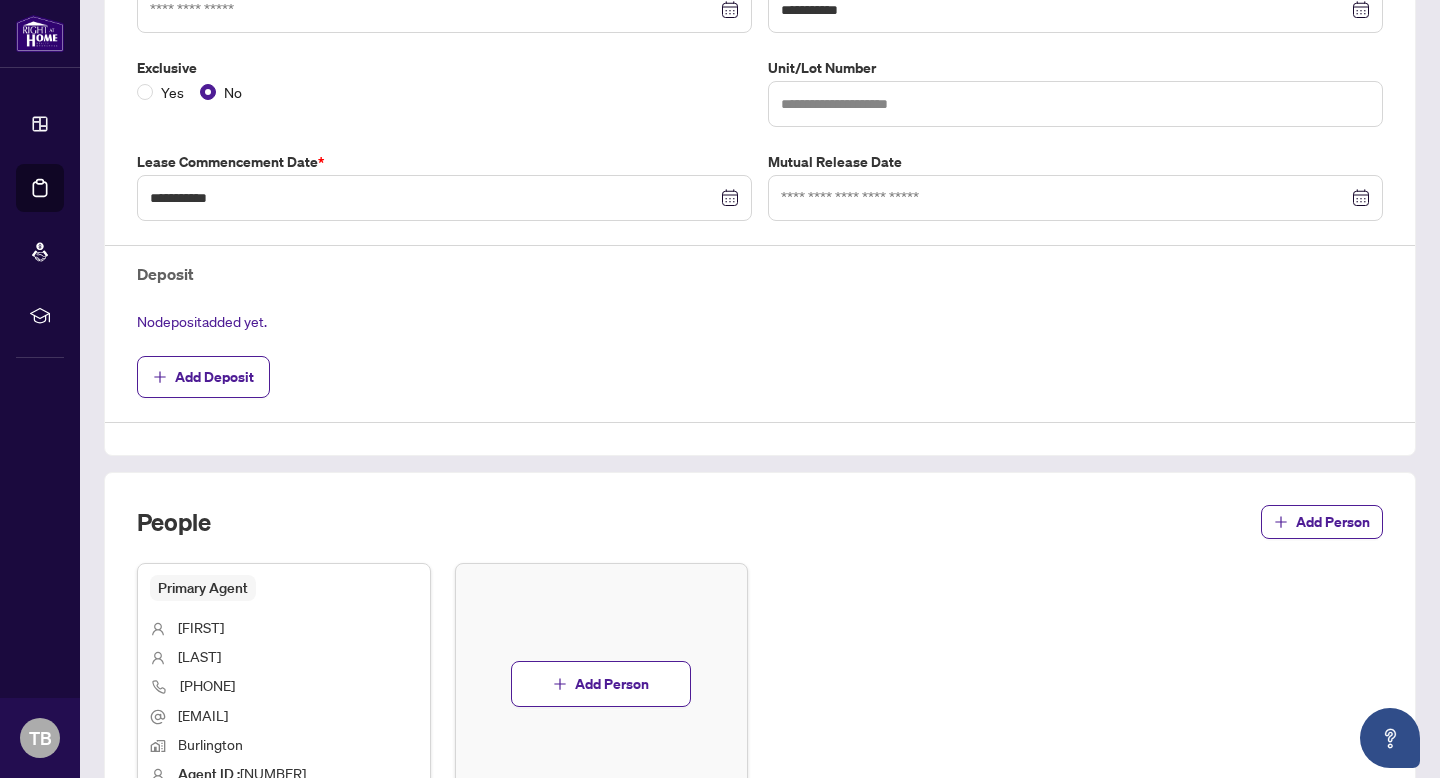 scroll, scrollTop: 578, scrollLeft: 0, axis: vertical 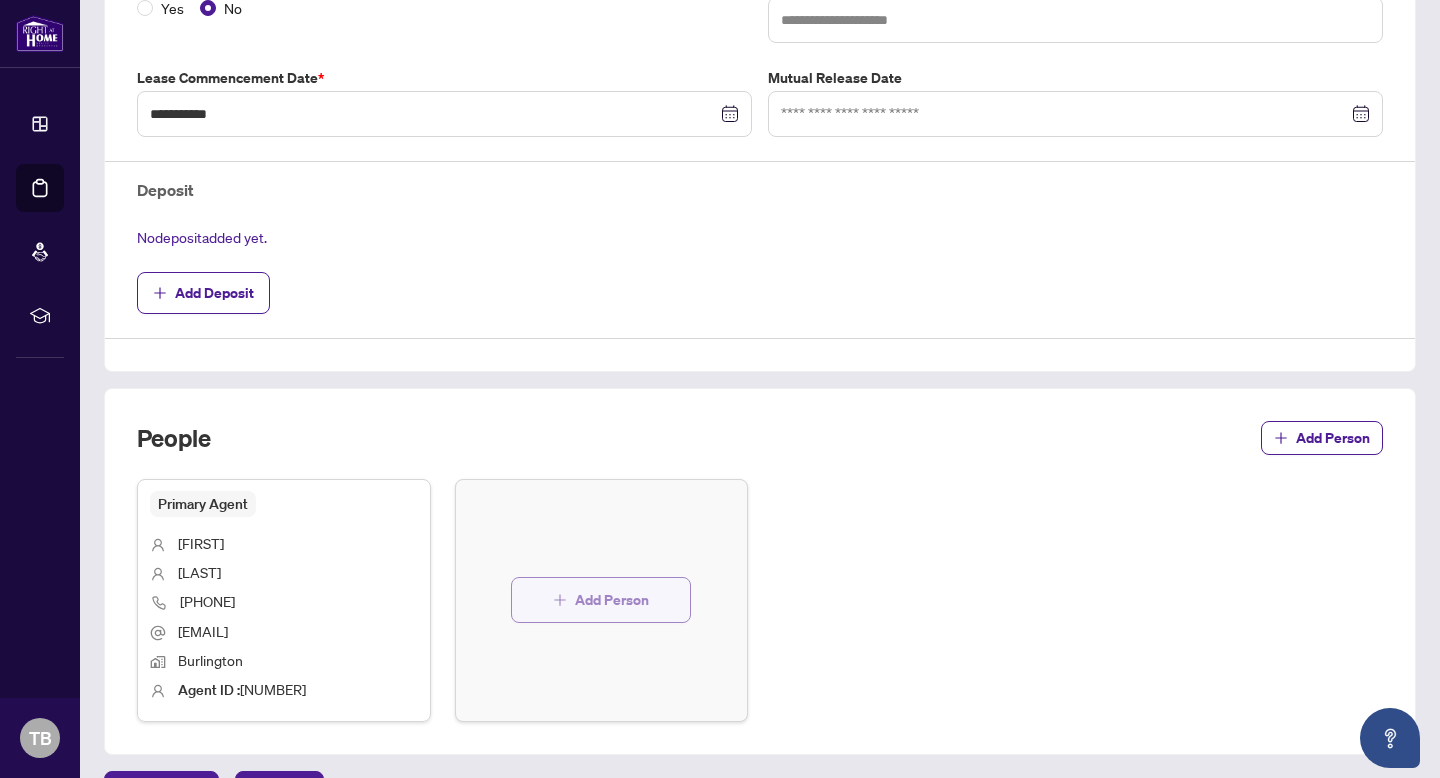 click 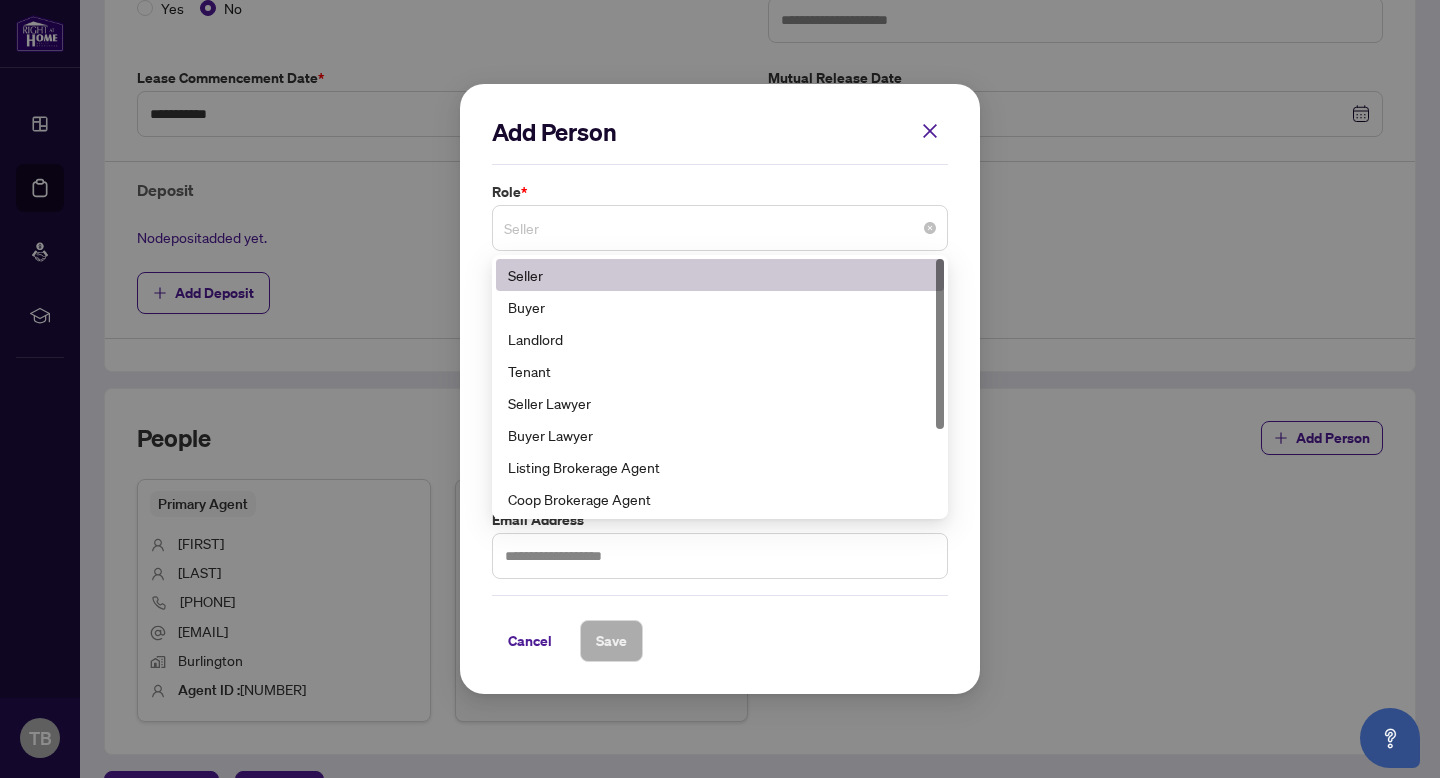 click on "Seller" at bounding box center (720, 228) 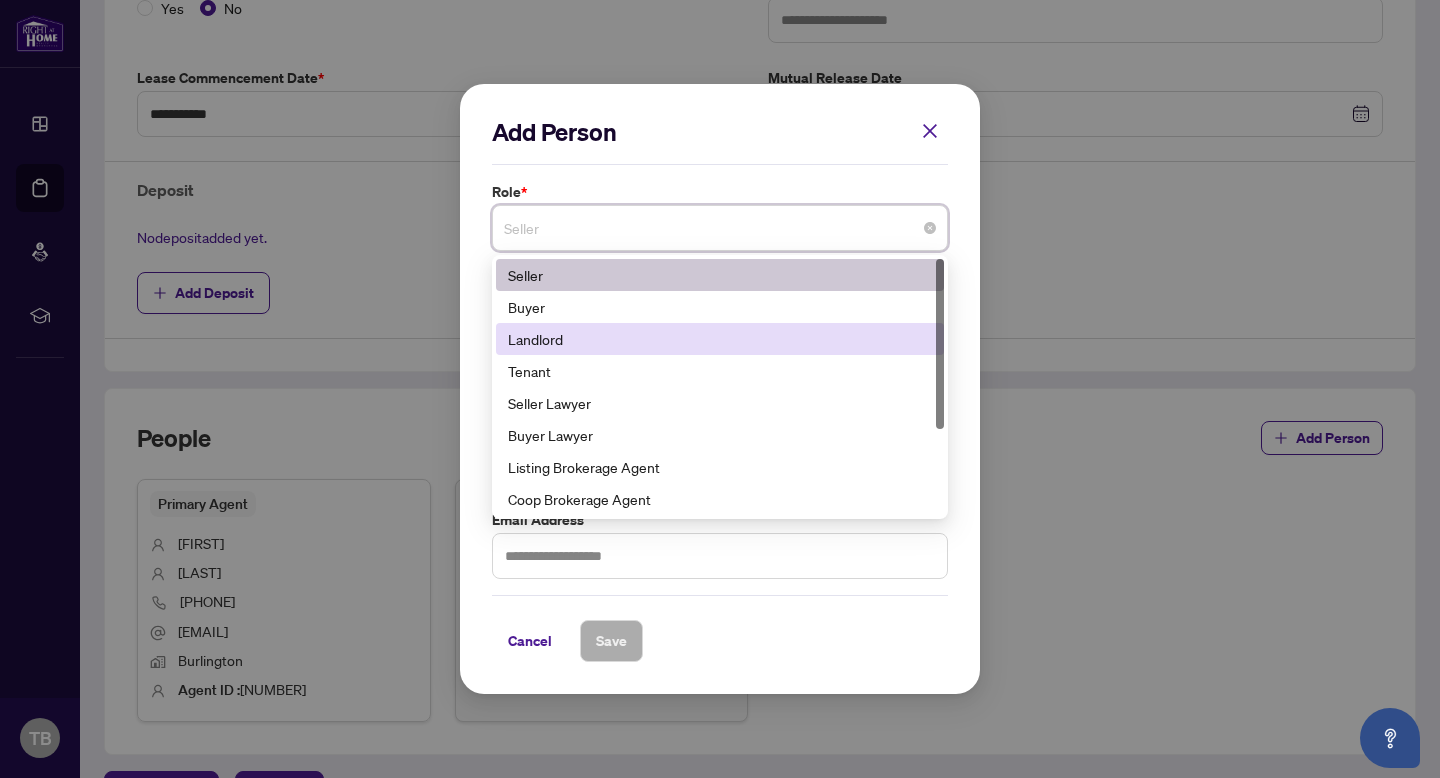 click on "Landlord" at bounding box center [720, 339] 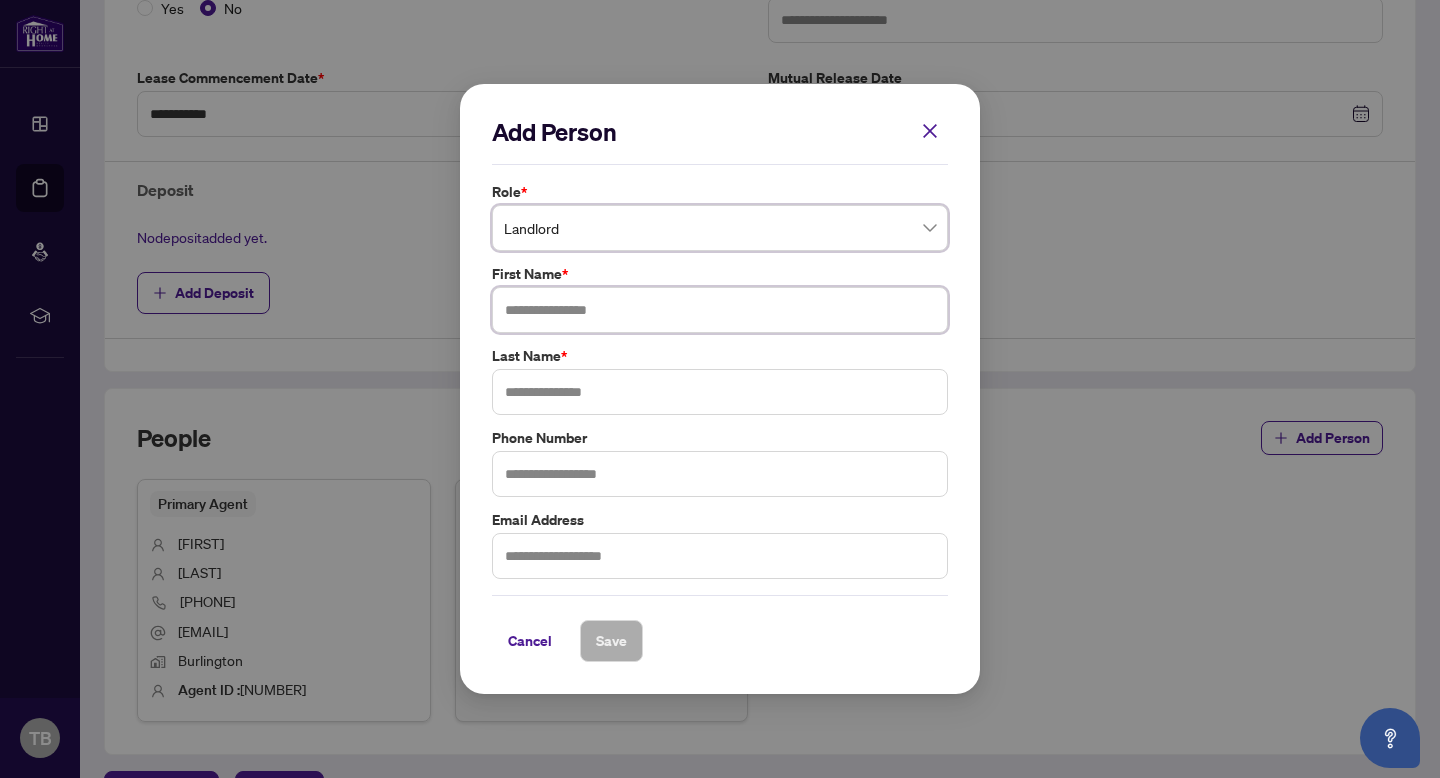 click at bounding box center [720, 310] 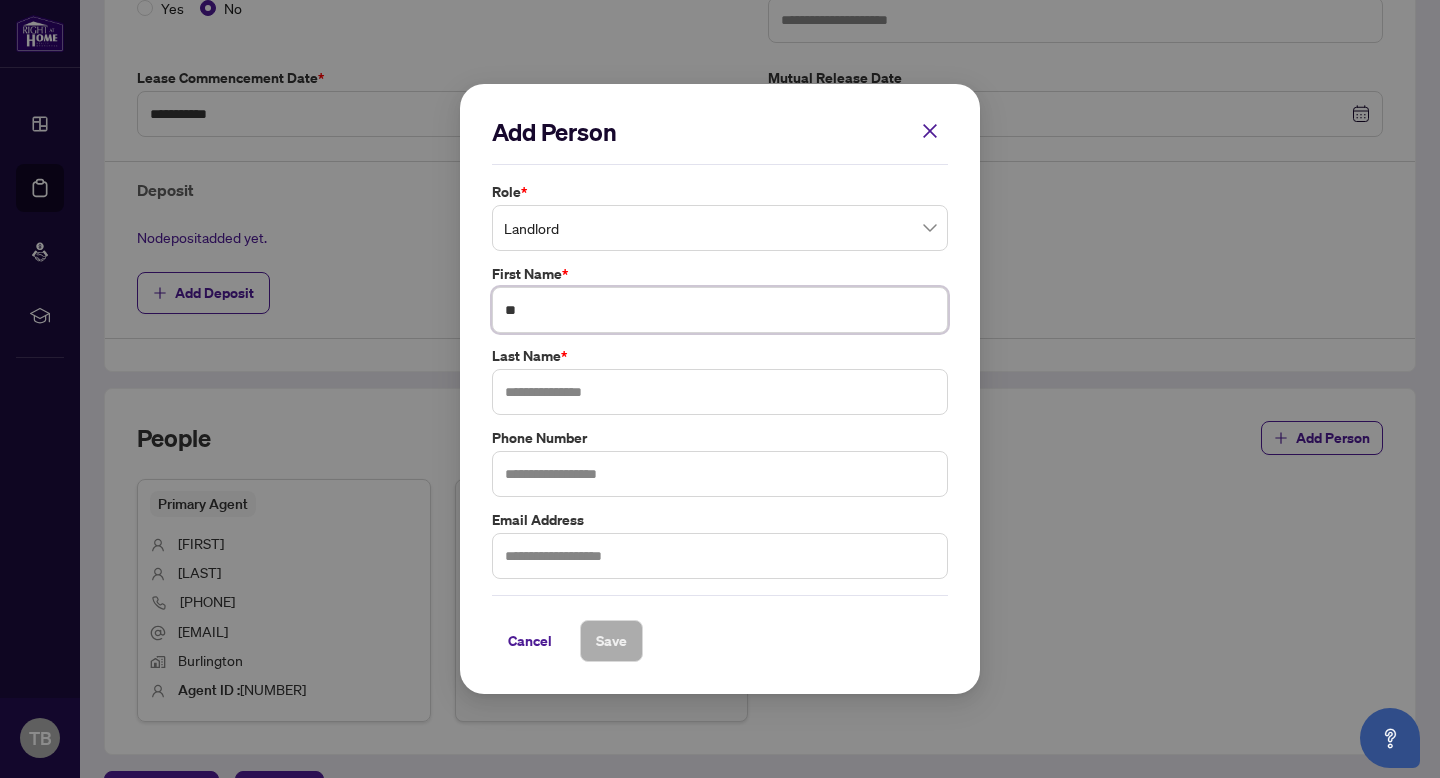 type on "*" 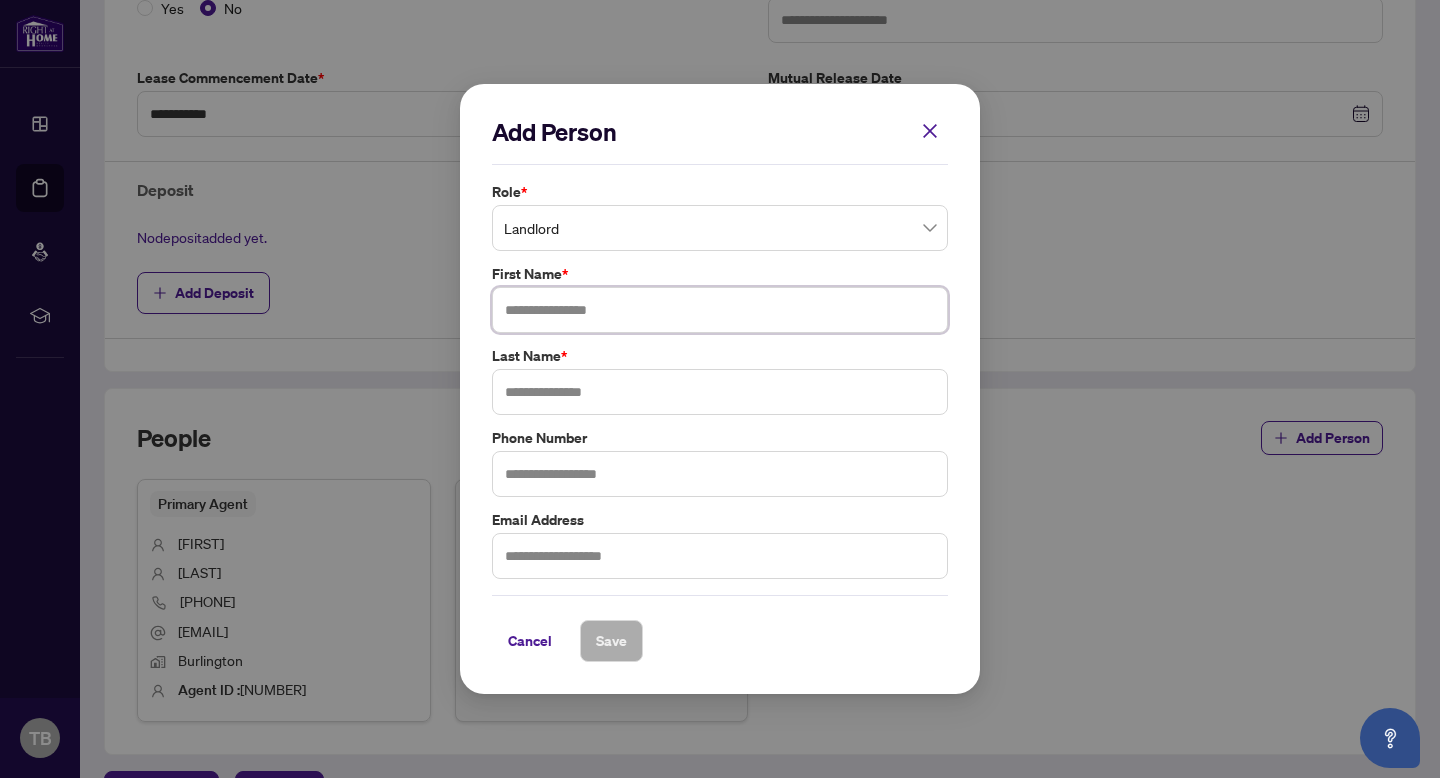 type on "*" 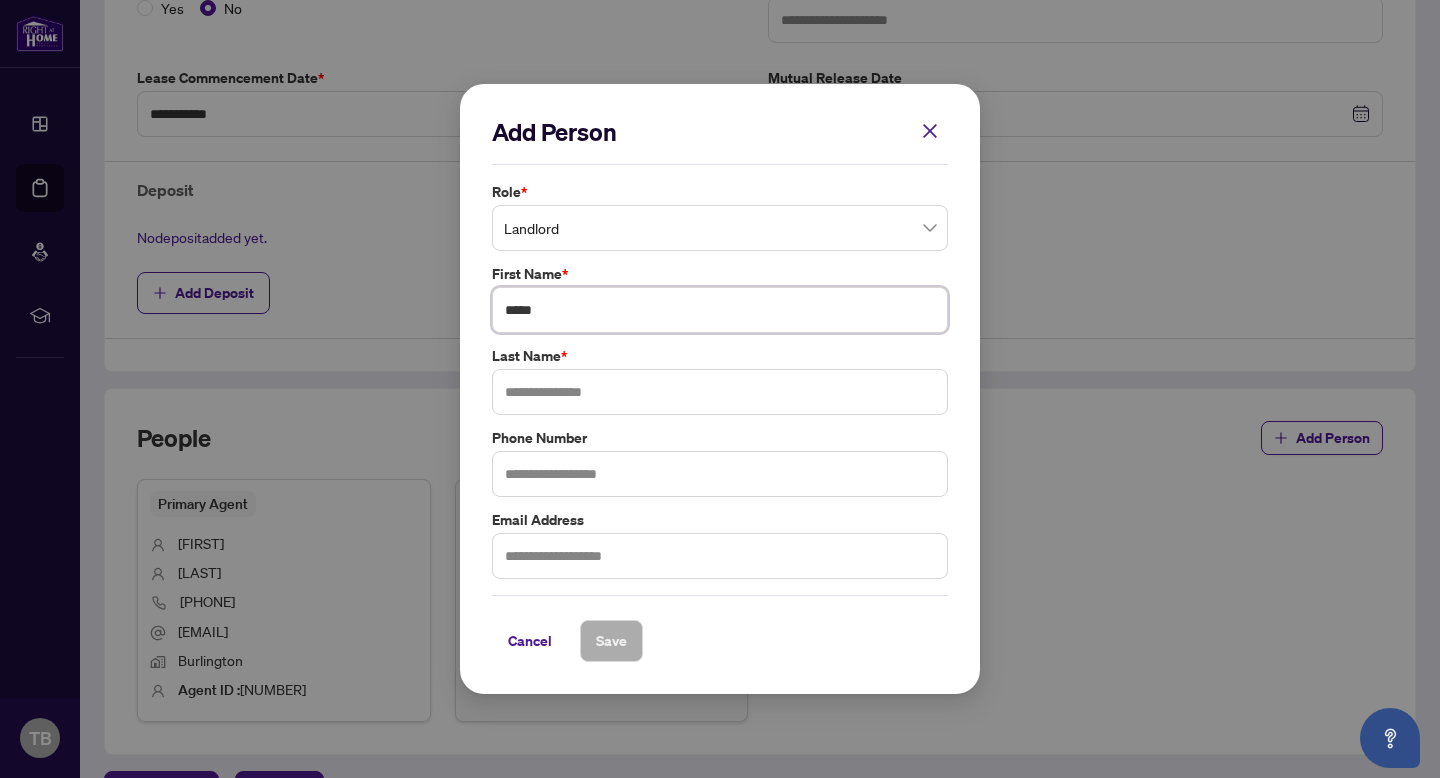 type on "*****" 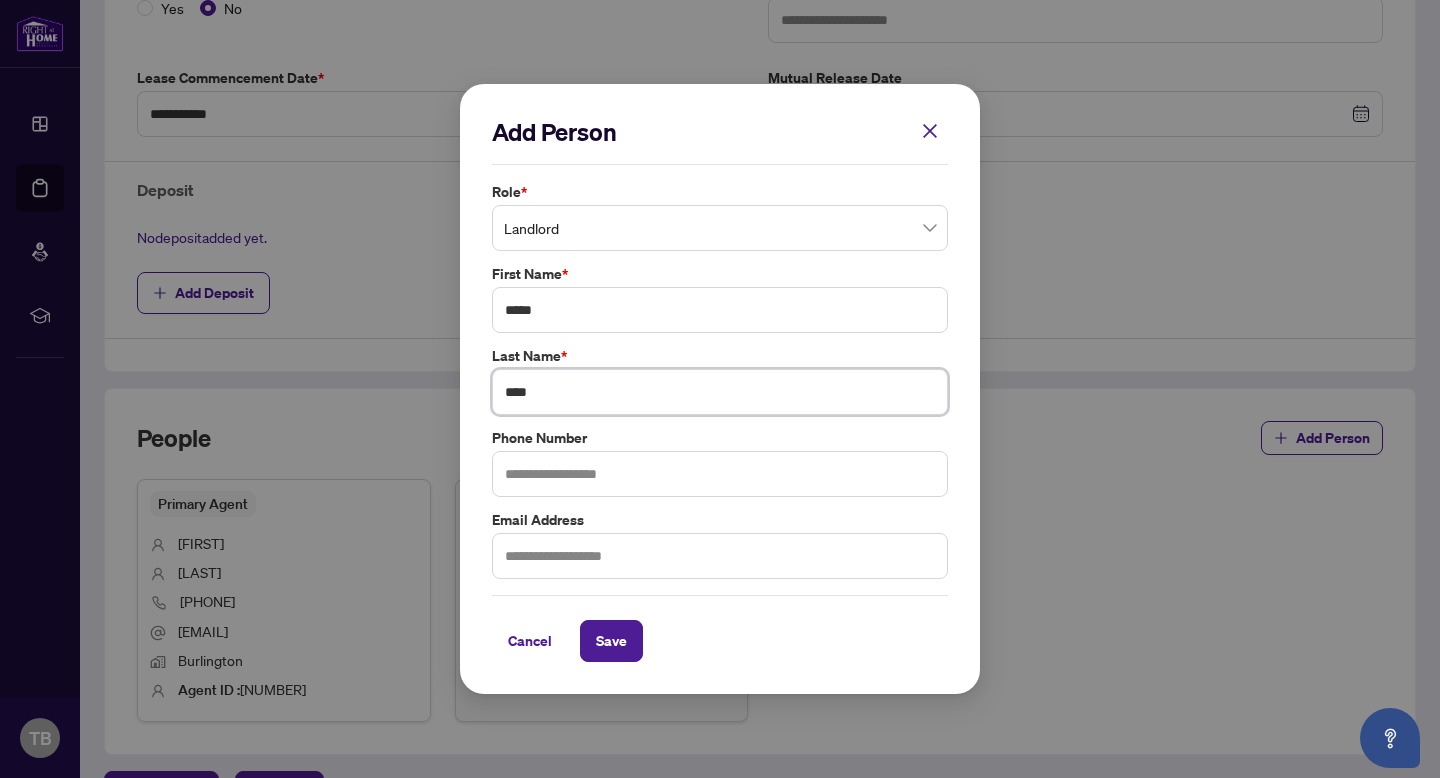 type on "****" 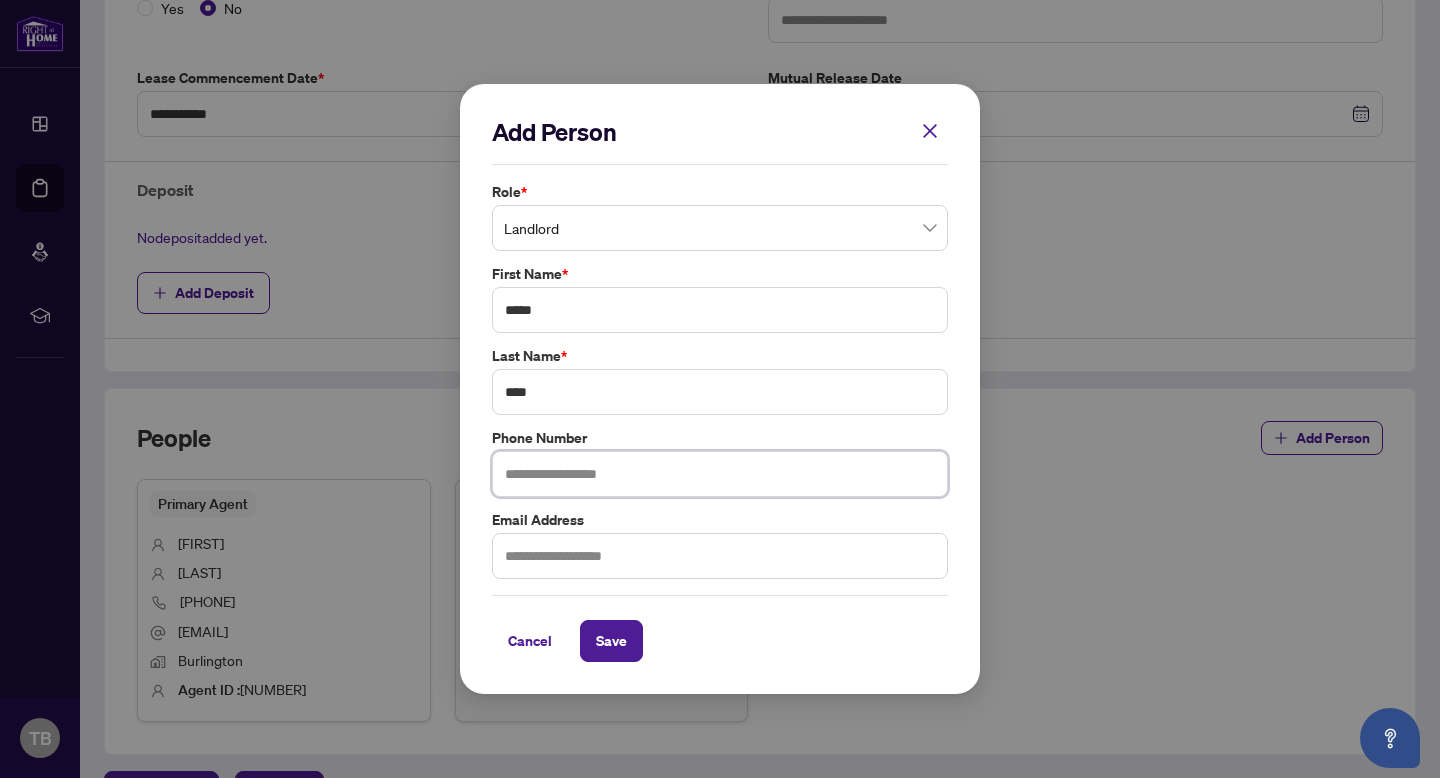 click at bounding box center [720, 474] 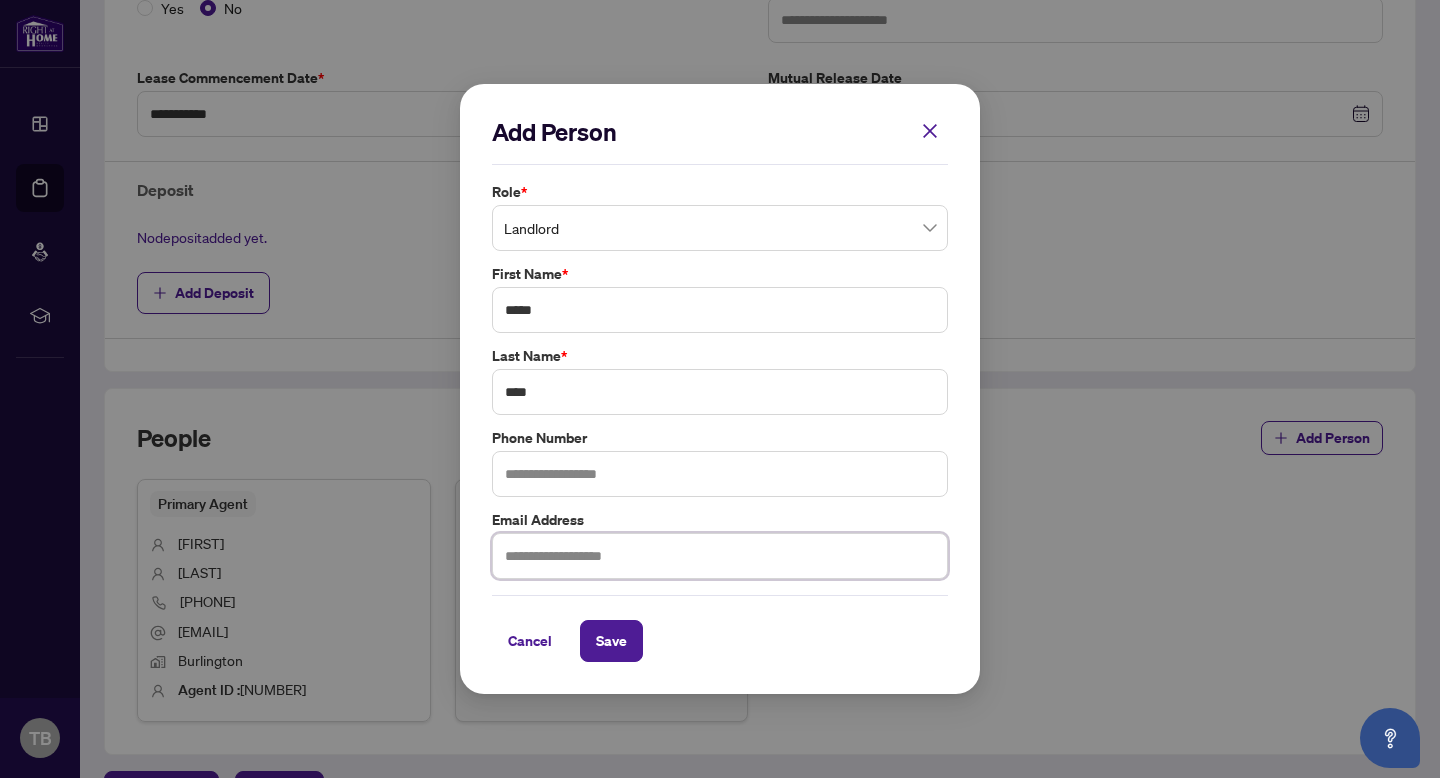 click at bounding box center [720, 556] 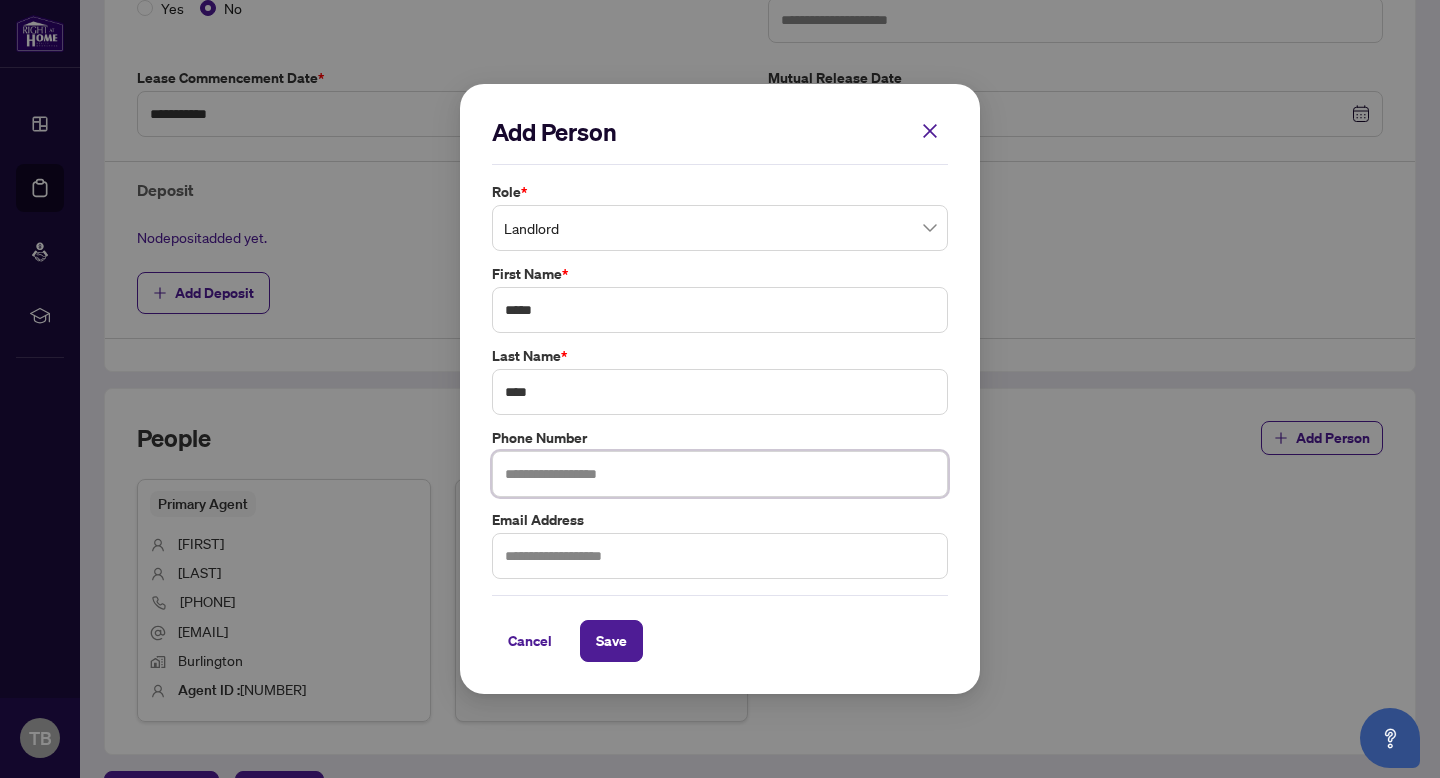 click at bounding box center [720, 474] 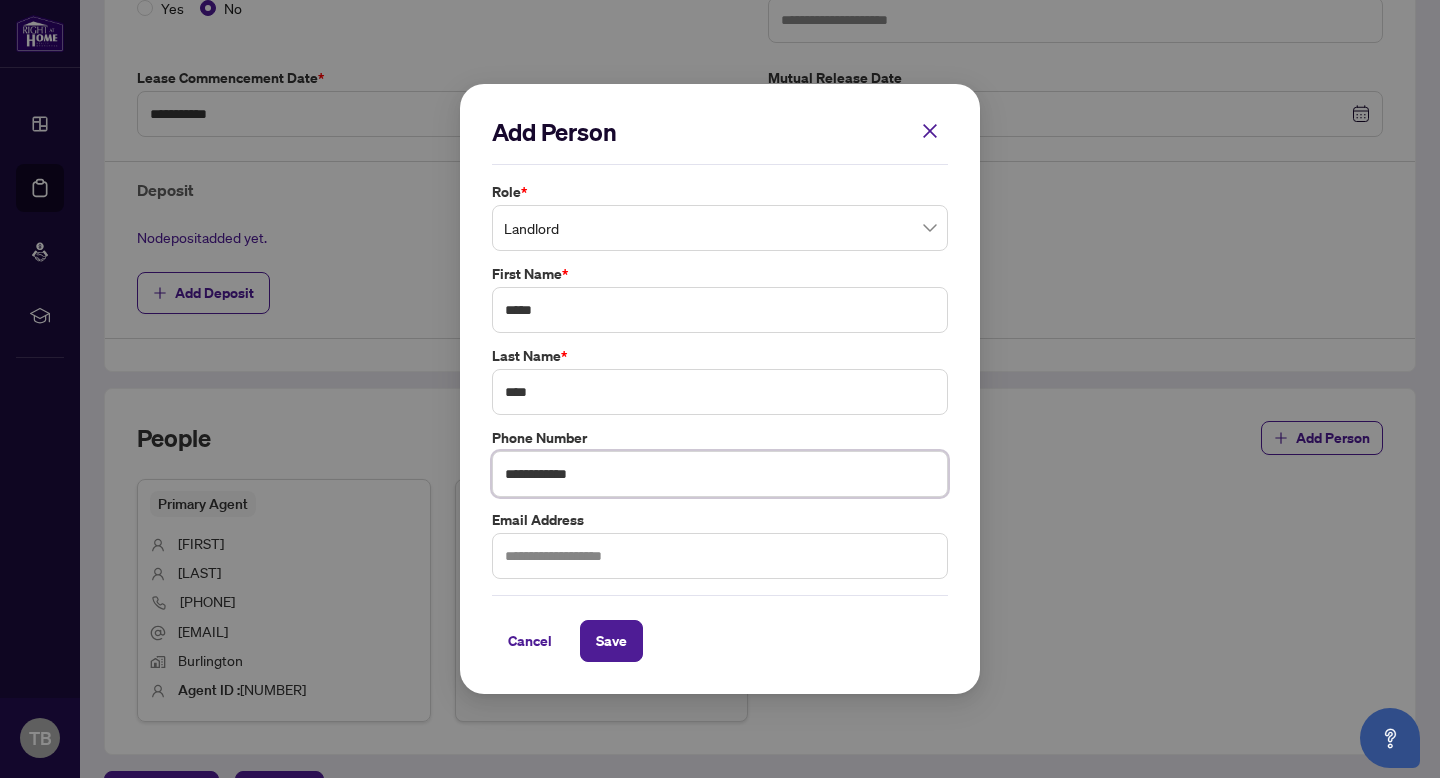 type on "**********" 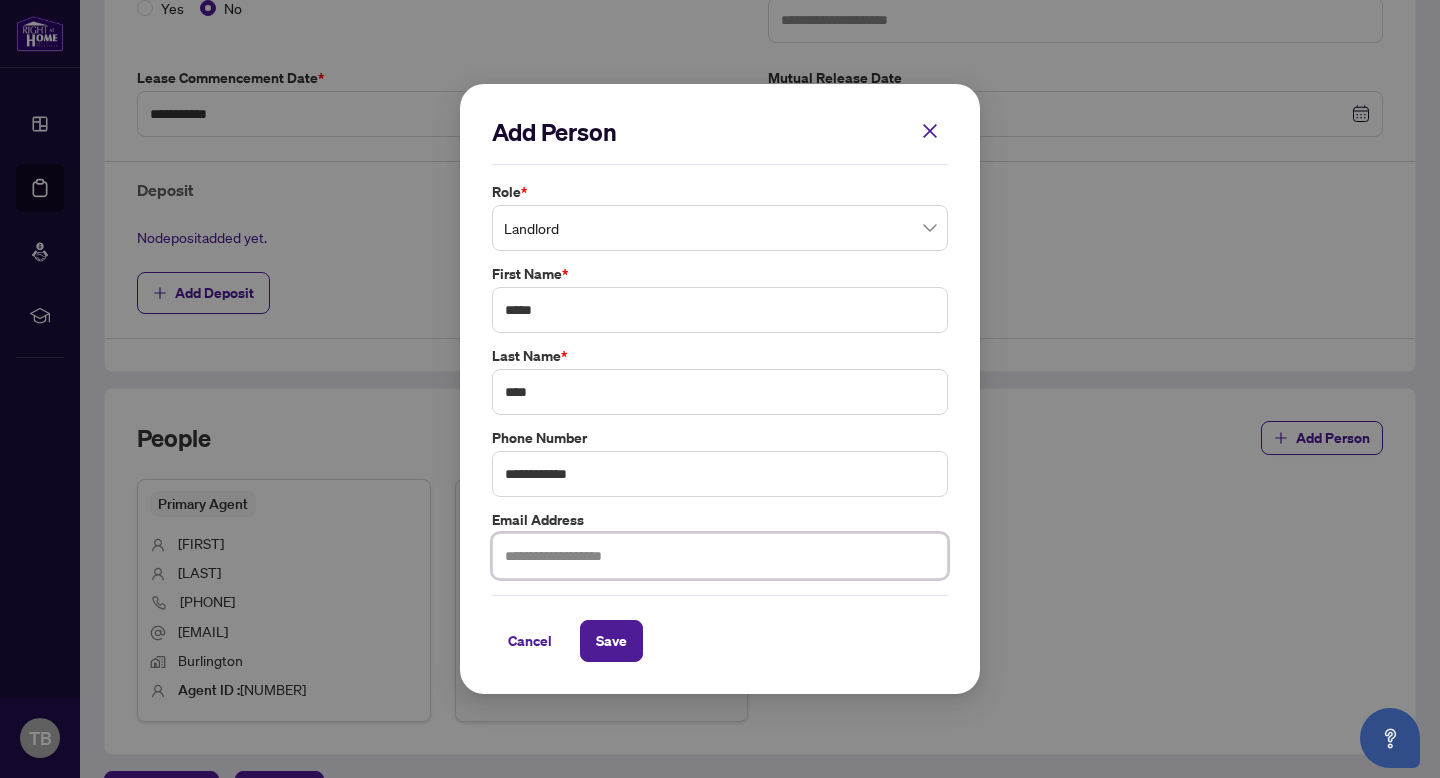 click at bounding box center (720, 556) 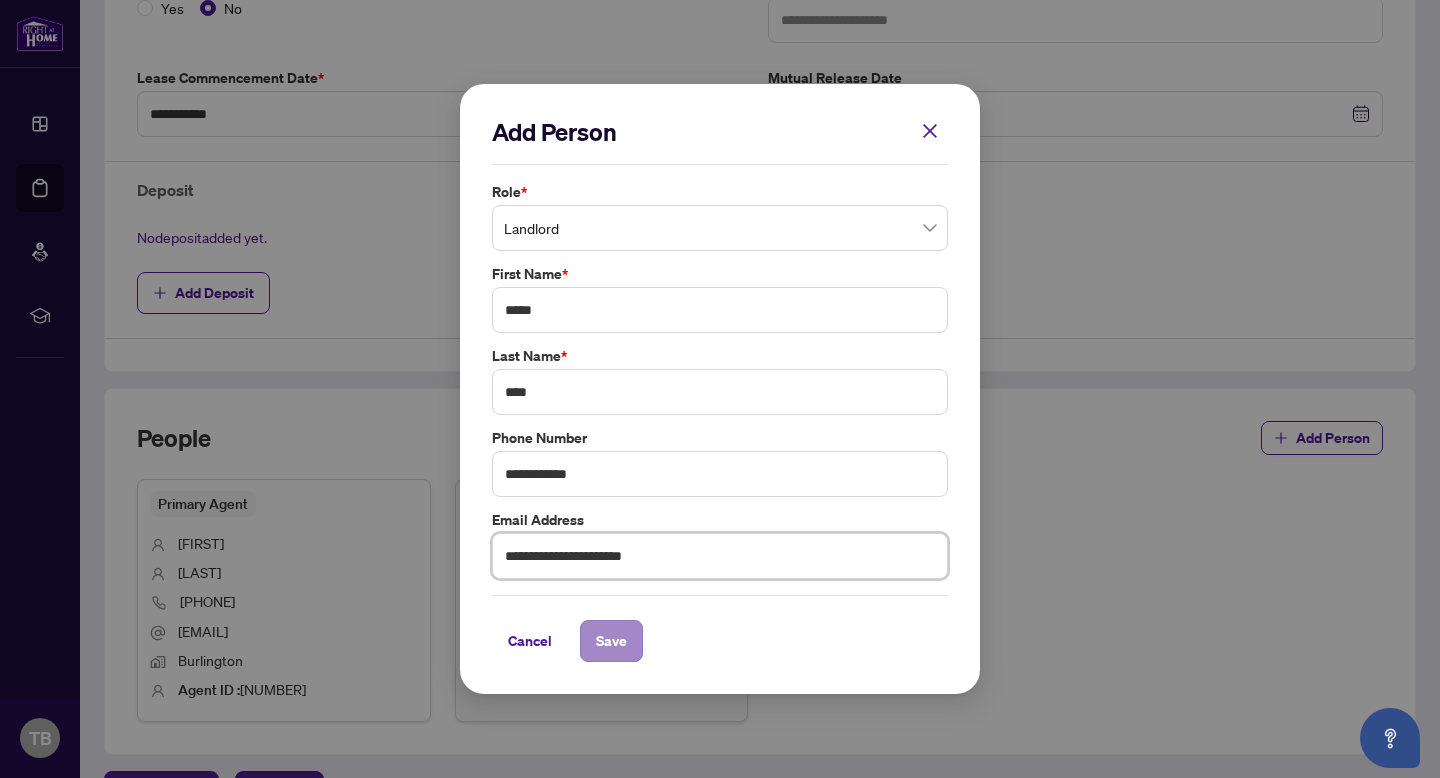 type on "**********" 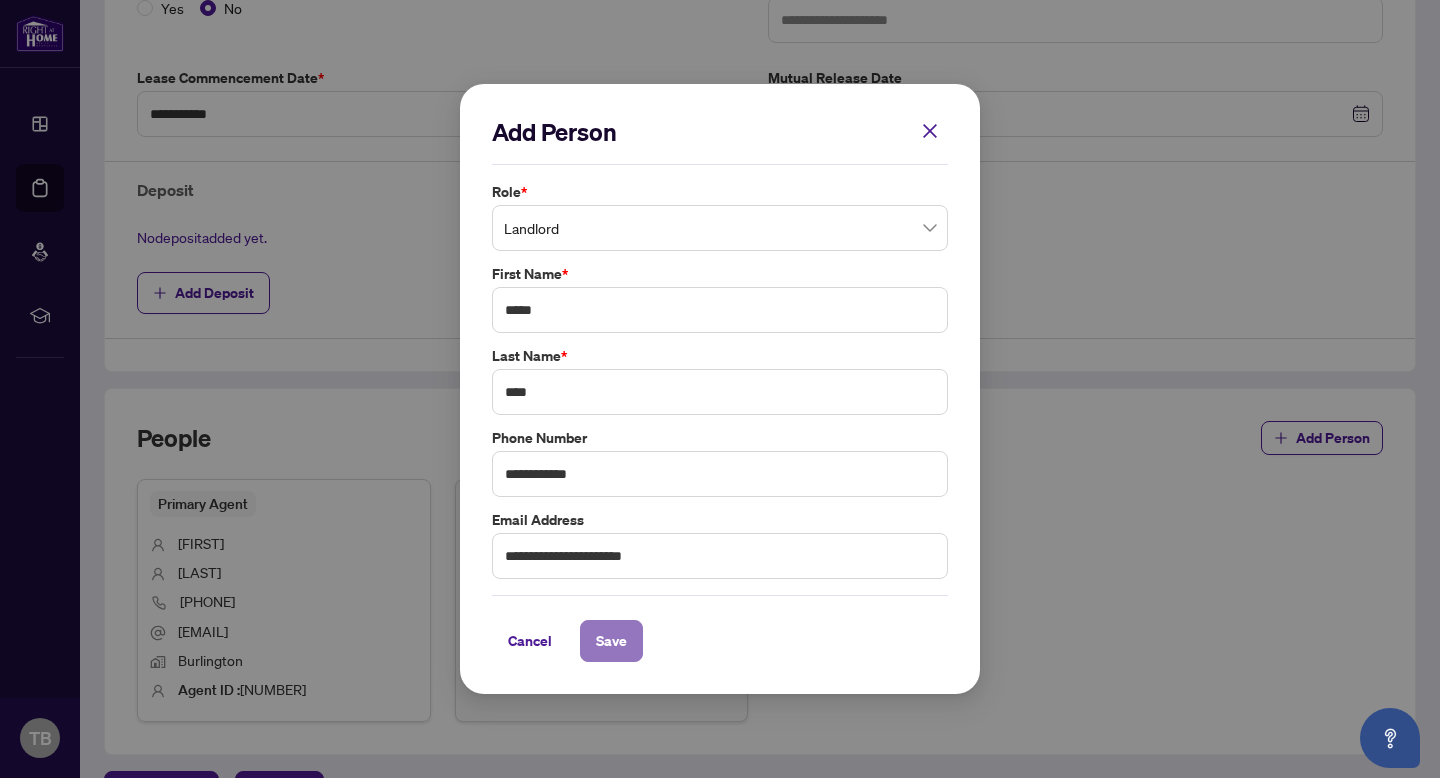 click on "Save" at bounding box center (611, 641) 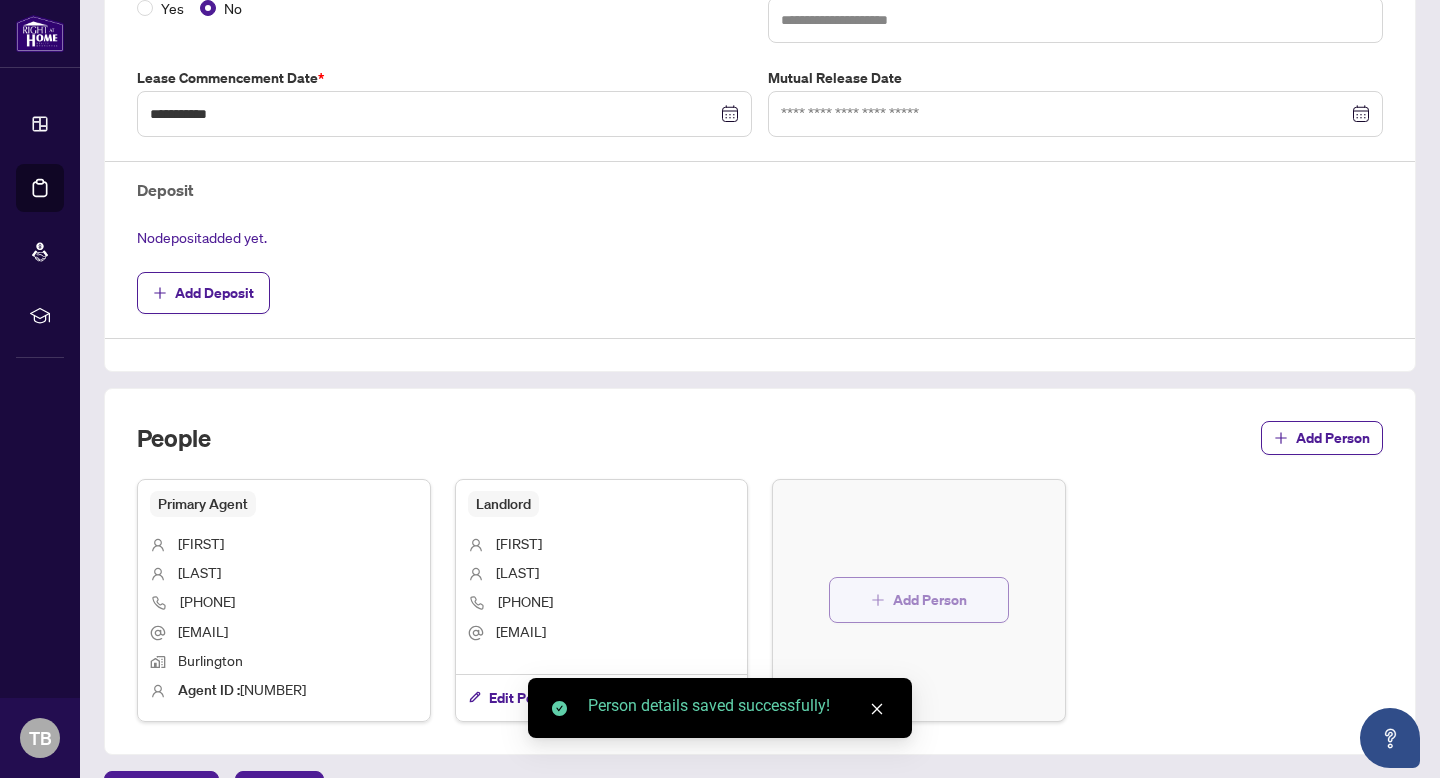 click on "Add Person" at bounding box center [930, 600] 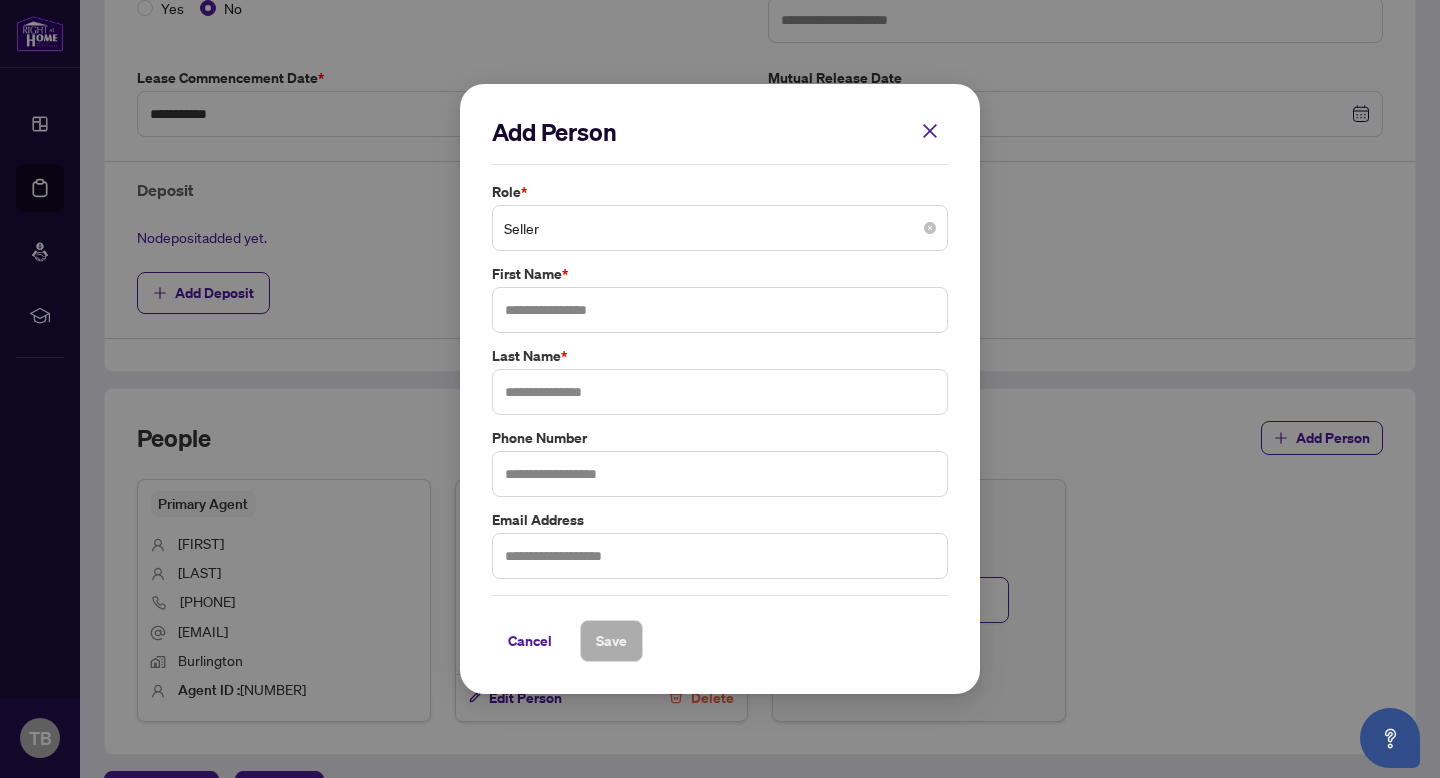 click on "Seller" at bounding box center [720, 228] 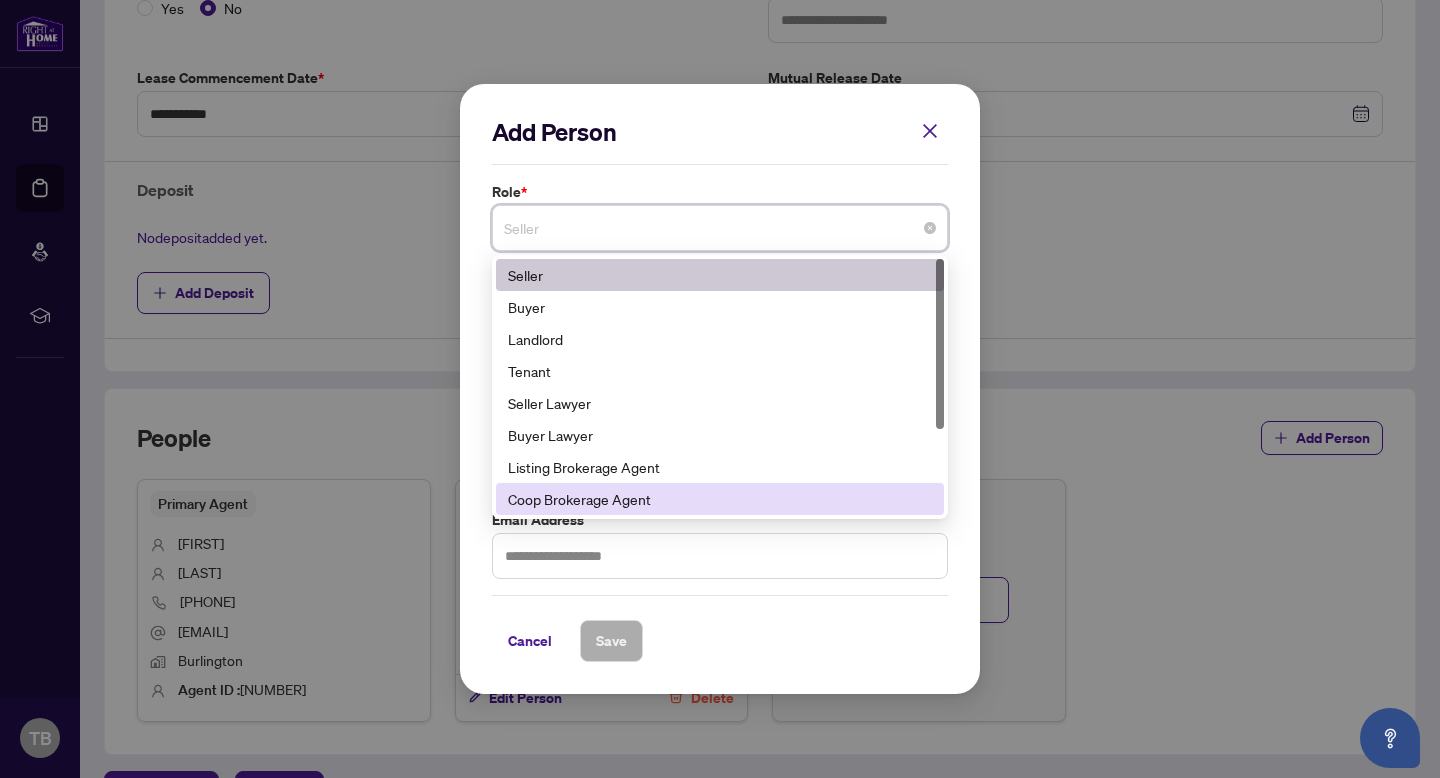 click on "Coop Brokerage Agent" at bounding box center (720, 499) 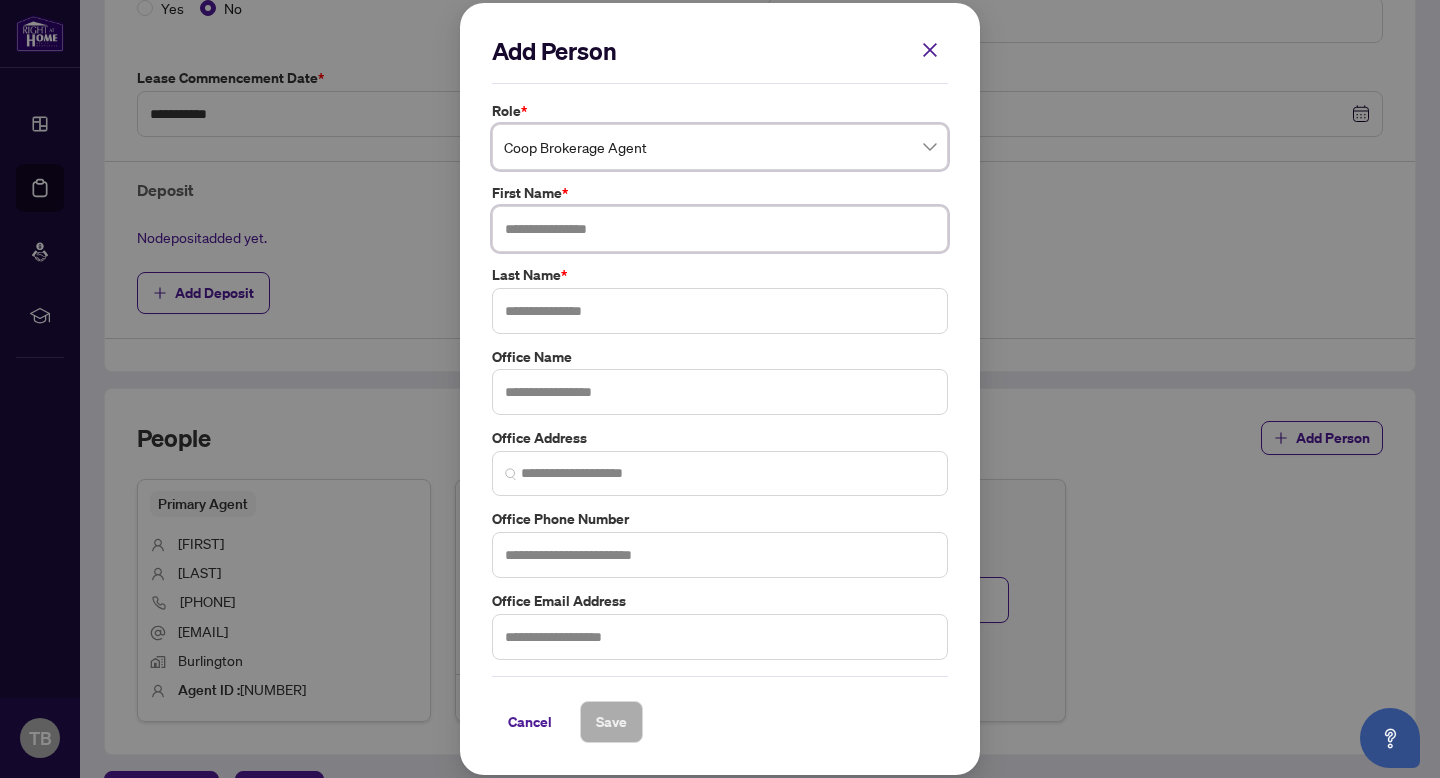 click at bounding box center [720, 229] 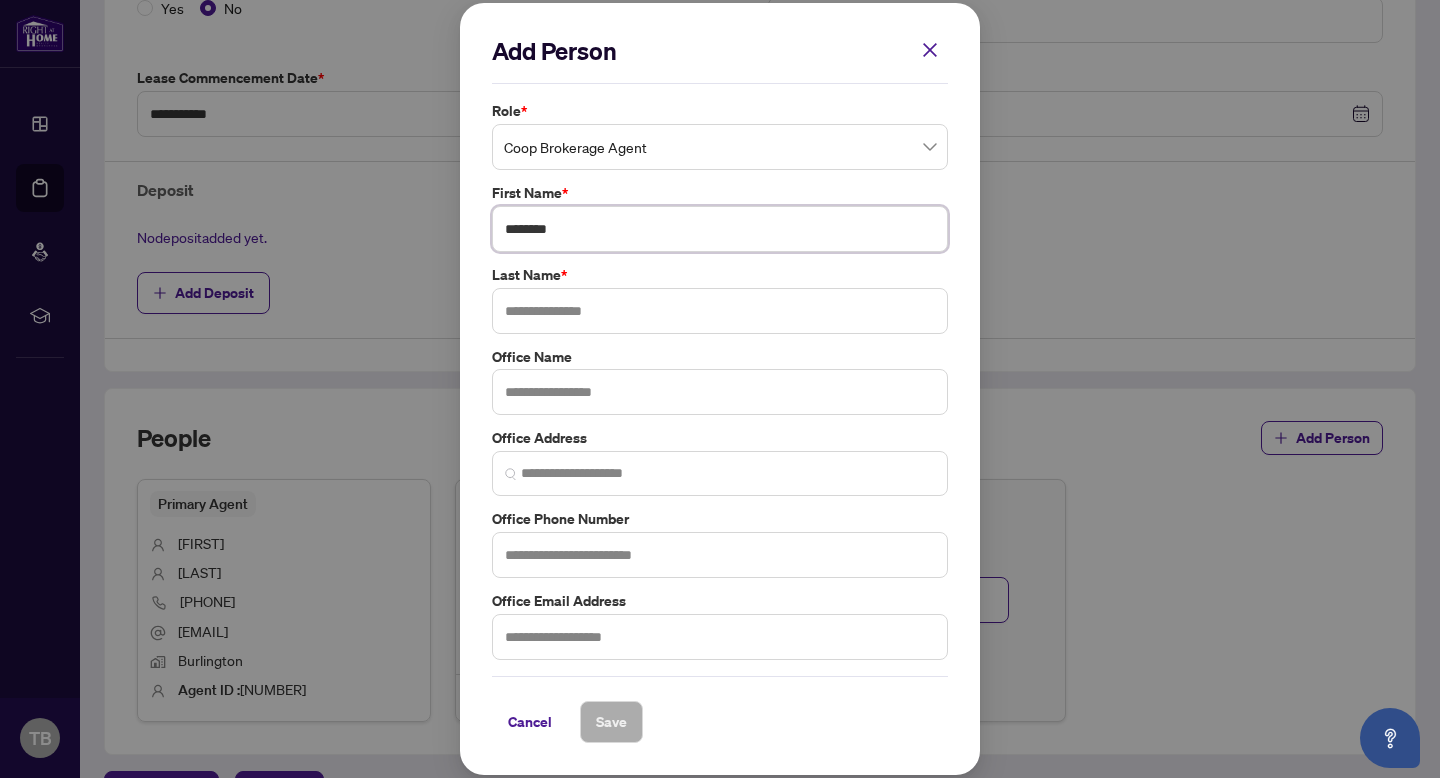 type on "********" 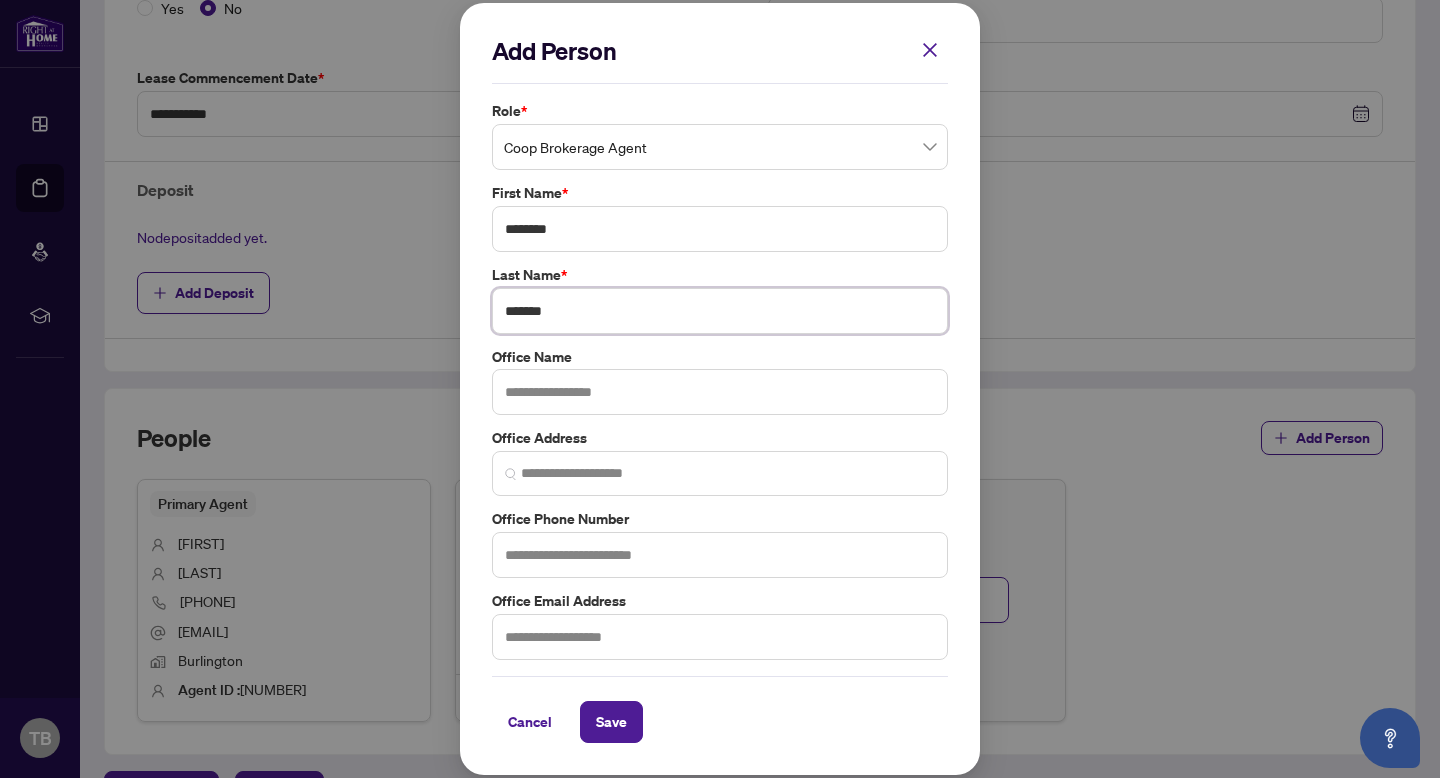 type on "*******" 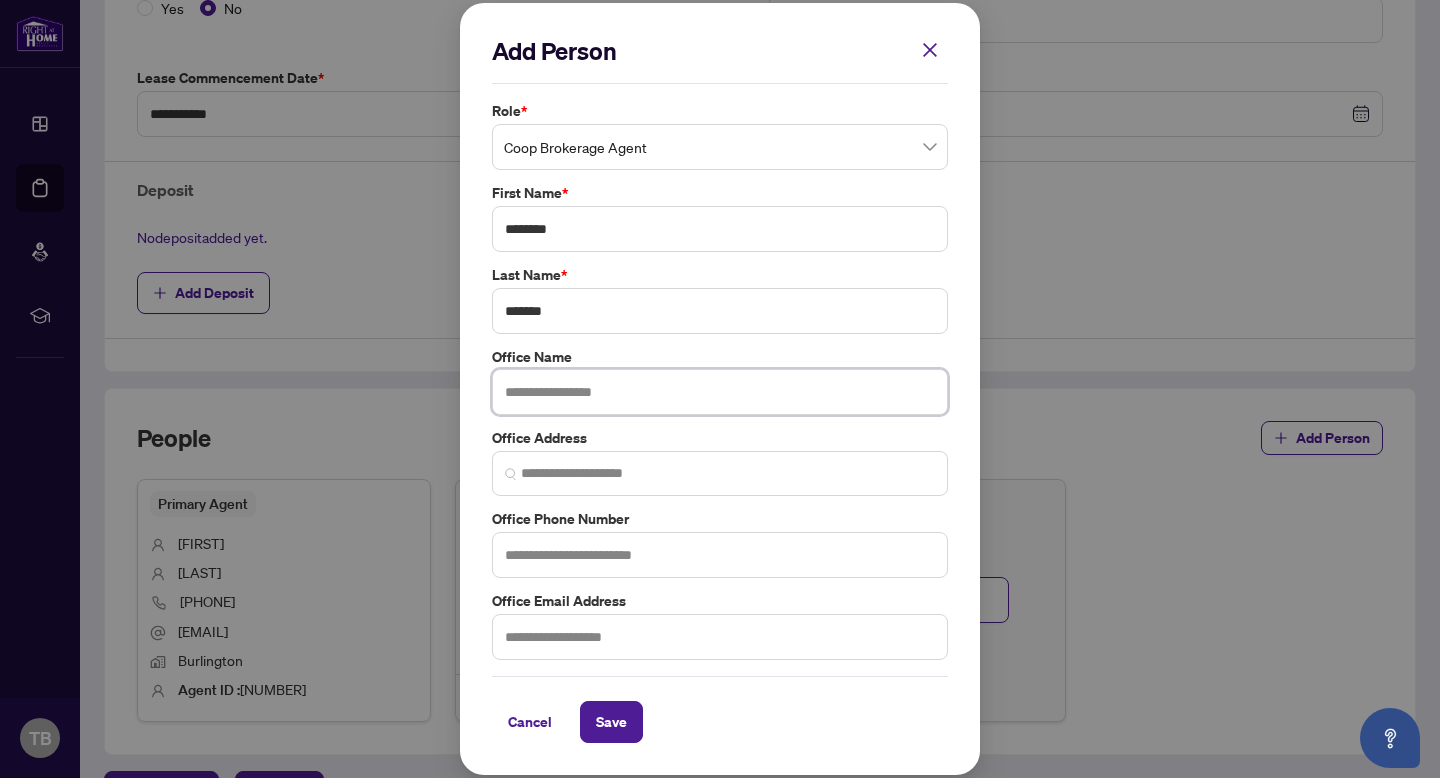 click at bounding box center (720, 392) 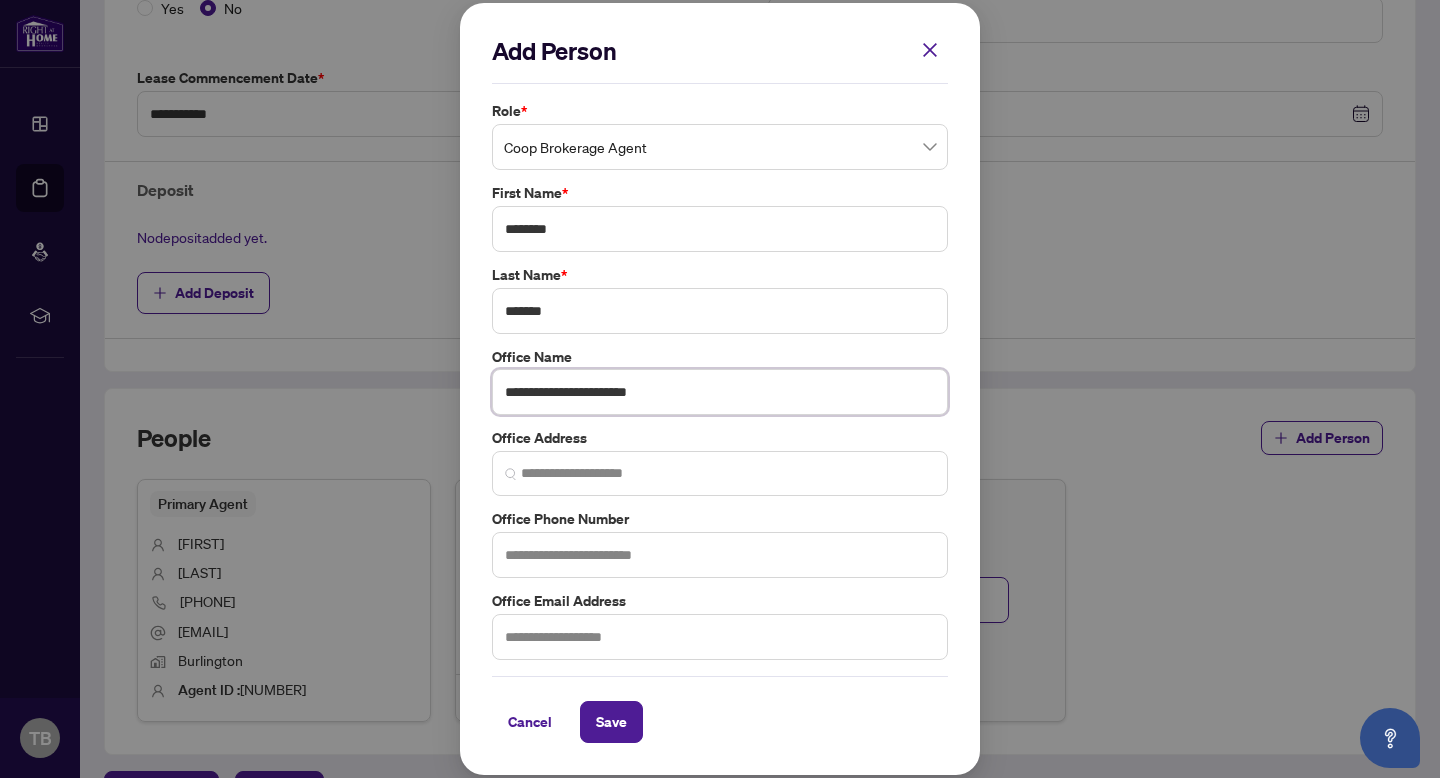 drag, startPoint x: 659, startPoint y: 398, endPoint x: 594, endPoint y: 396, distance: 65.03076 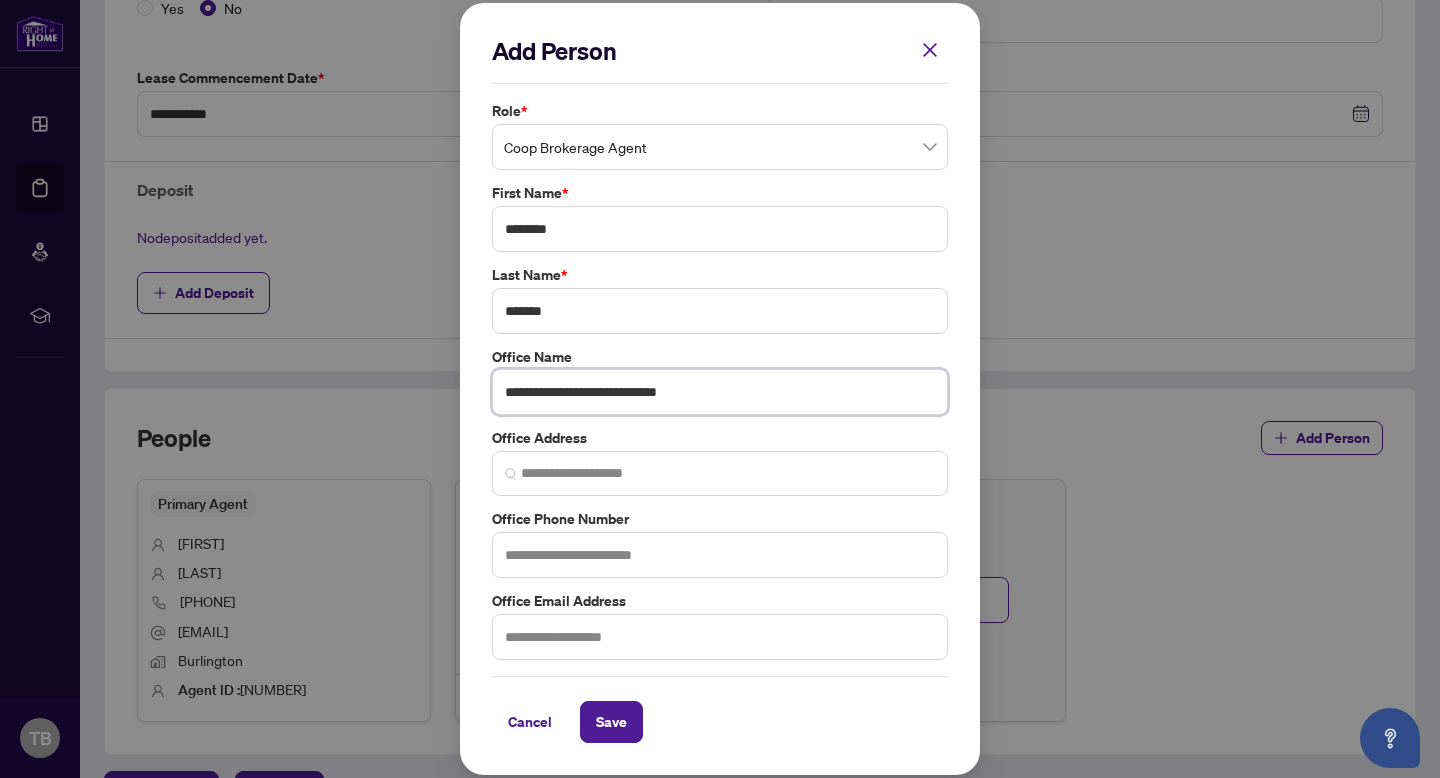 type on "**********" 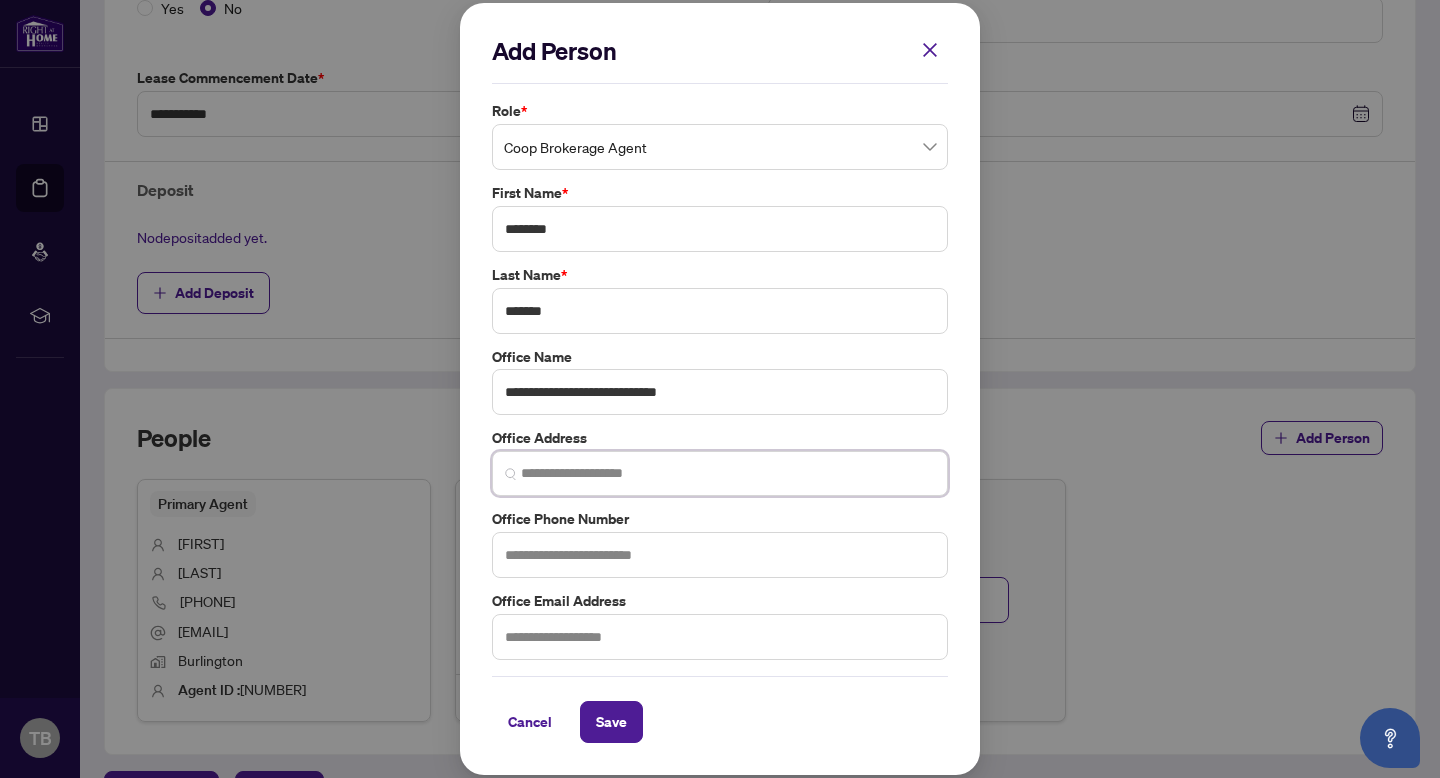 click at bounding box center (728, 473) 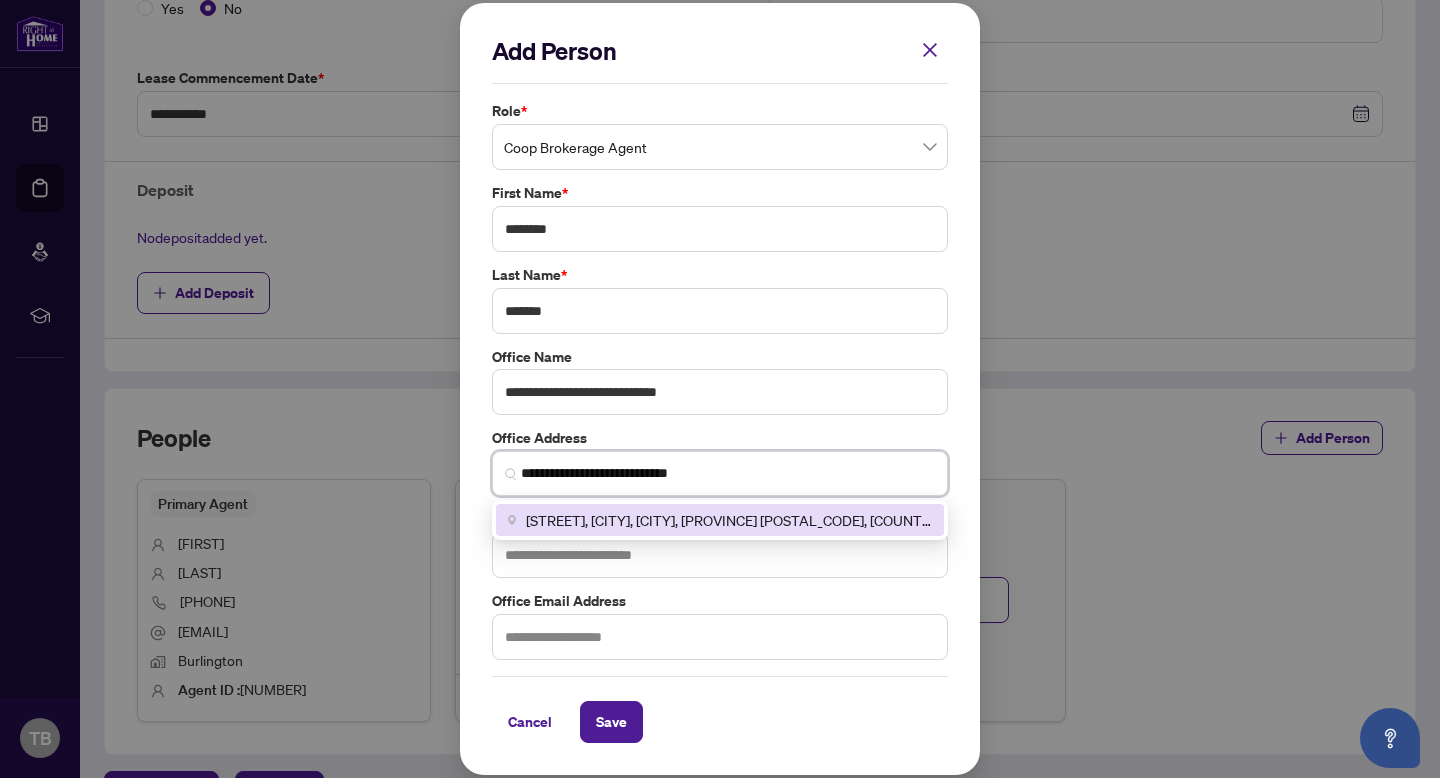click on "[STREET], [CITY], [CITY], [PROVINCE] [POSTAL_CODE], [COUNTRY]" at bounding box center [729, 520] 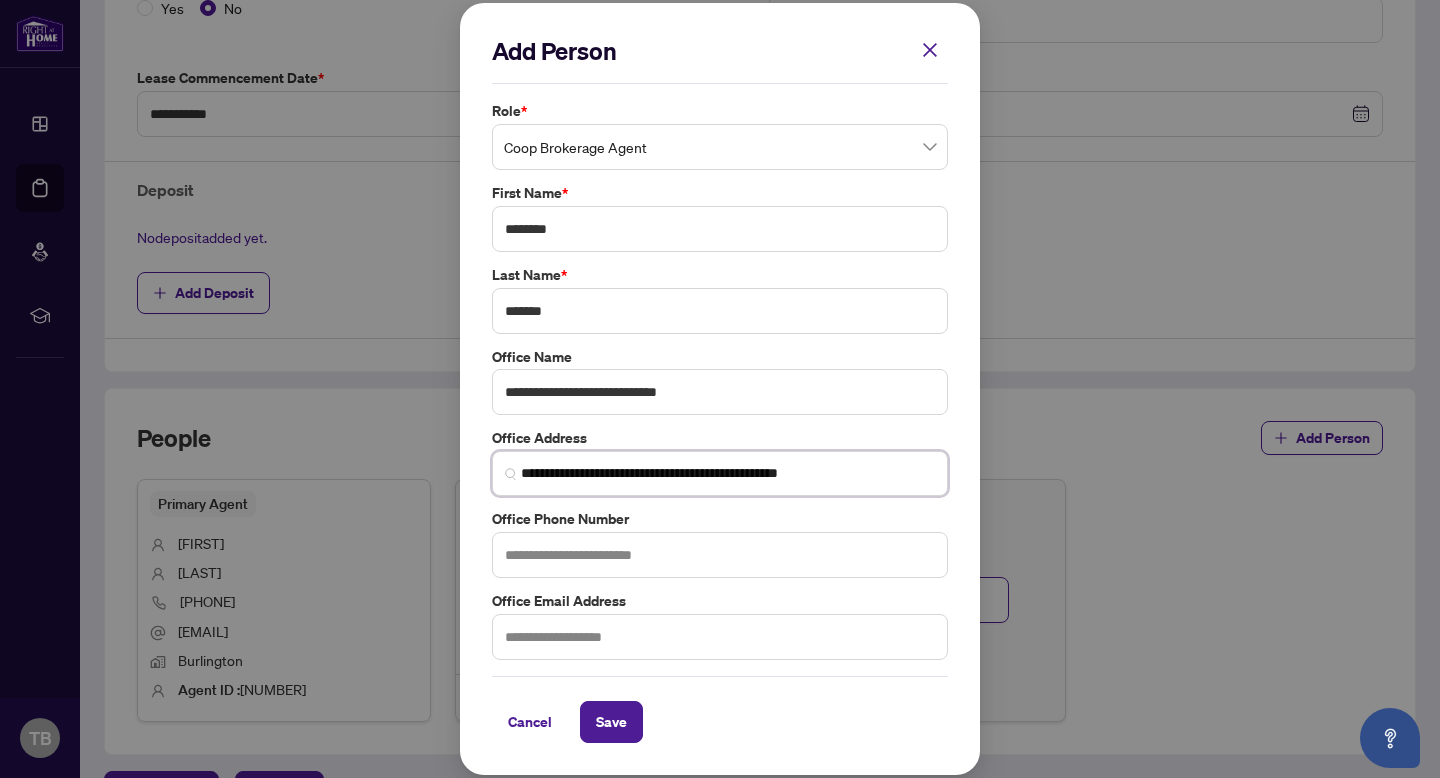 type on "**********" 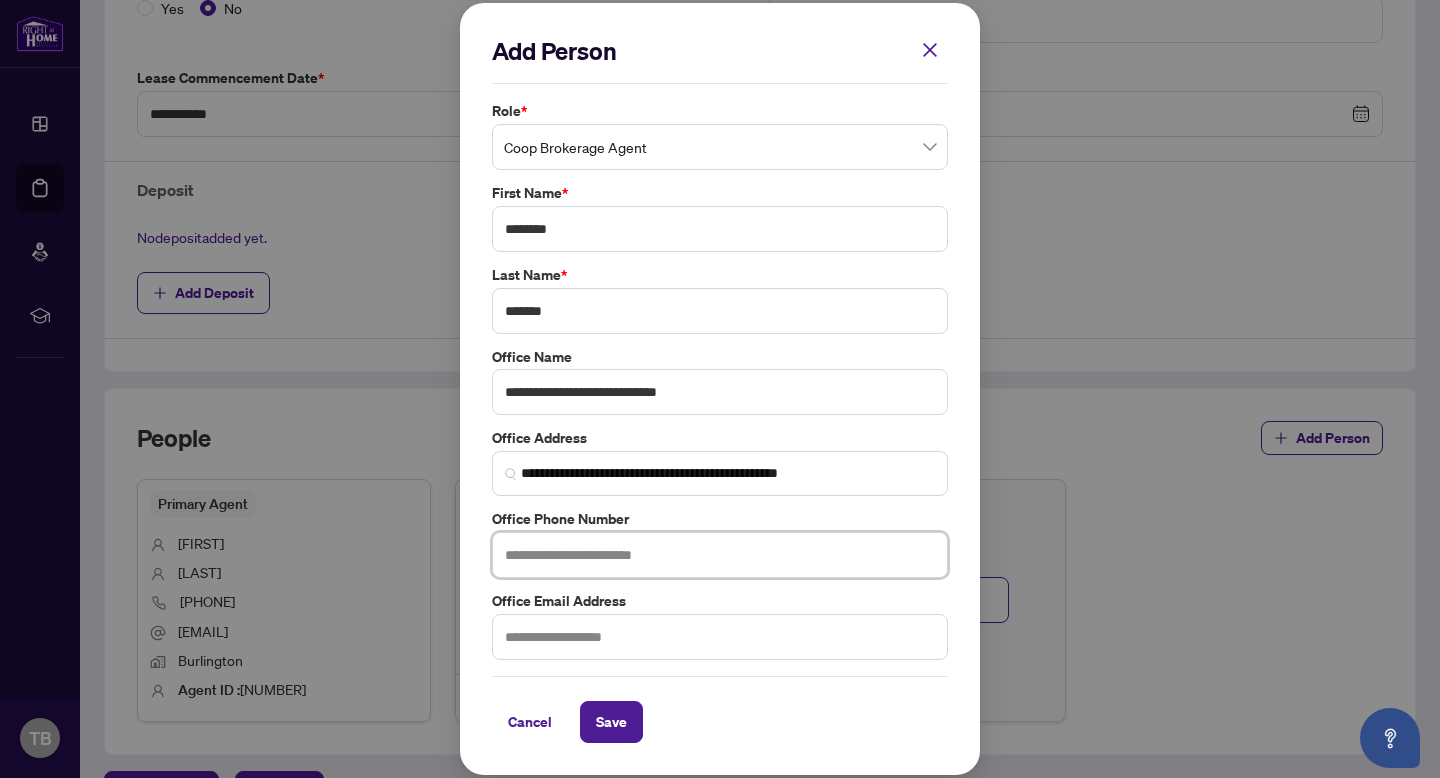 click at bounding box center (720, 555) 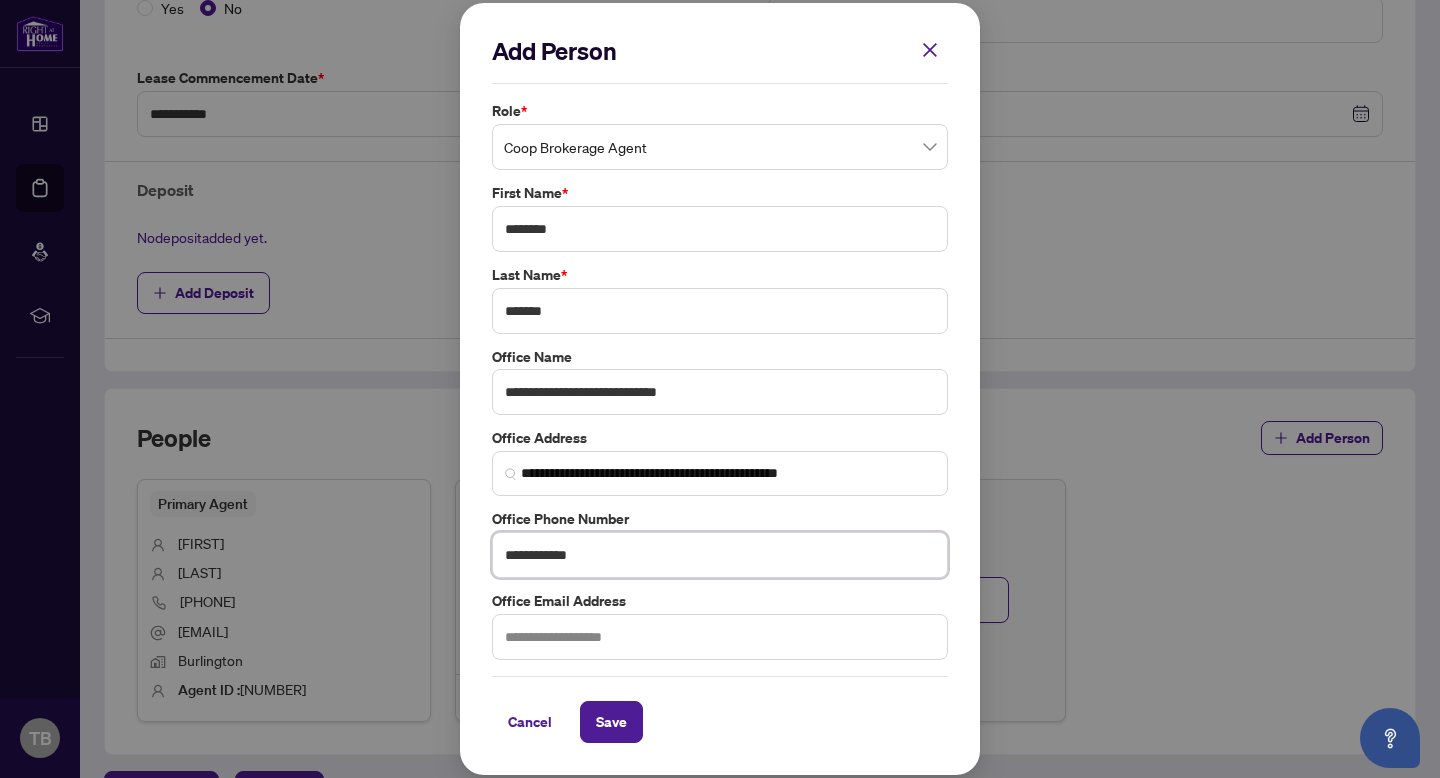type on "**********" 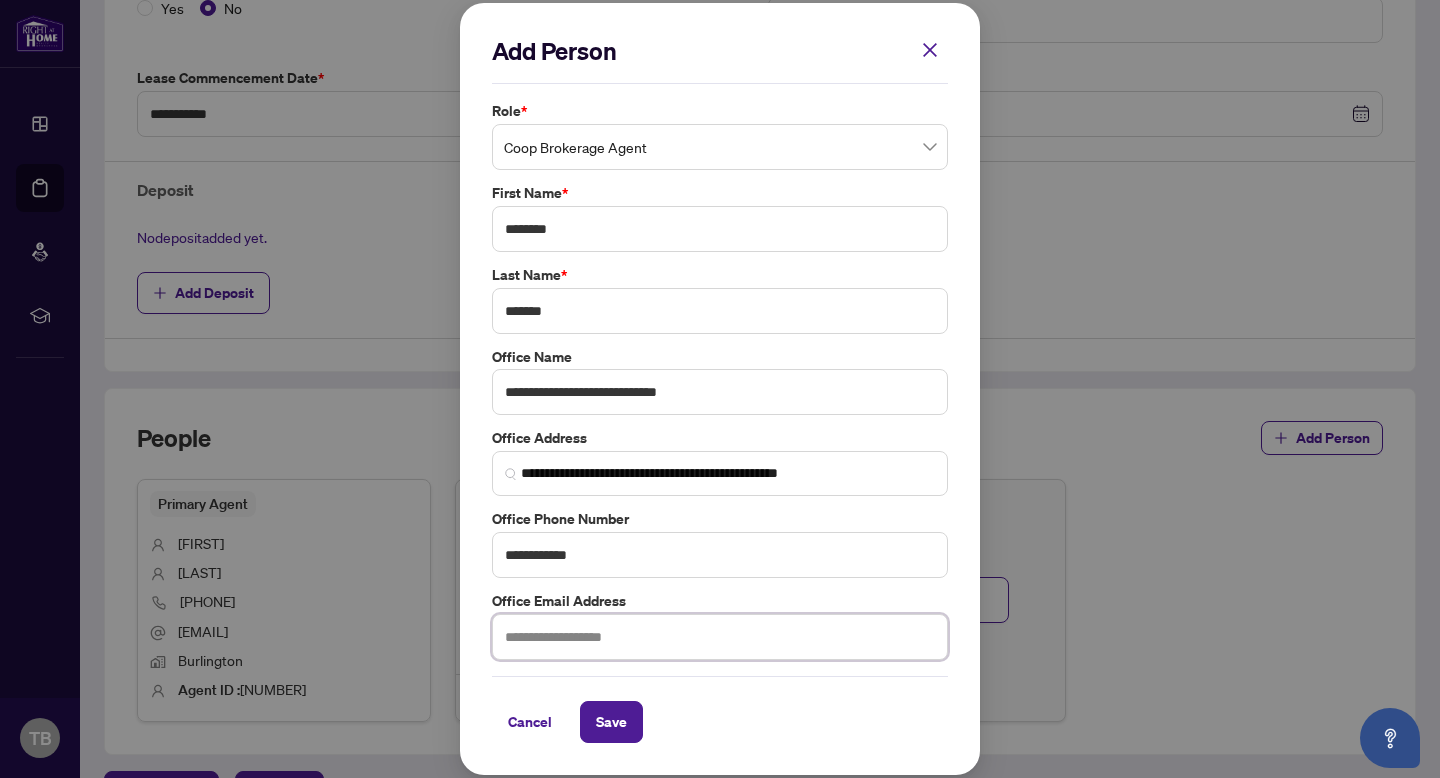 click at bounding box center (720, 637) 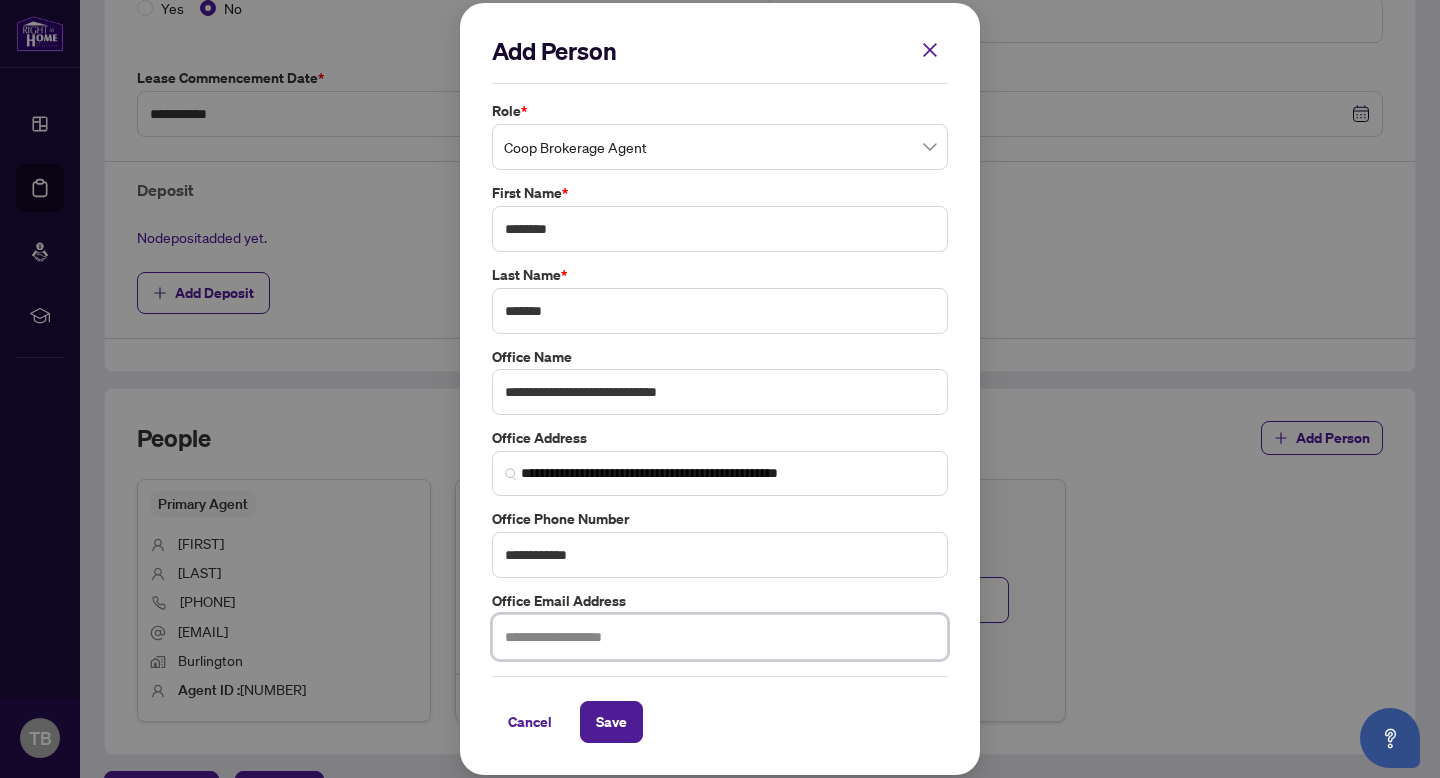 paste on "**********" 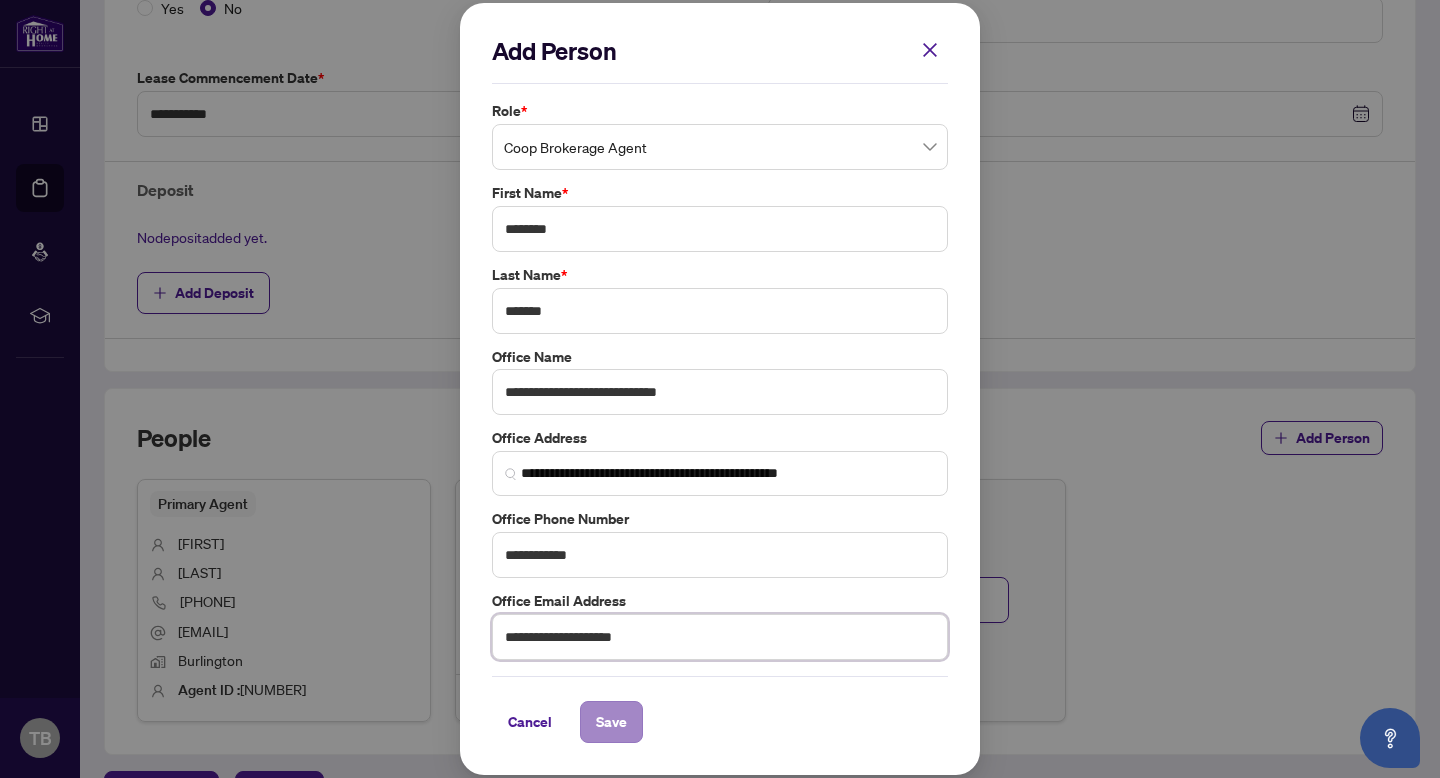 type on "**********" 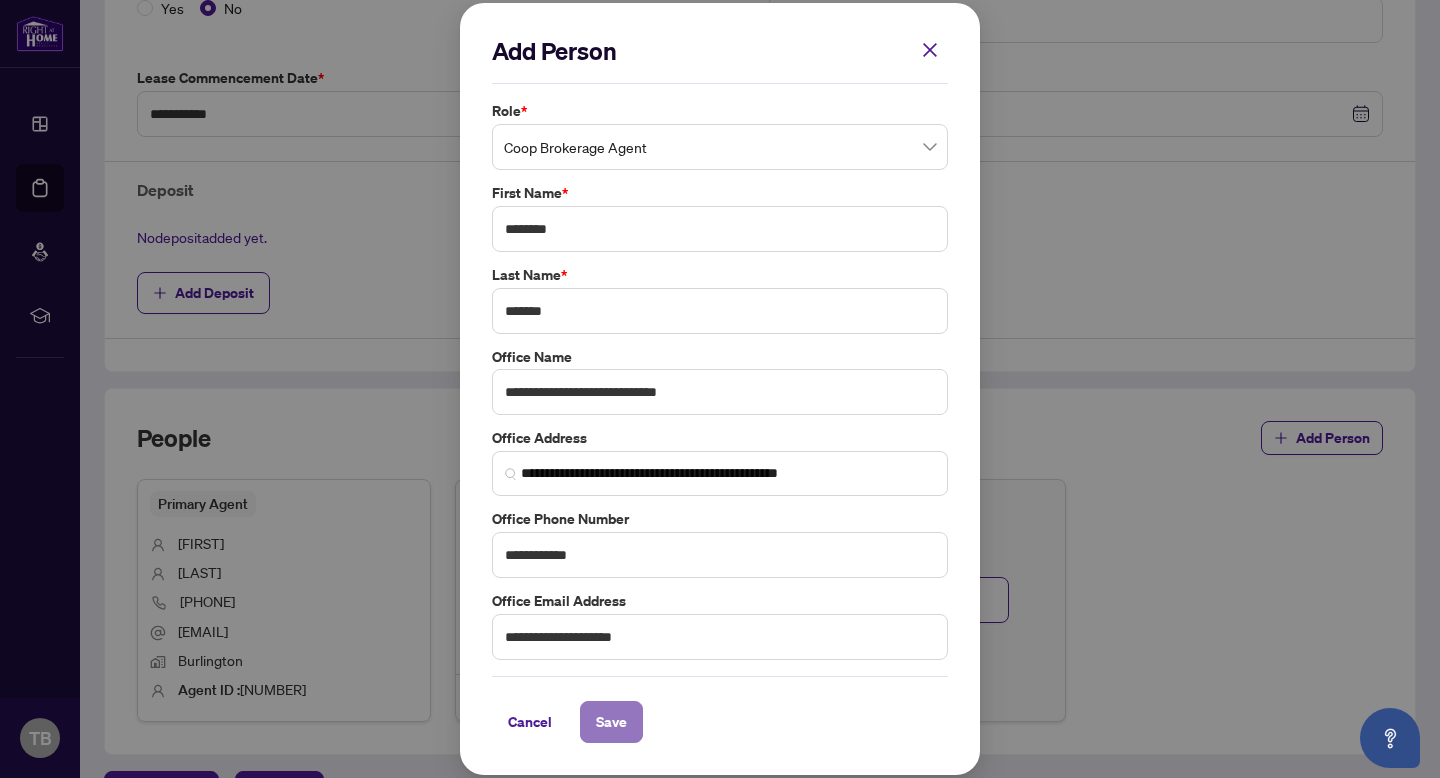 click on "Save" at bounding box center [611, 722] 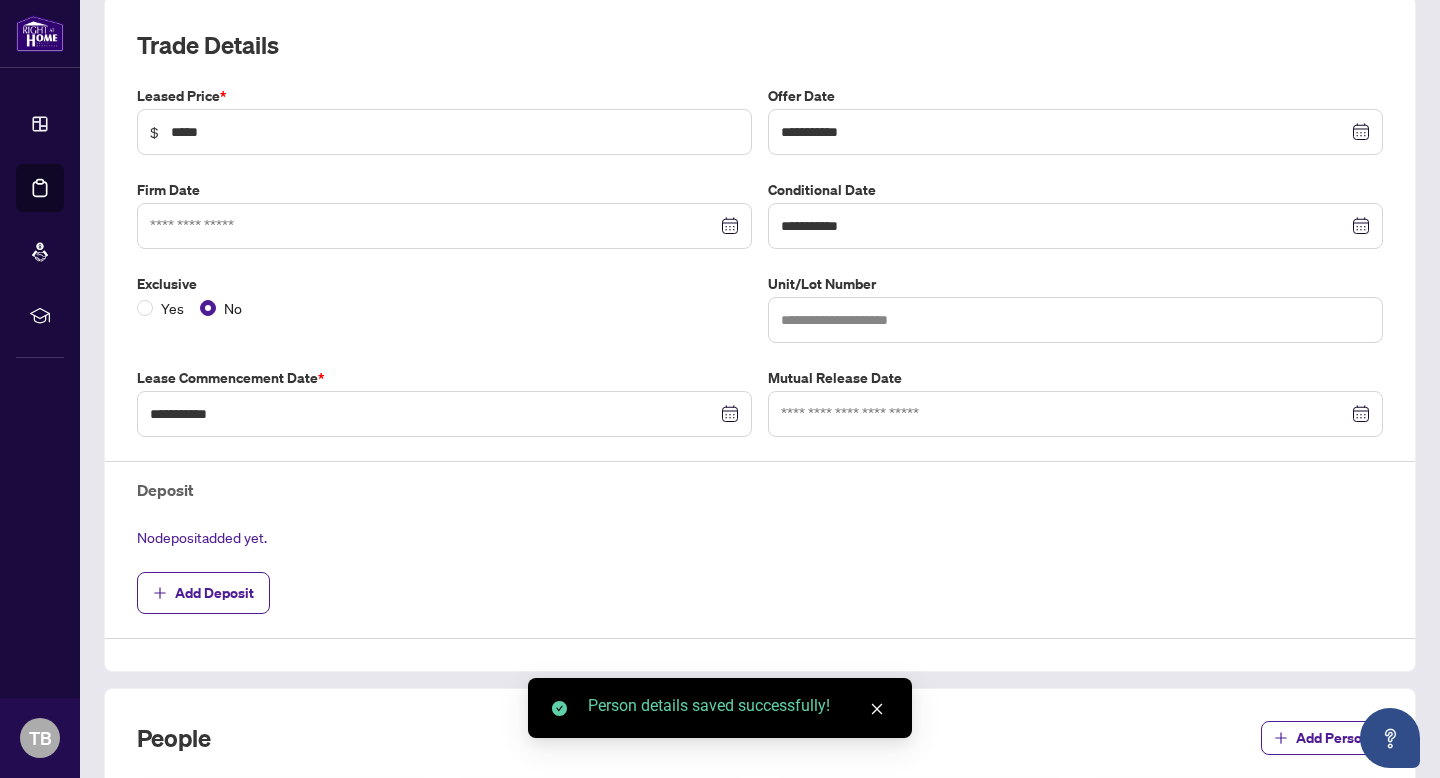 scroll, scrollTop: 0, scrollLeft: 0, axis: both 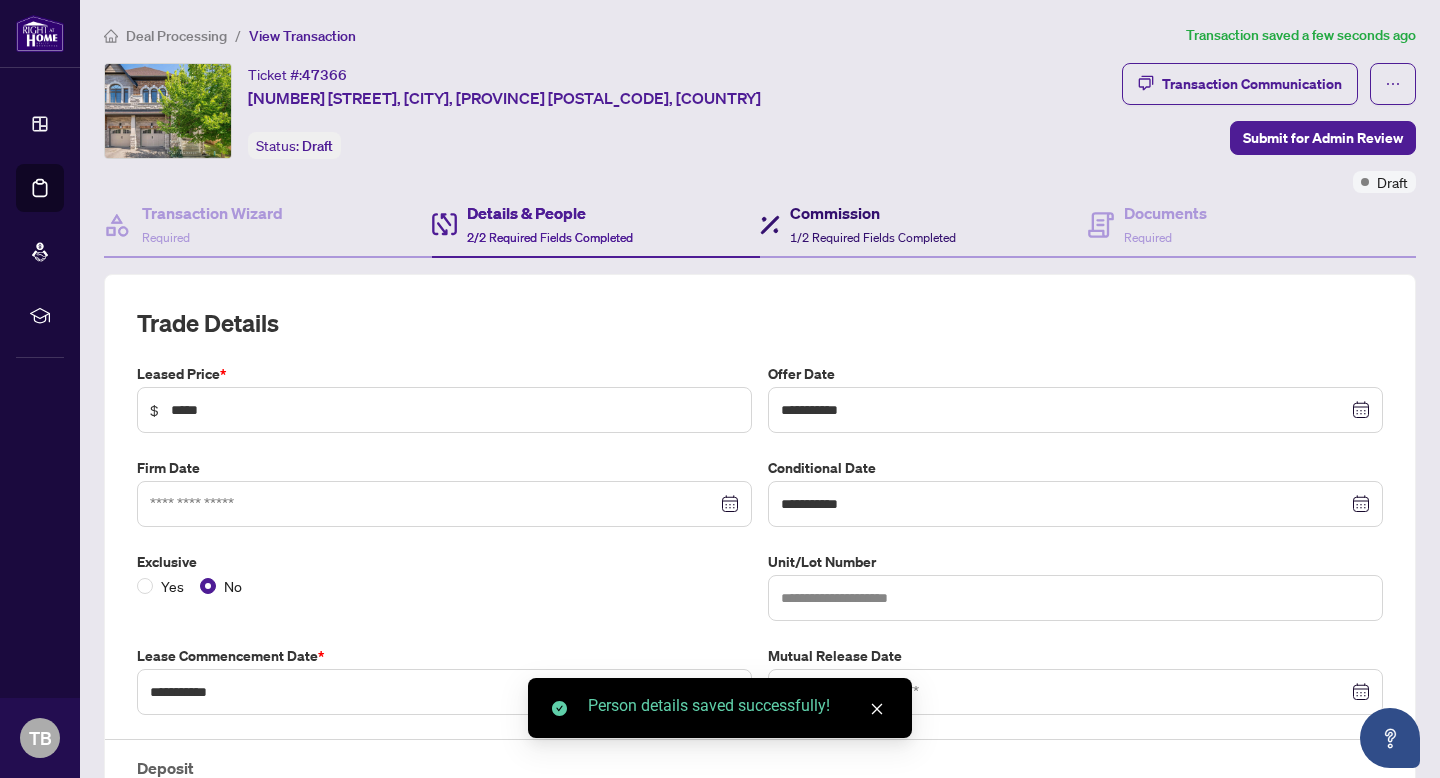 click on "Commission 1/2 Required Fields Completed" at bounding box center (873, 224) 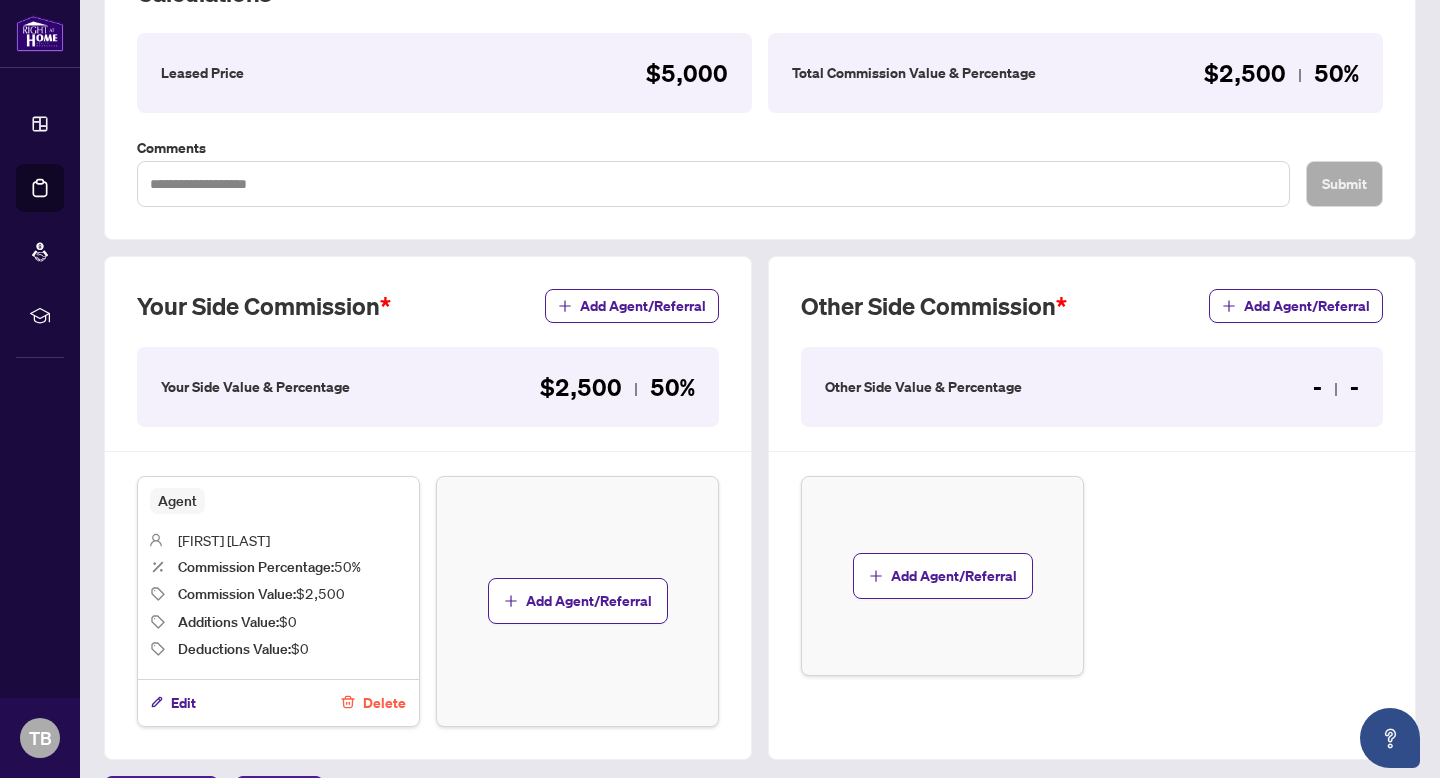 scroll, scrollTop: 368, scrollLeft: 0, axis: vertical 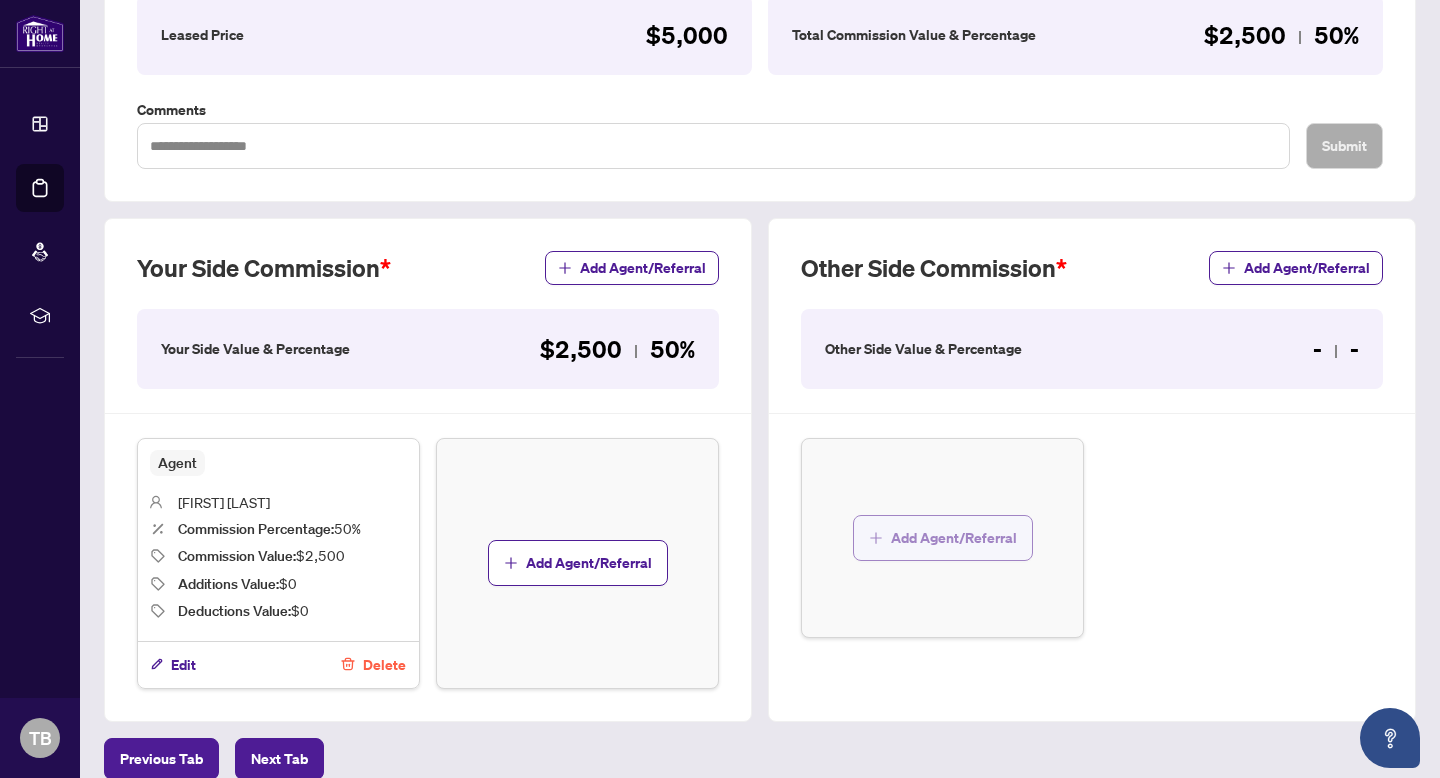 click on "Add Agent/Referral" at bounding box center (954, 538) 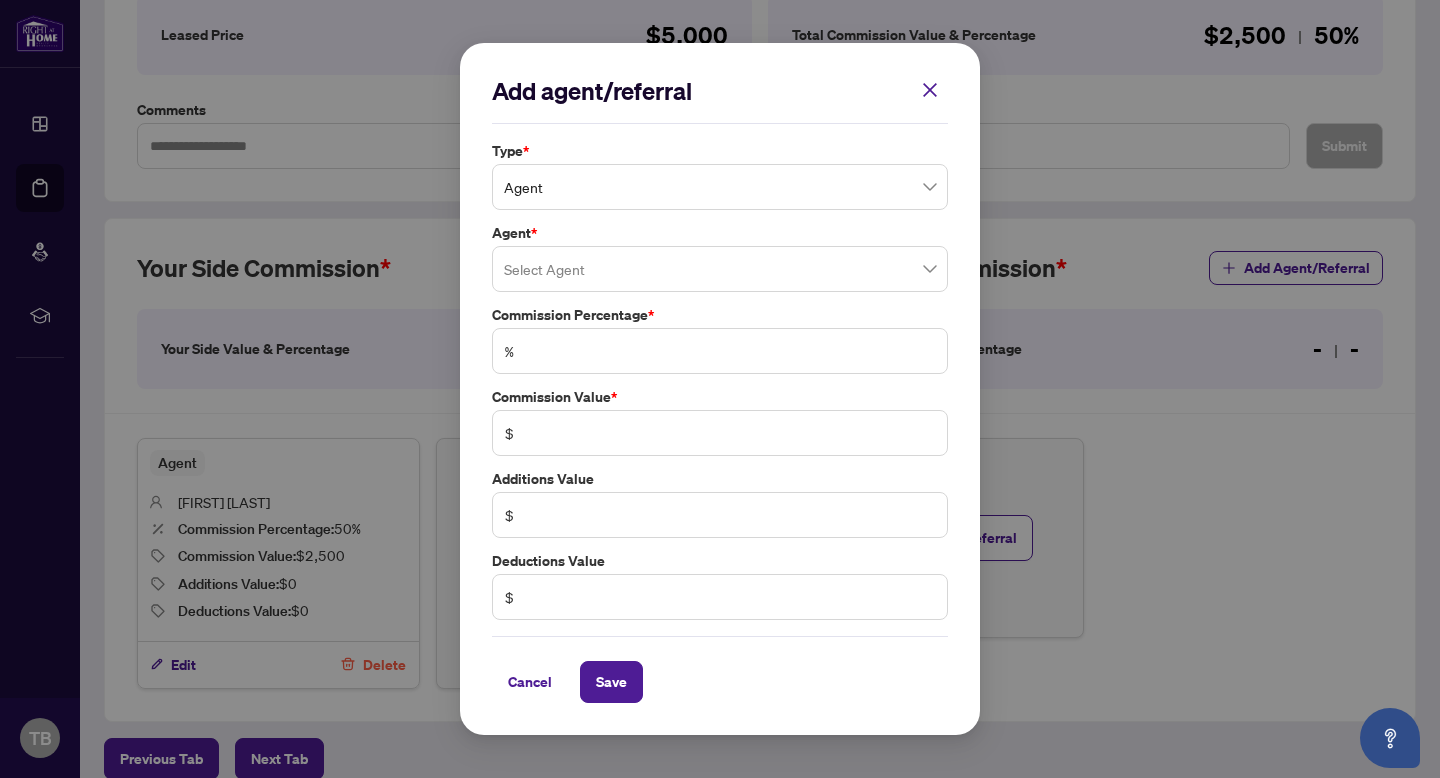 click on "Agent" at bounding box center (720, 187) 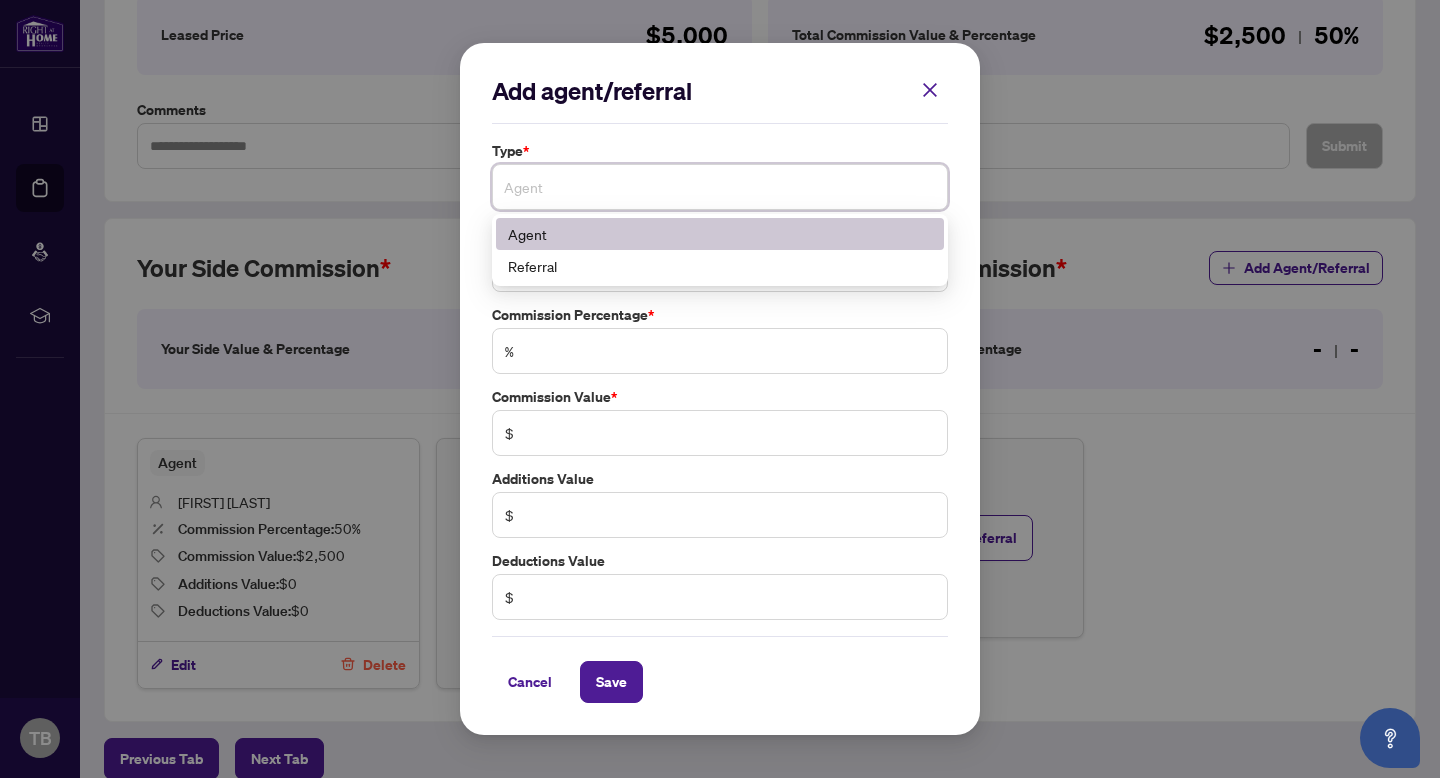 click on "Agent" at bounding box center [720, 234] 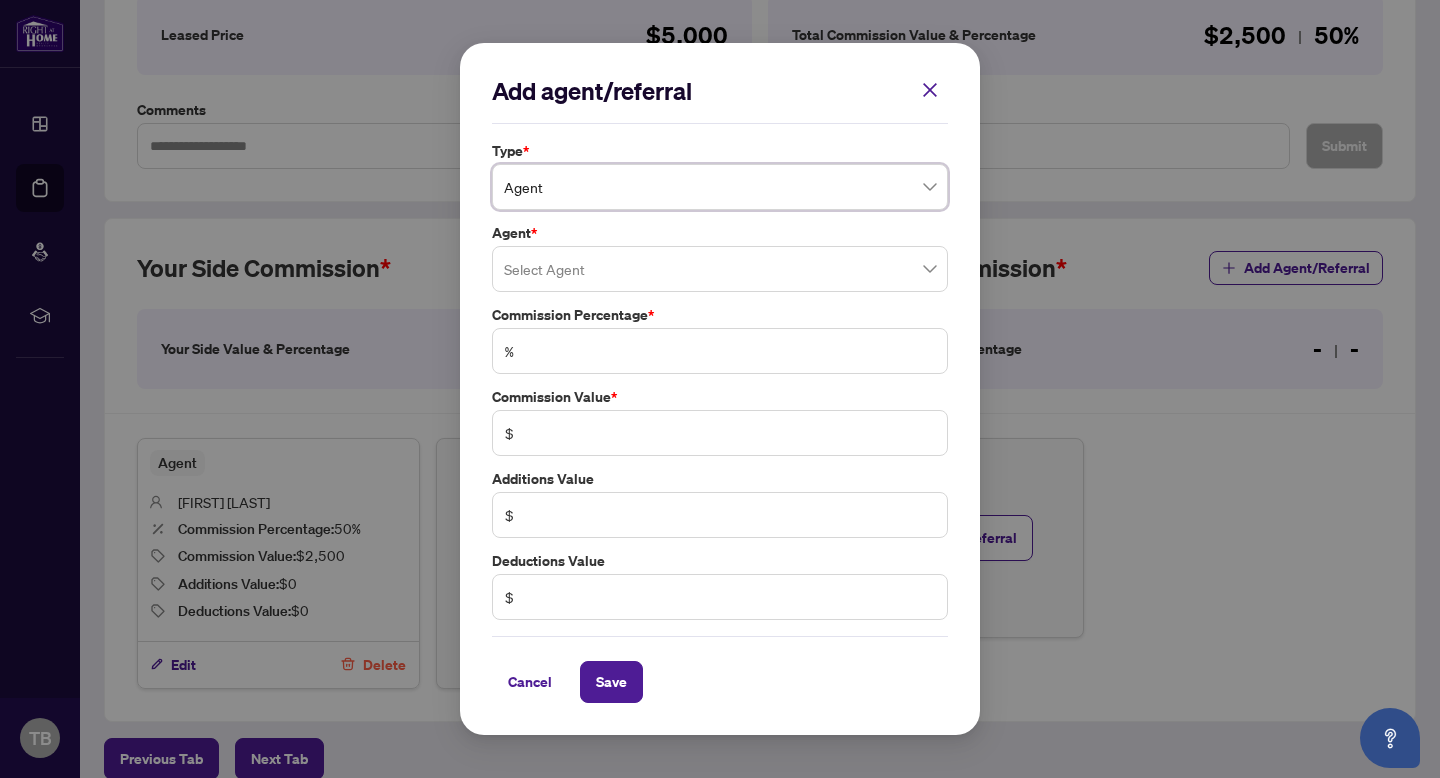 click at bounding box center [720, 269] 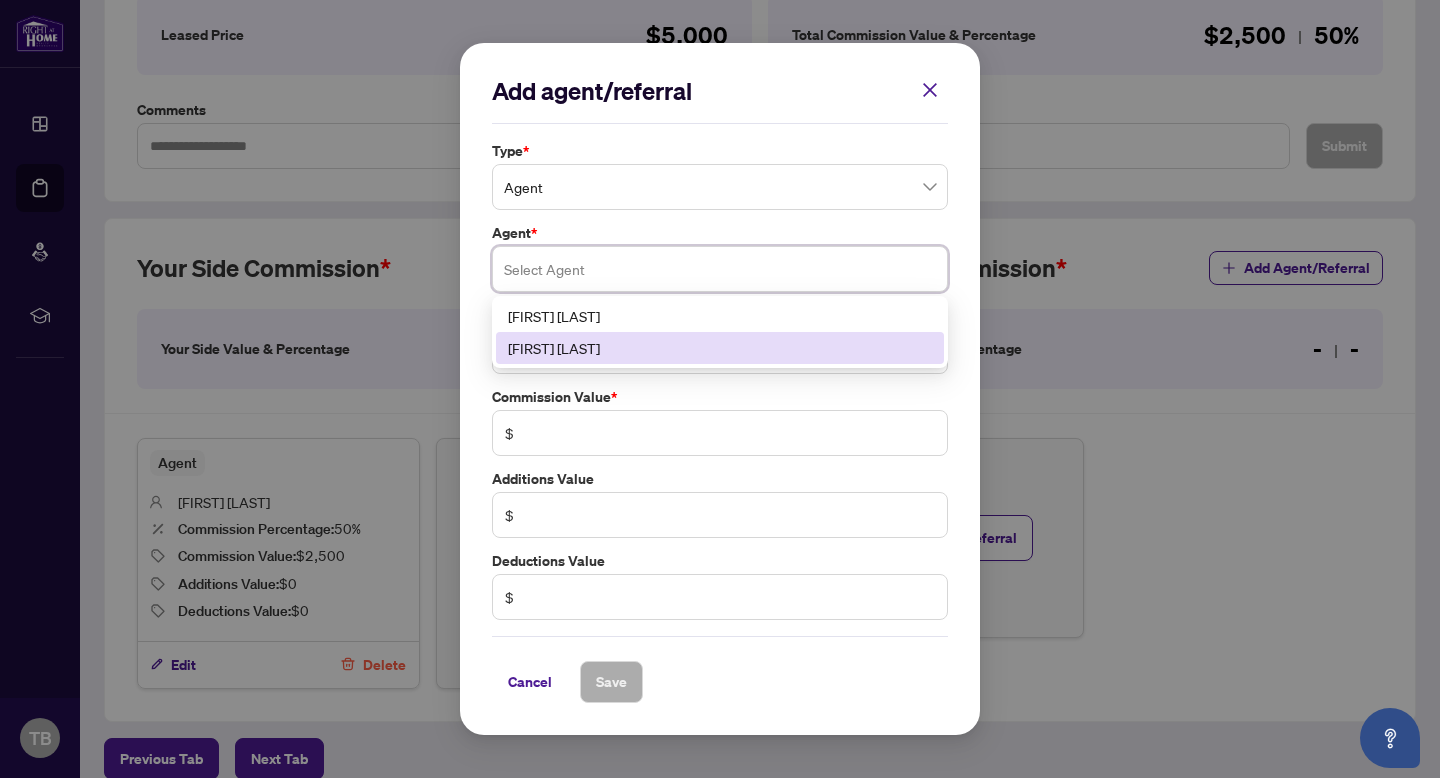 click on "[FIRST] [LAST]" at bounding box center (720, 348) 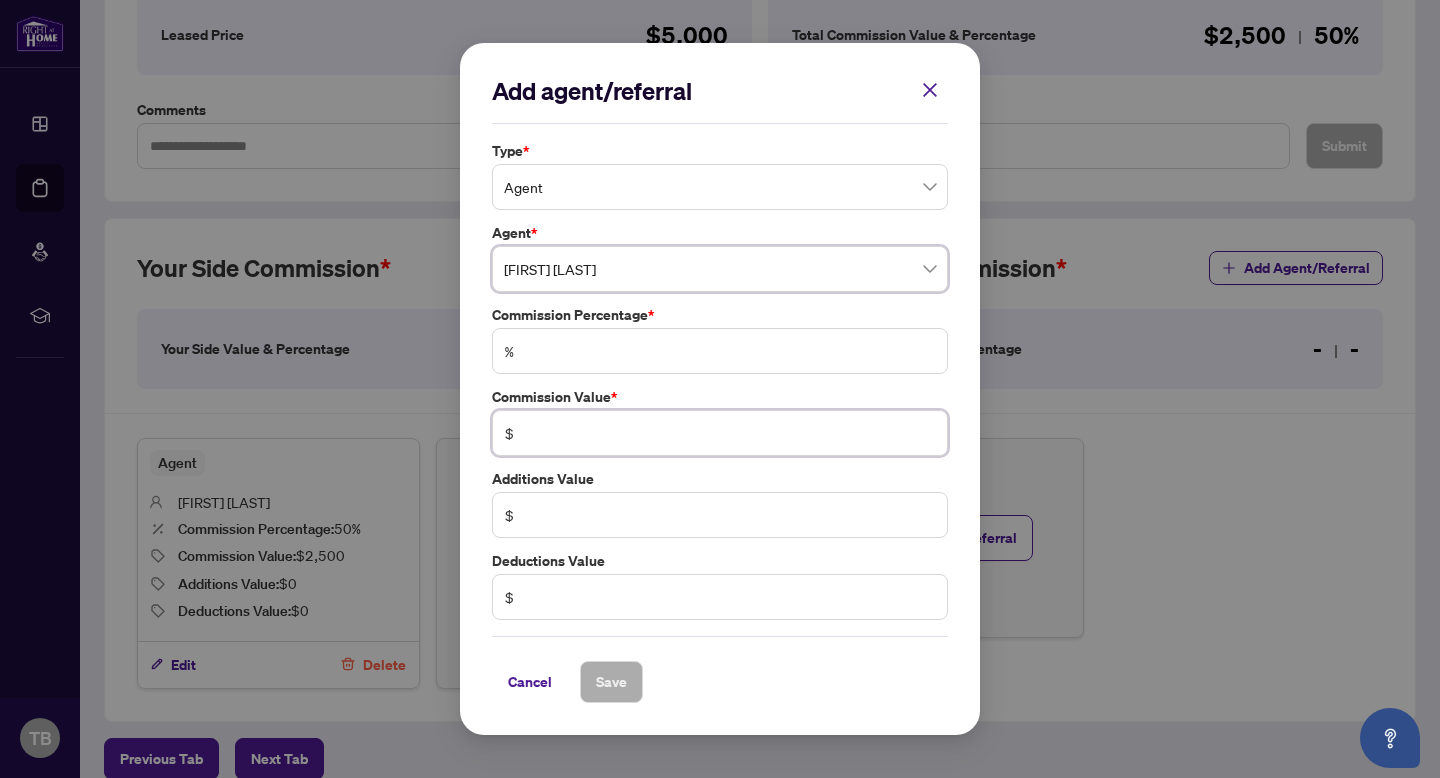 click at bounding box center (730, 433) 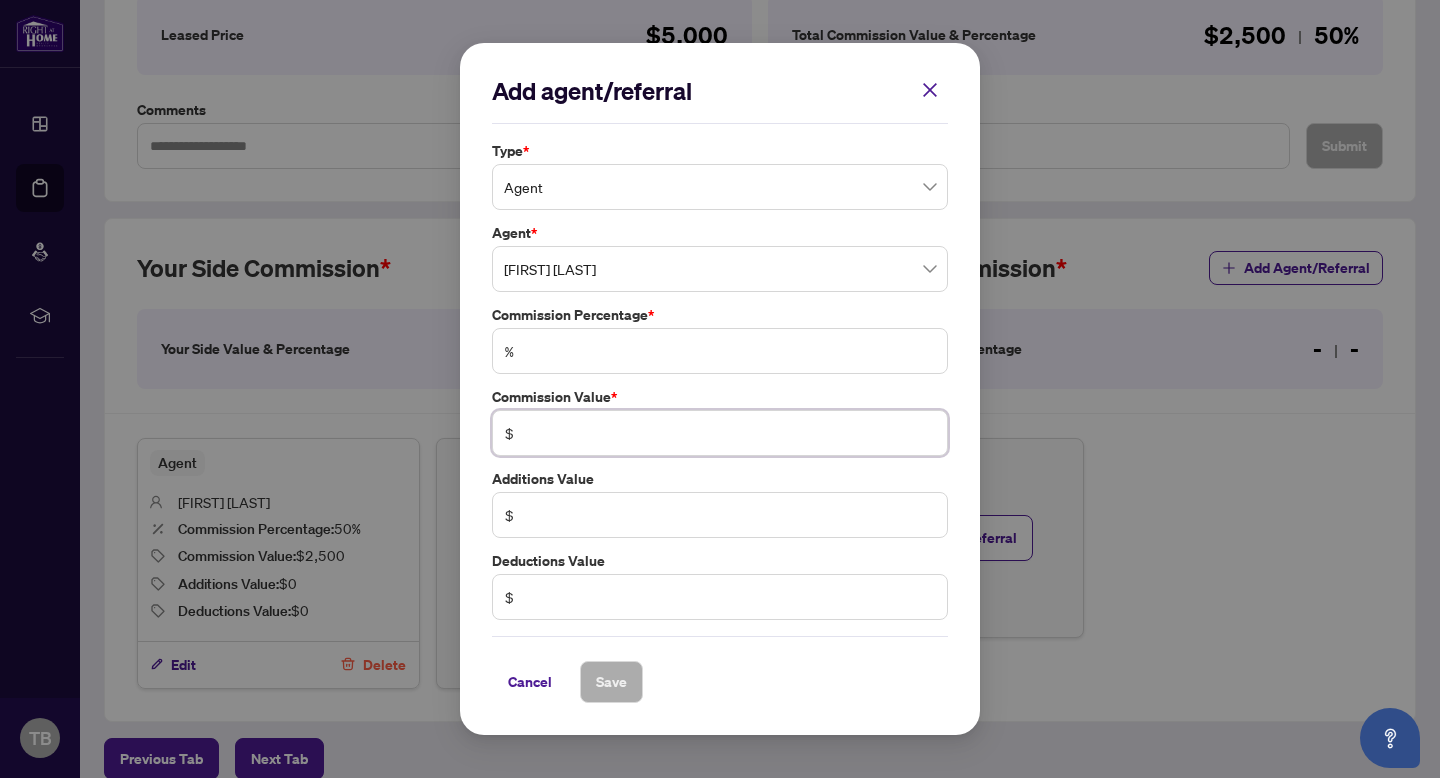 type on "****" 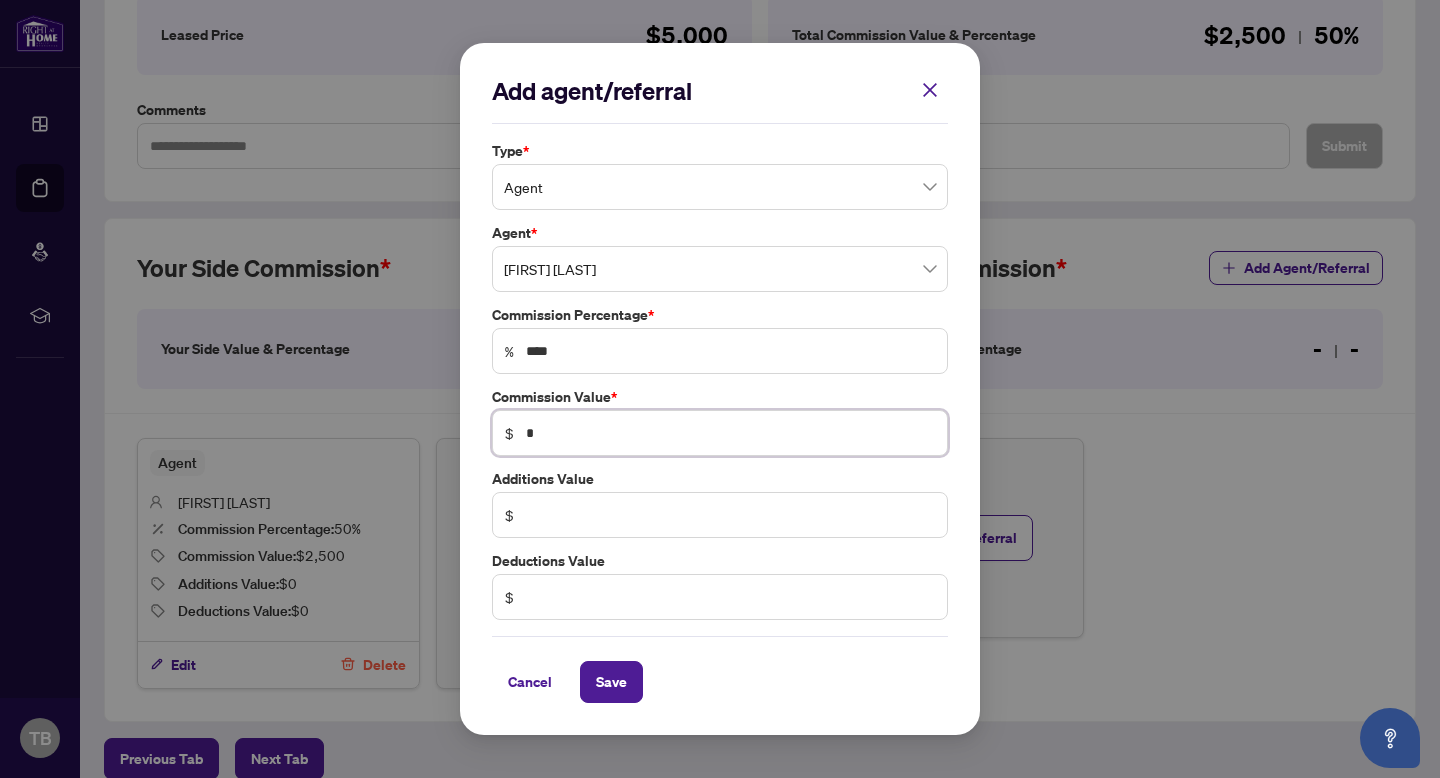 type on "***" 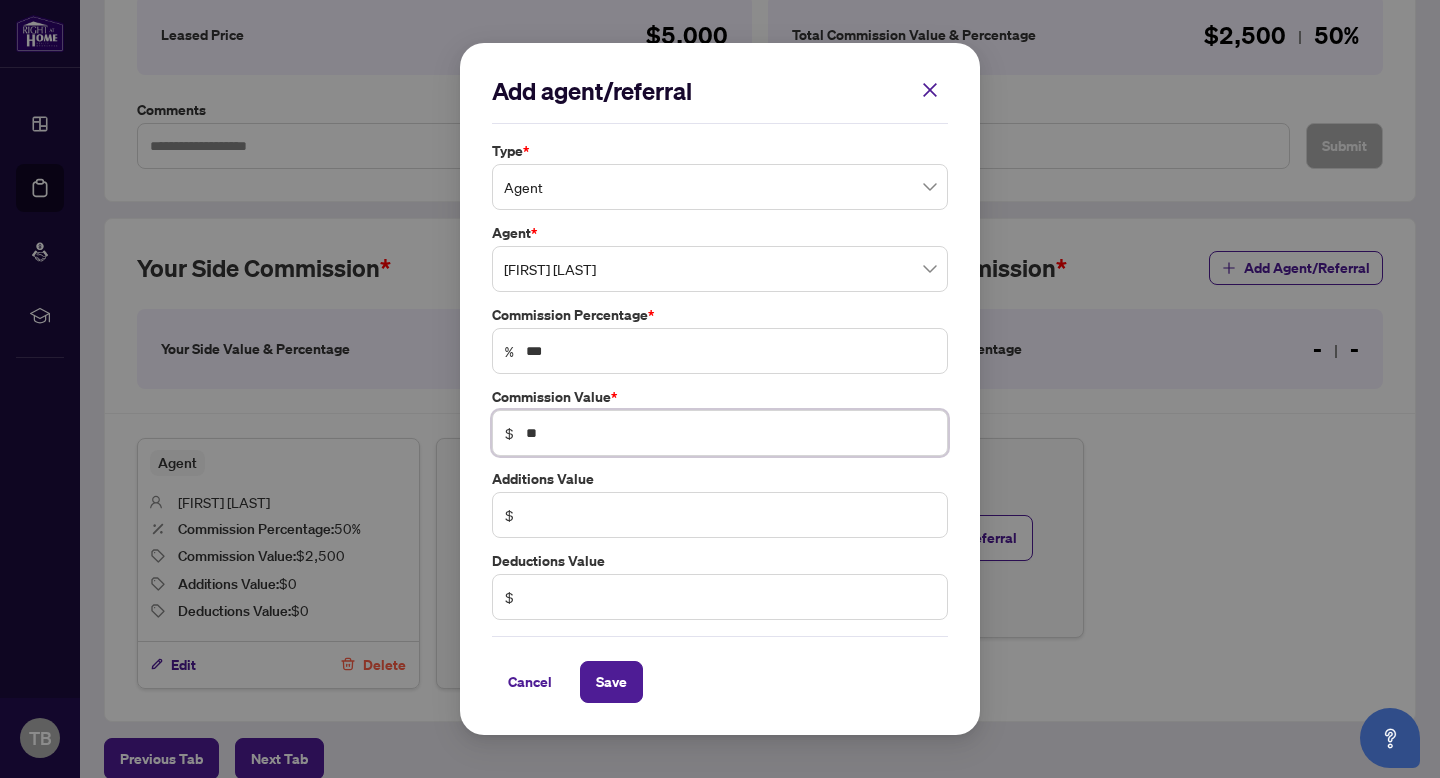type on "*" 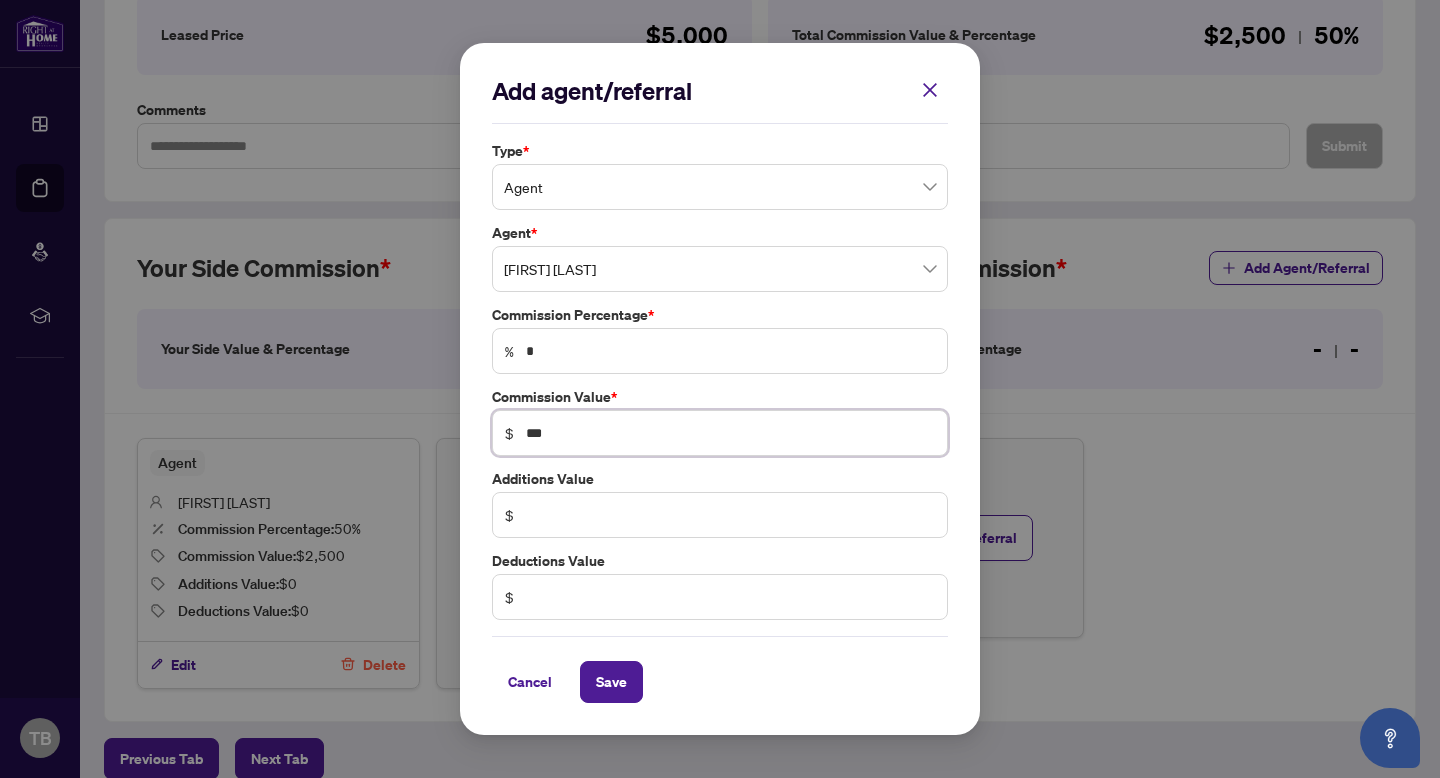 type on "**" 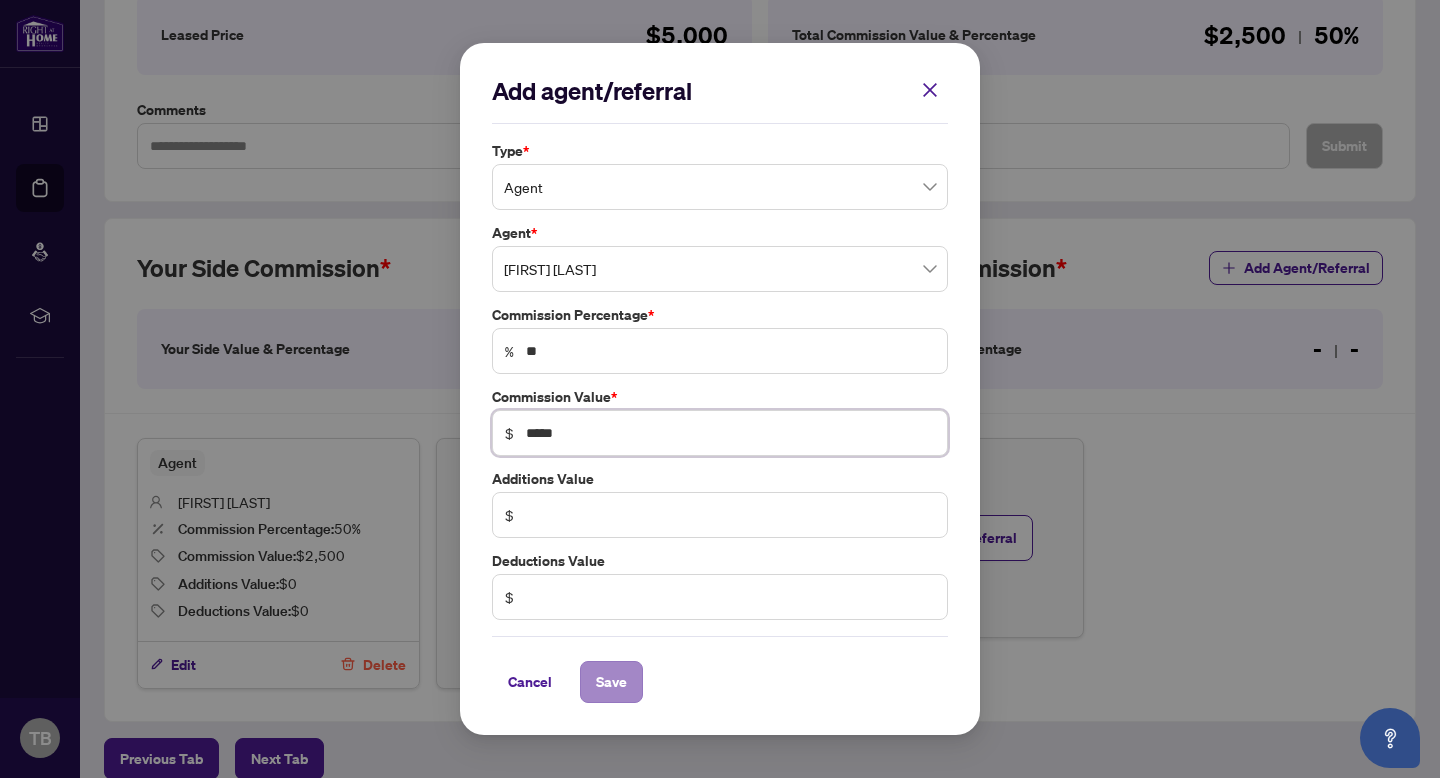 type on "*****" 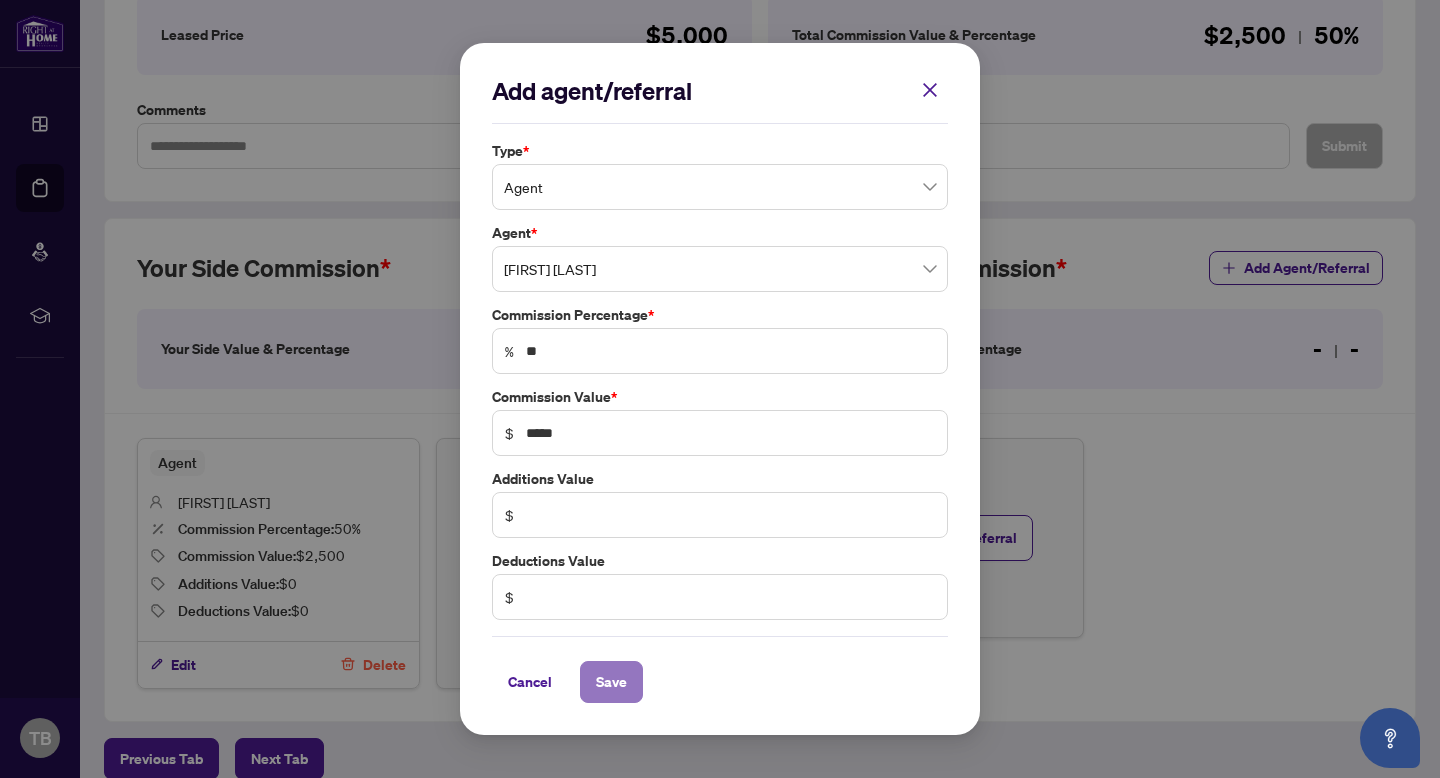 click on "Save" at bounding box center [611, 682] 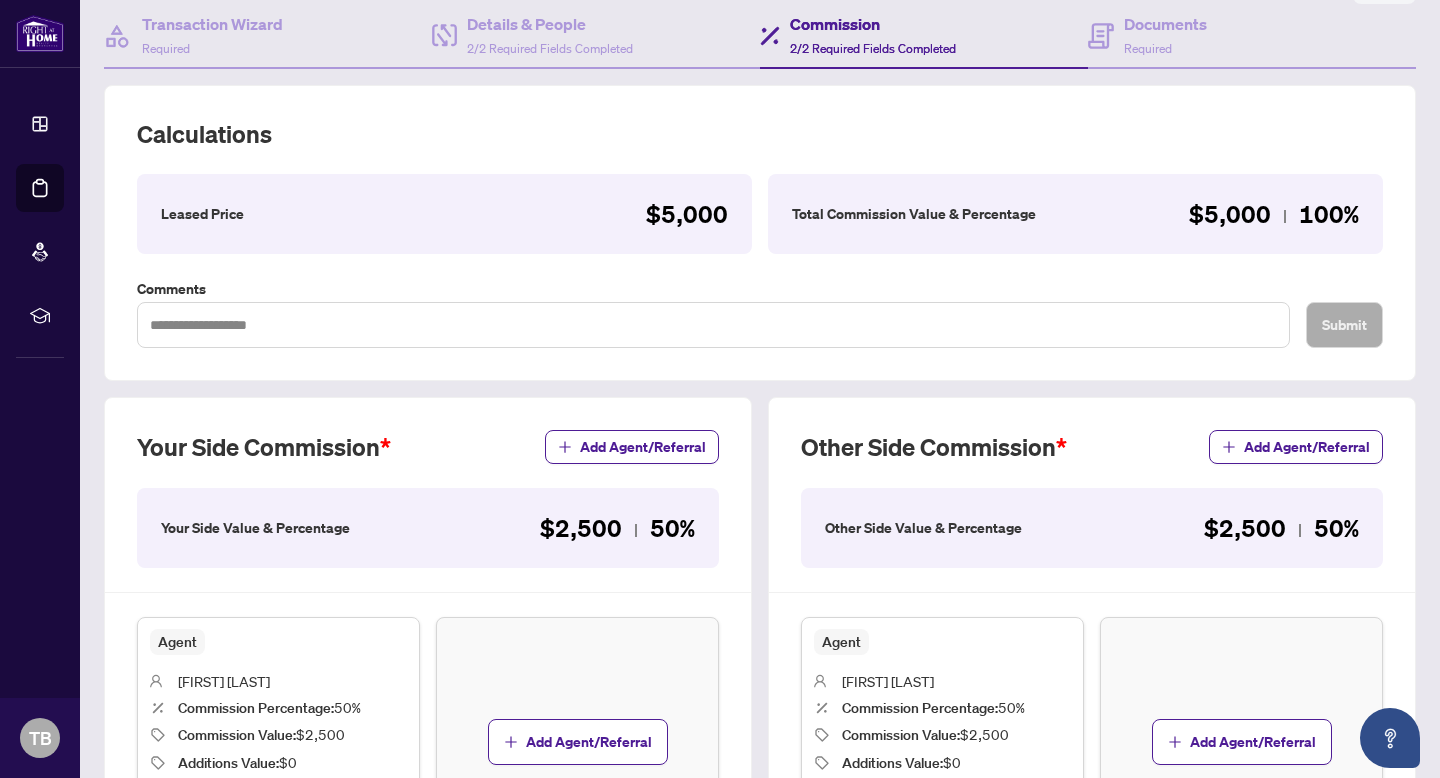scroll, scrollTop: 0, scrollLeft: 0, axis: both 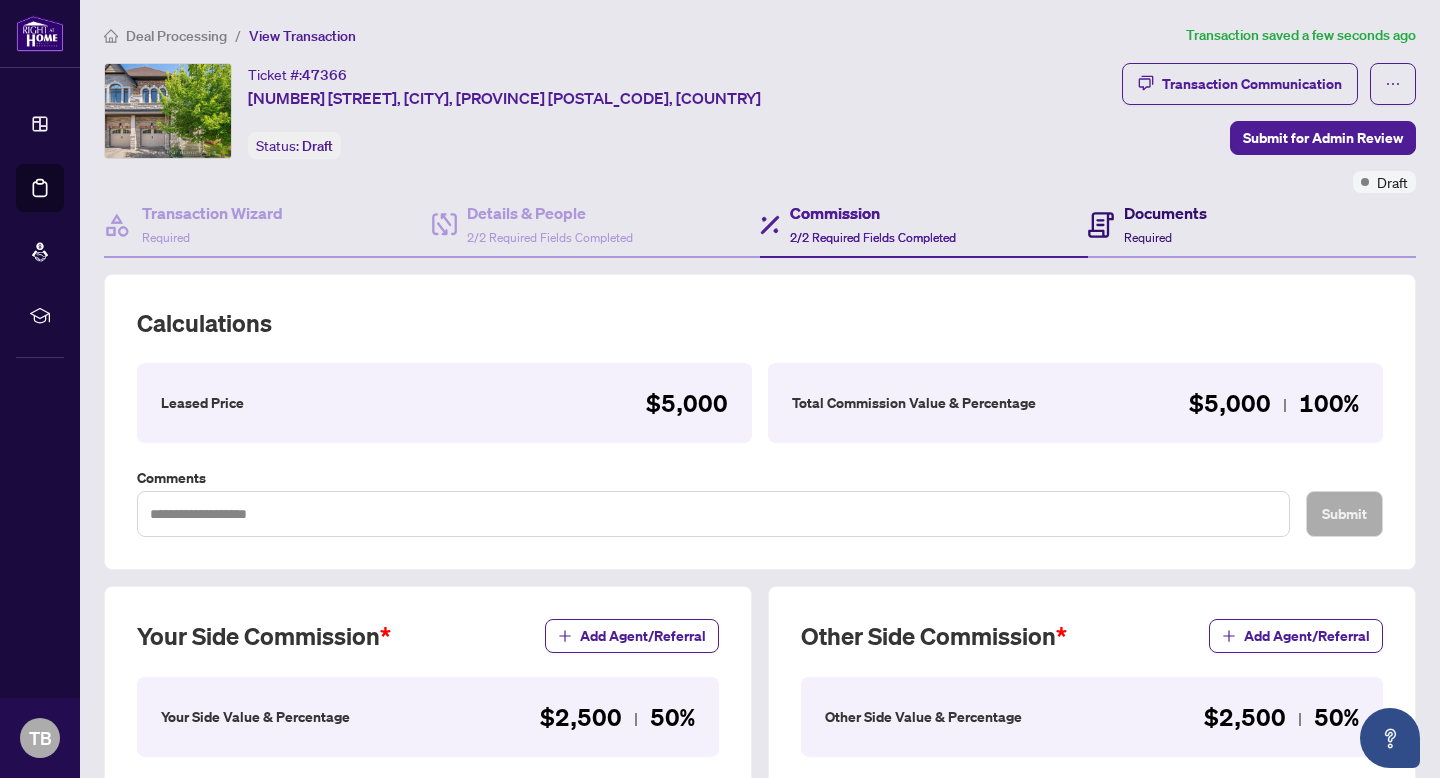 click on "Documents" at bounding box center [1165, 213] 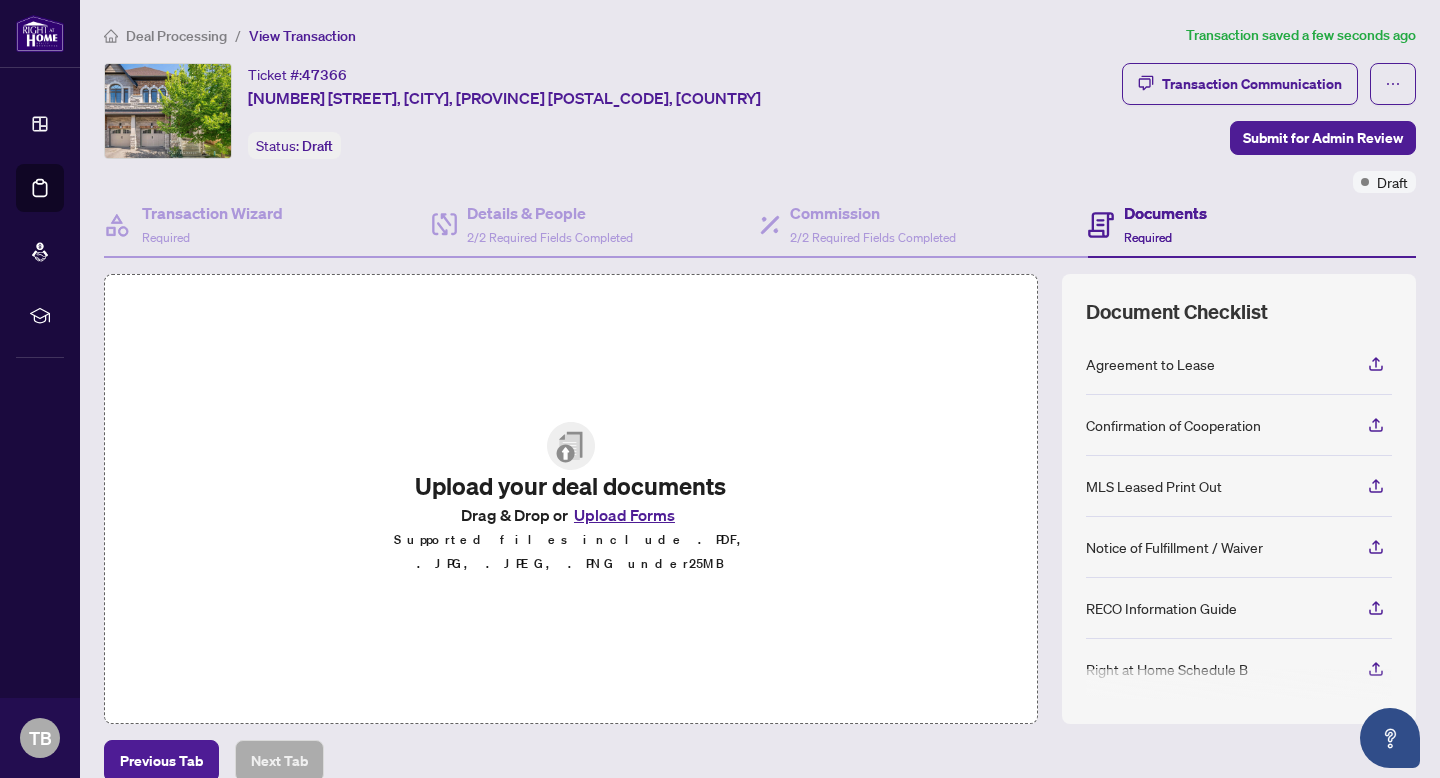 click on "Upload Forms" at bounding box center (624, 515) 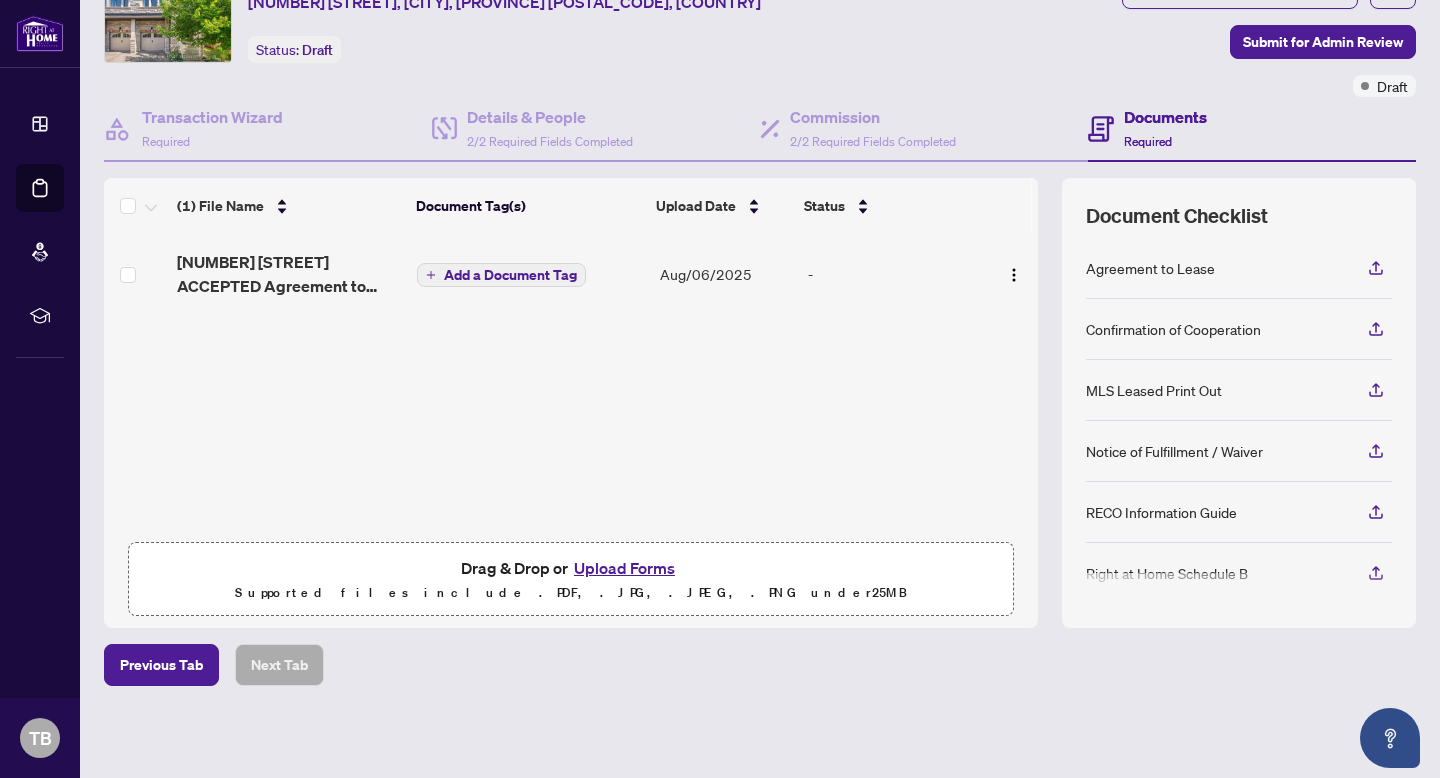 scroll, scrollTop: 0, scrollLeft: 0, axis: both 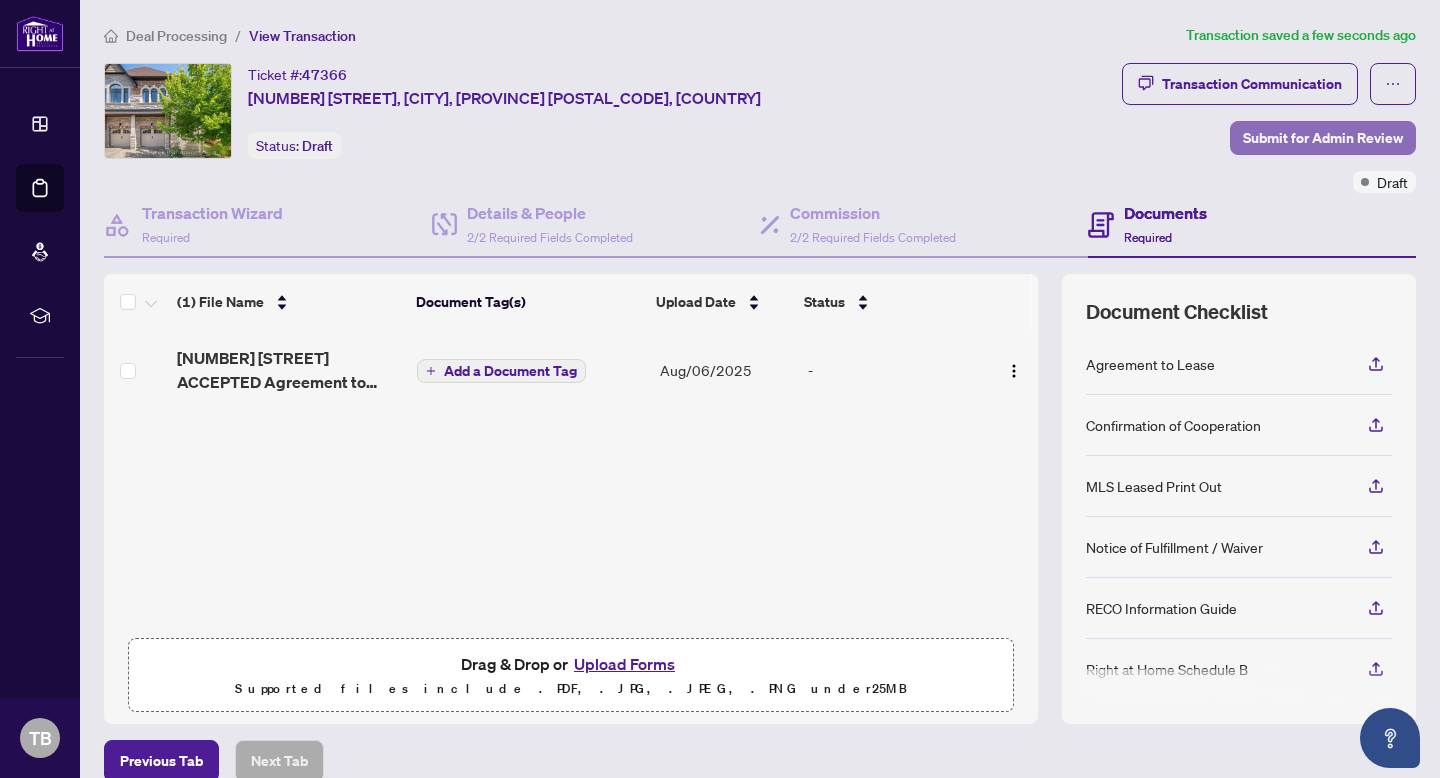 click on "Submit for Admin Review" at bounding box center [1323, 138] 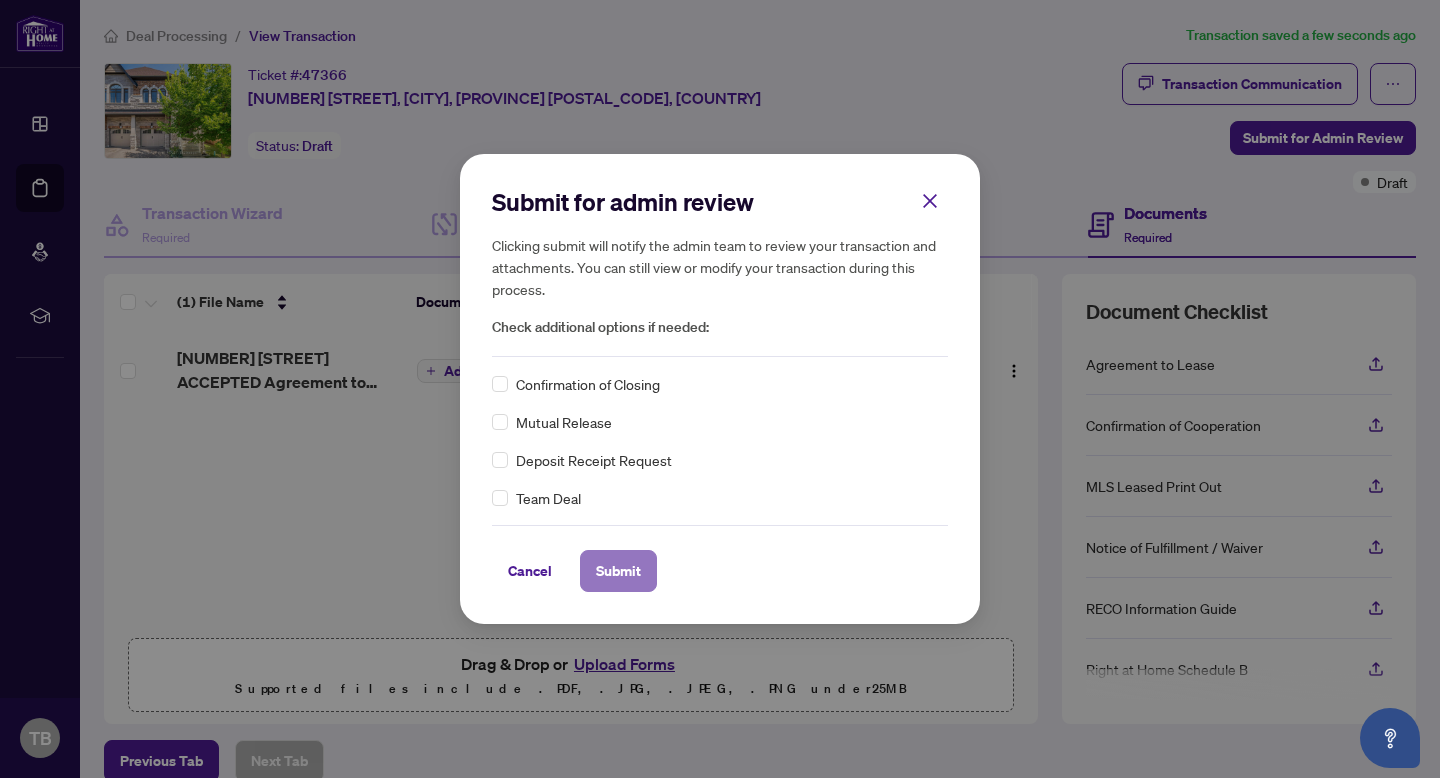 click on "Submit" at bounding box center (618, 571) 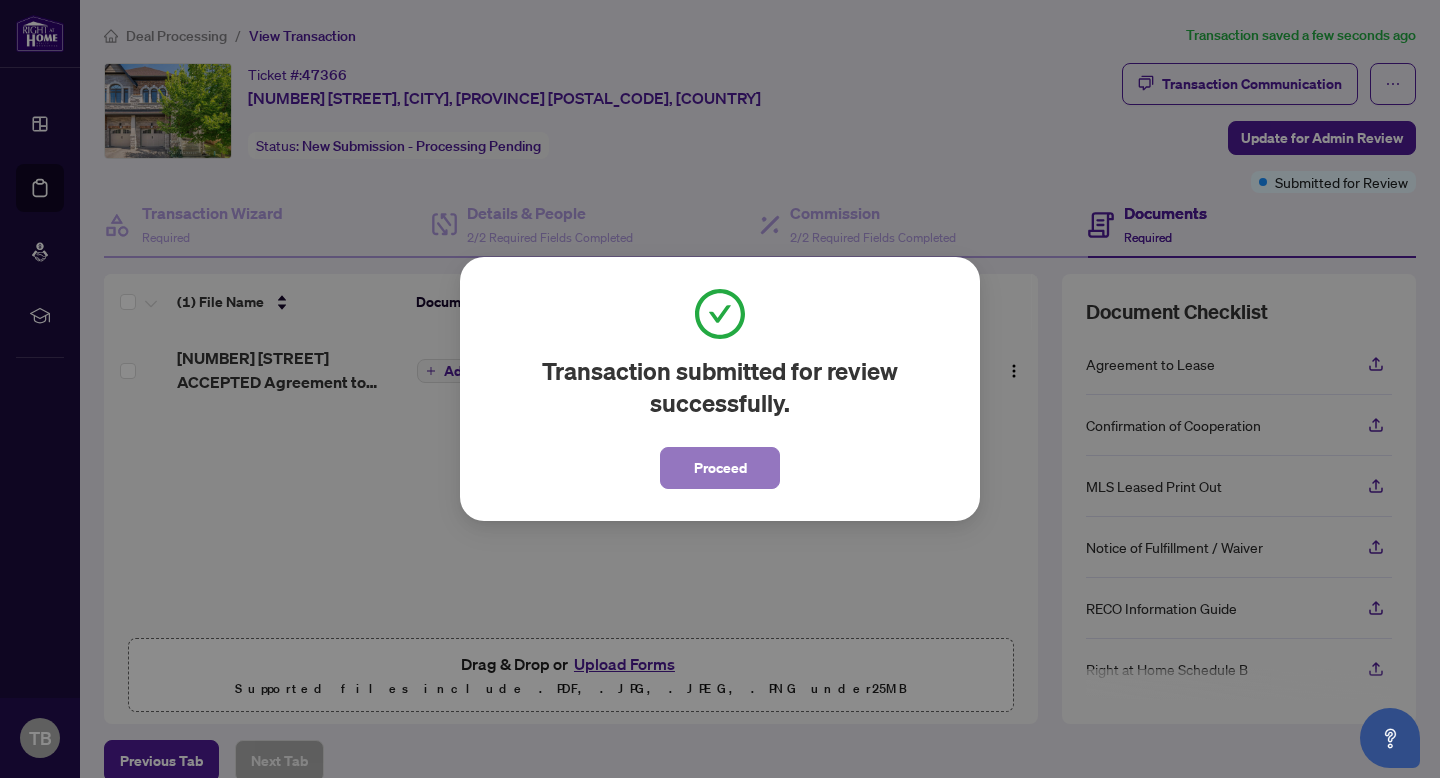 click on "Proceed" at bounding box center [720, 468] 